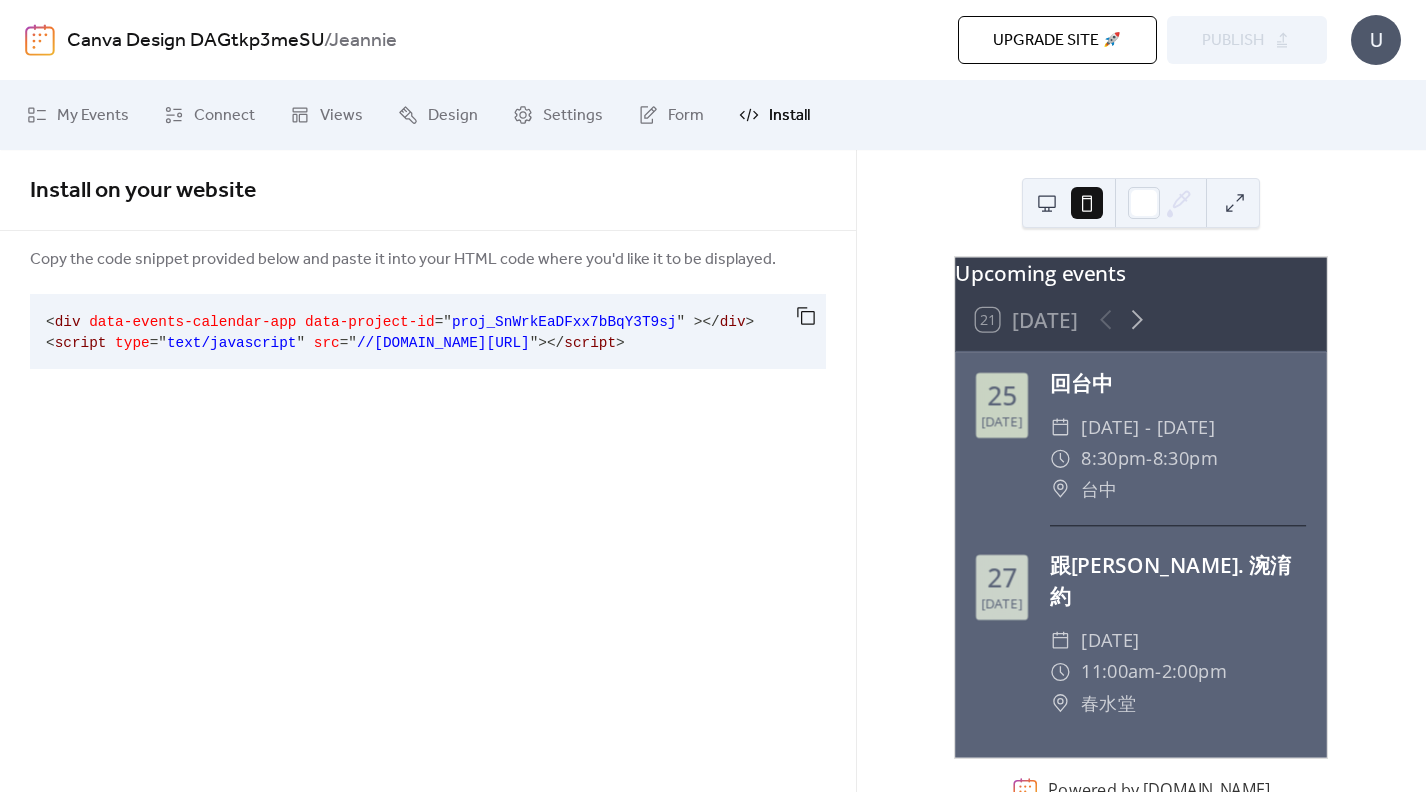 scroll, scrollTop: 0, scrollLeft: 0, axis: both 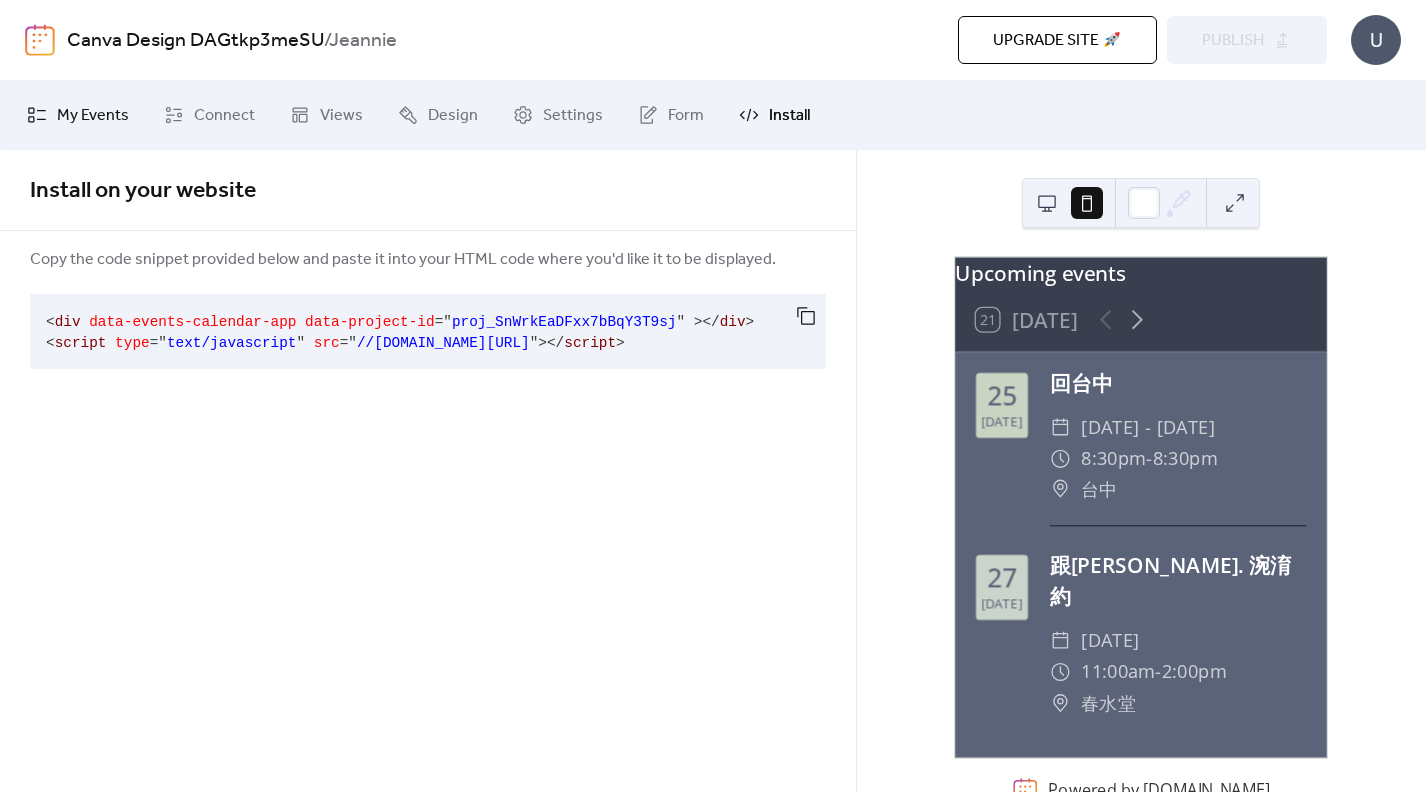 click on "My Events" at bounding box center [93, 116] 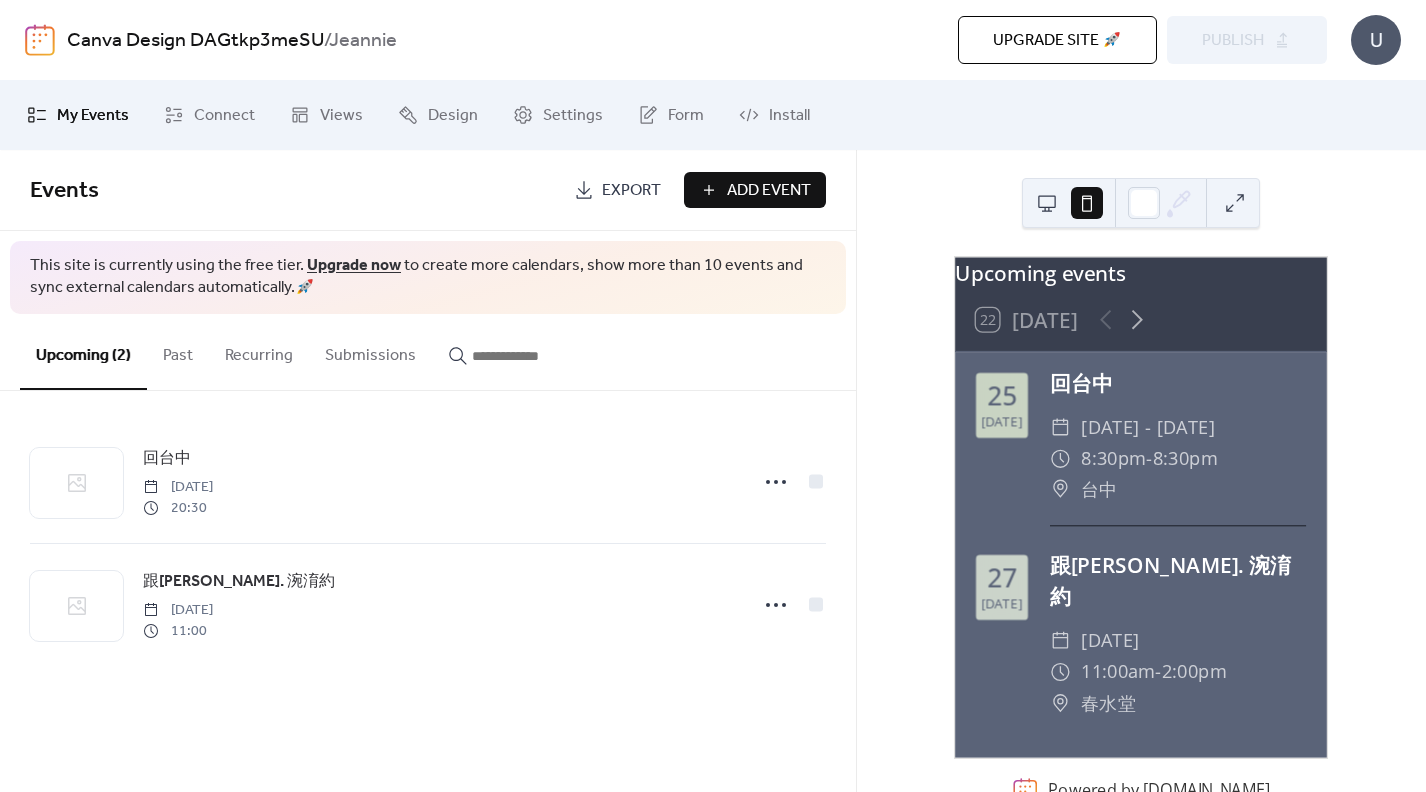 click on "Add Event" at bounding box center (769, 191) 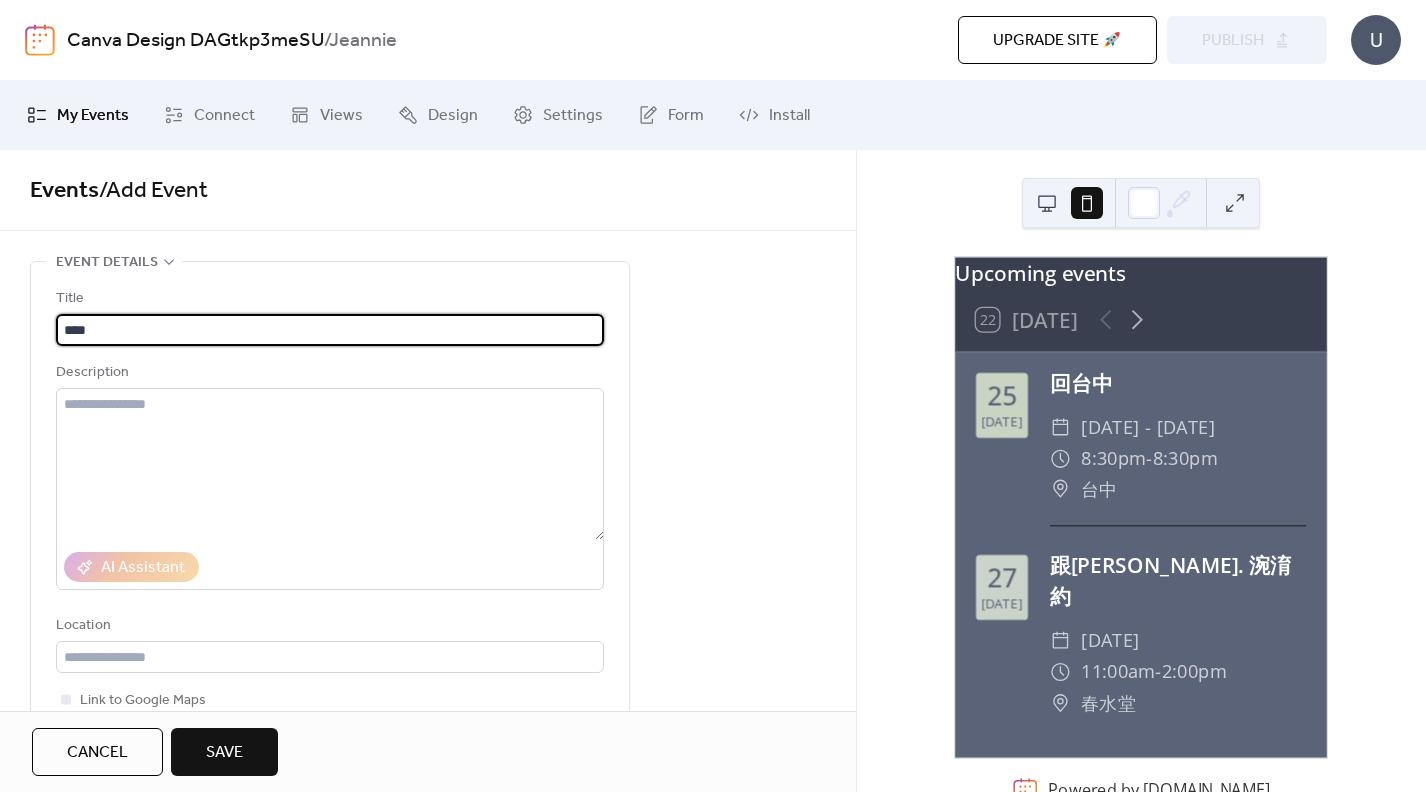 click on "****" at bounding box center (330, 330) 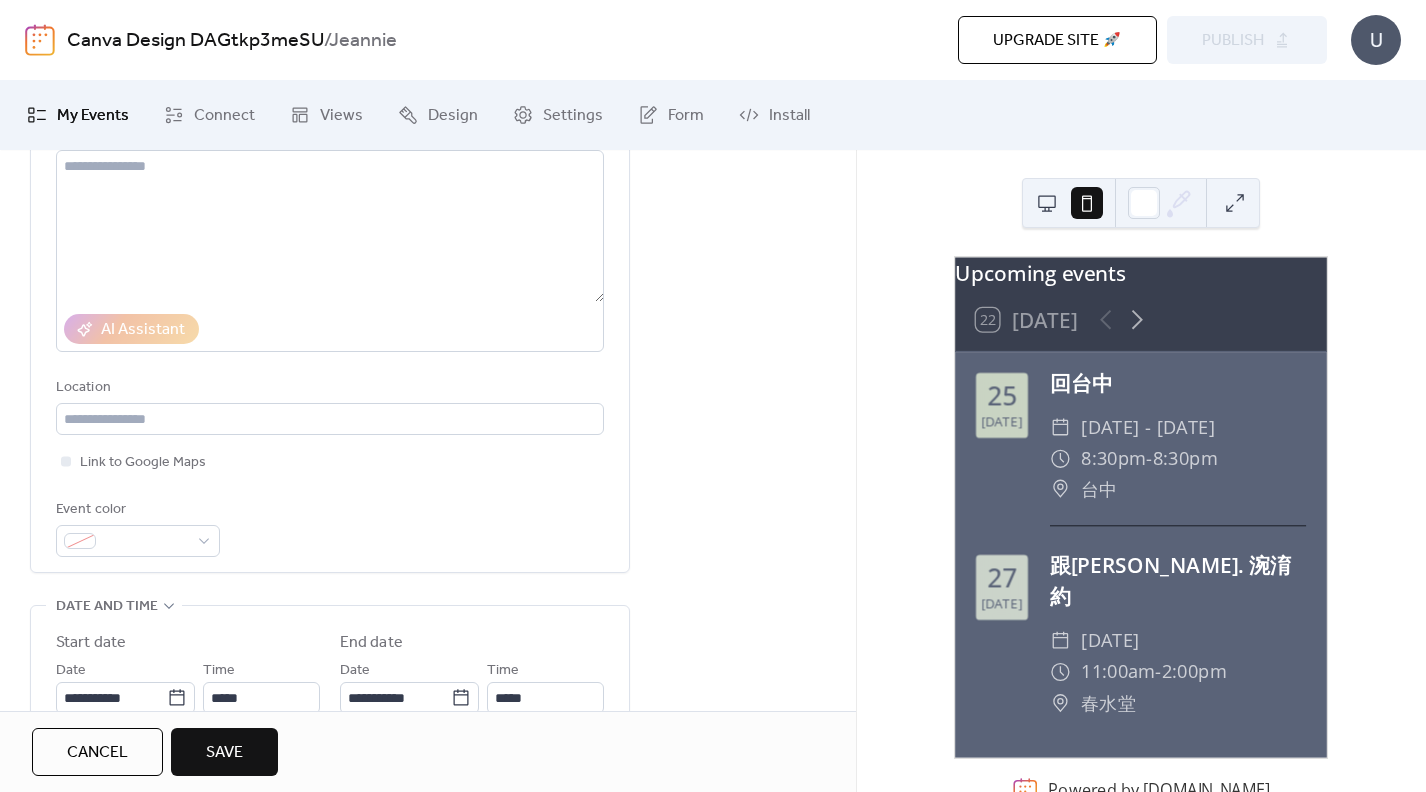 scroll, scrollTop: 295, scrollLeft: 0, axis: vertical 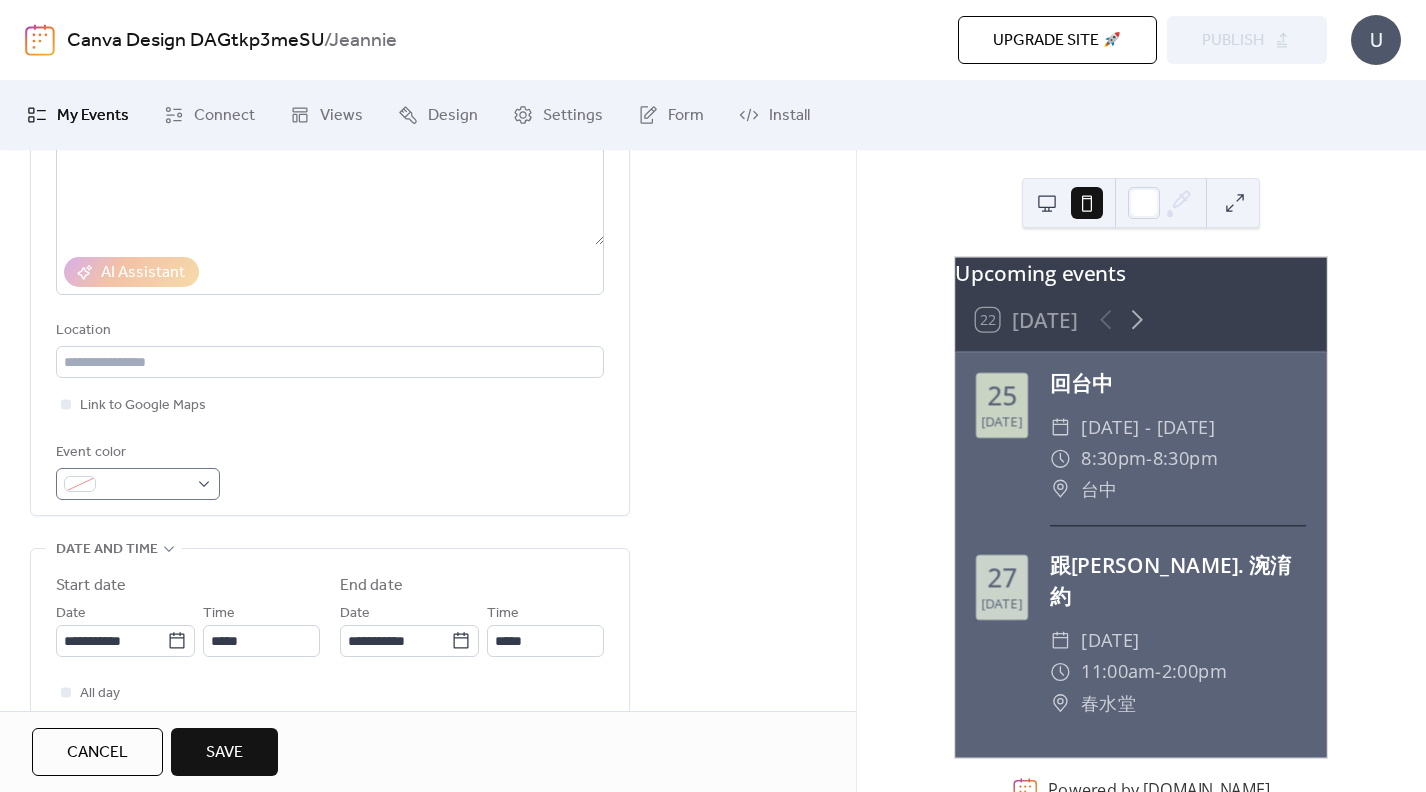 type on "**" 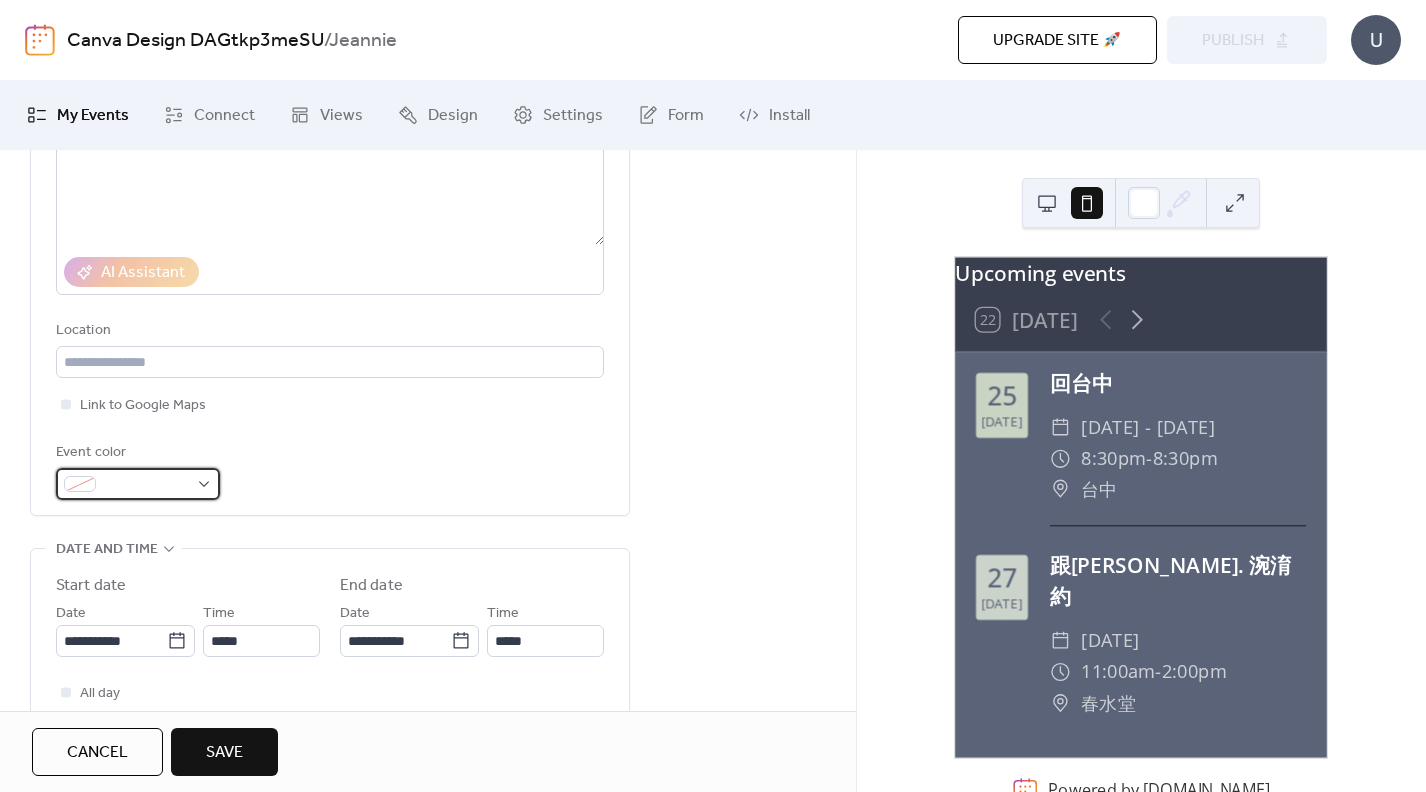 click at bounding box center [146, 485] 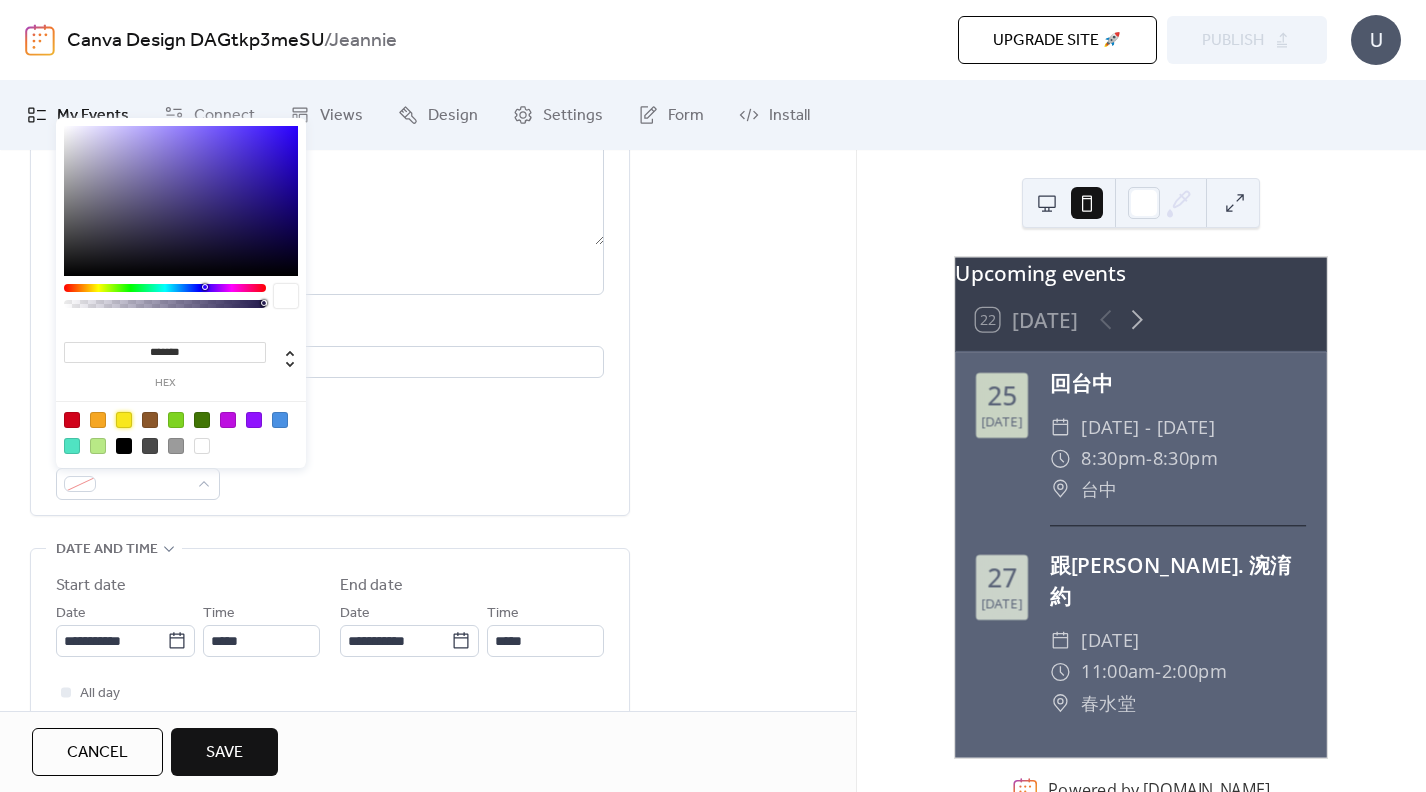 click at bounding box center (124, 420) 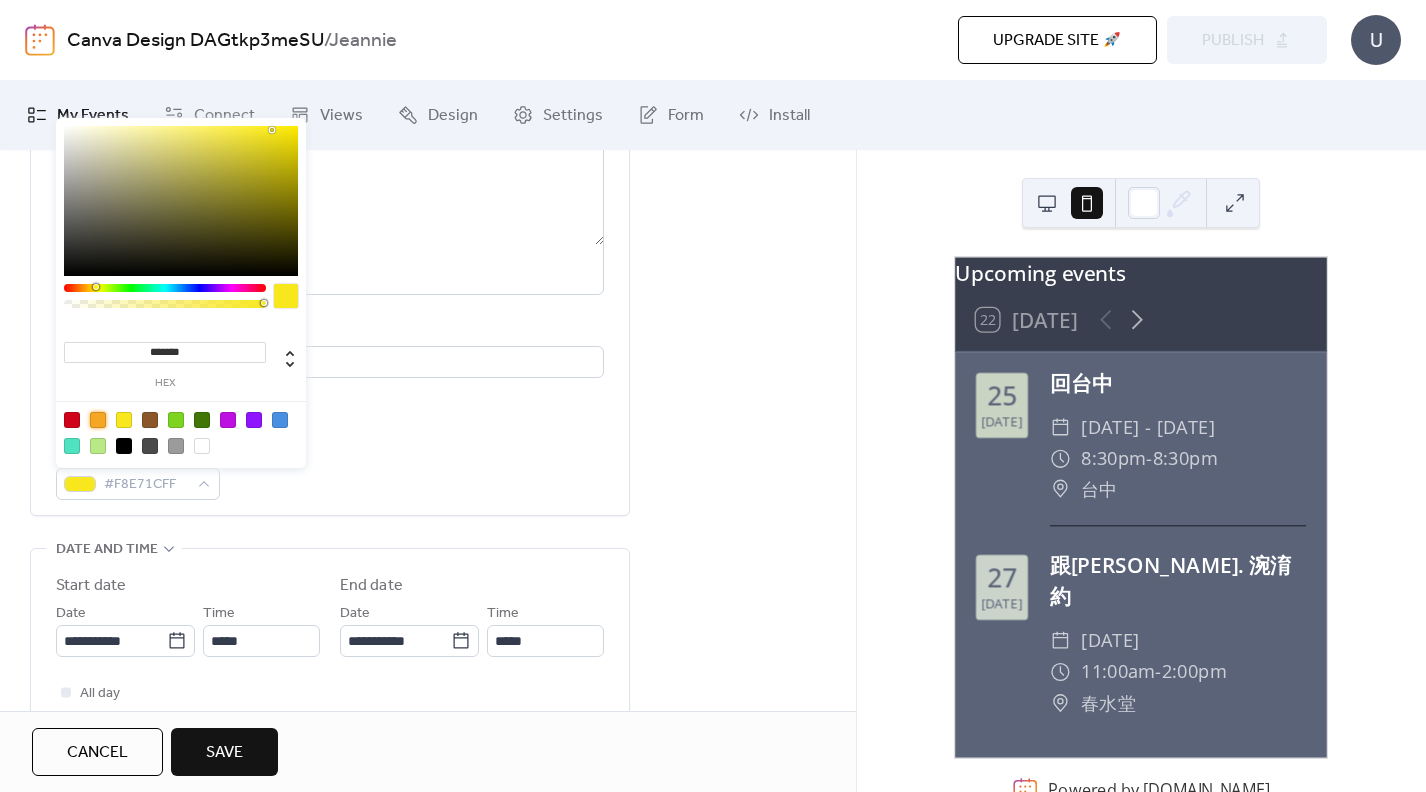 click at bounding box center [98, 420] 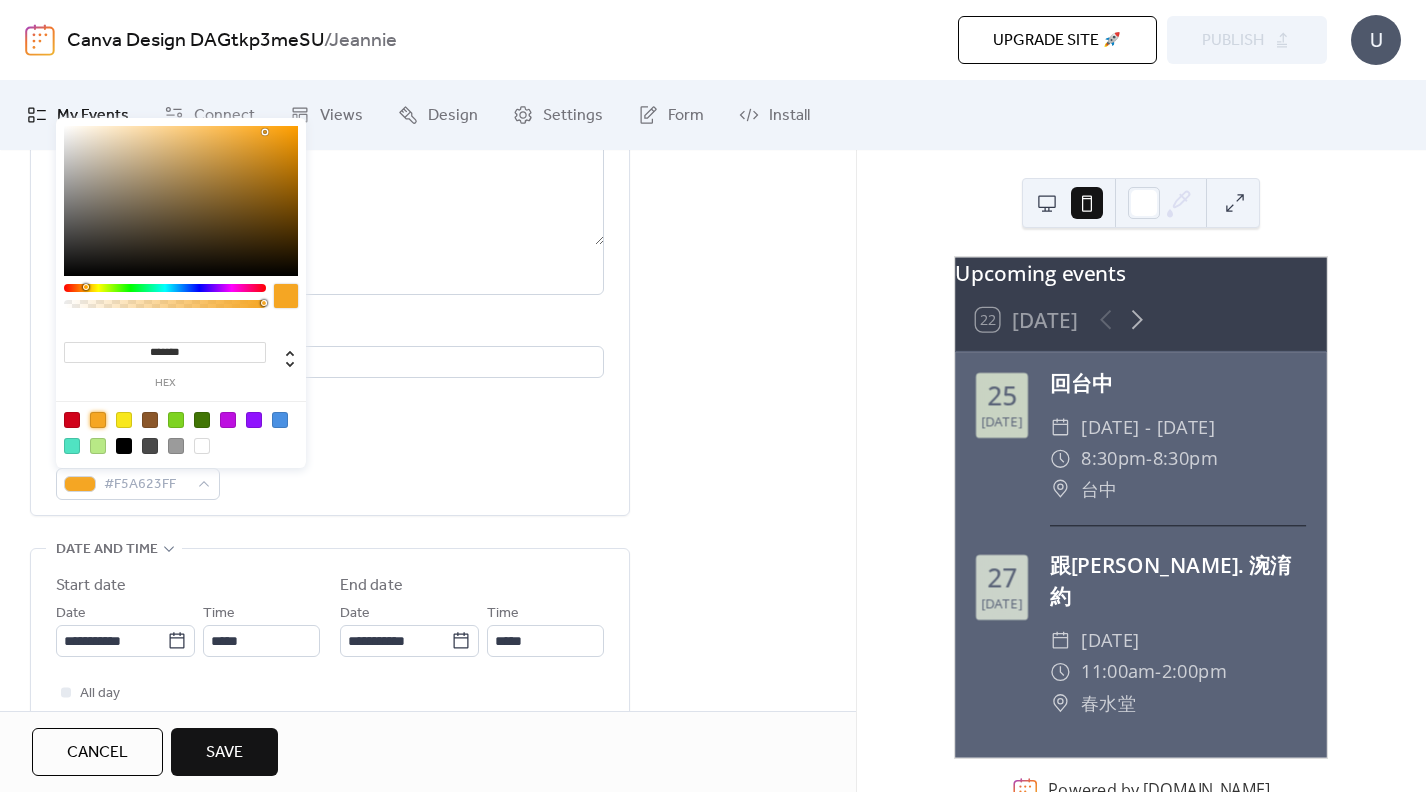 click at bounding box center [165, 288] 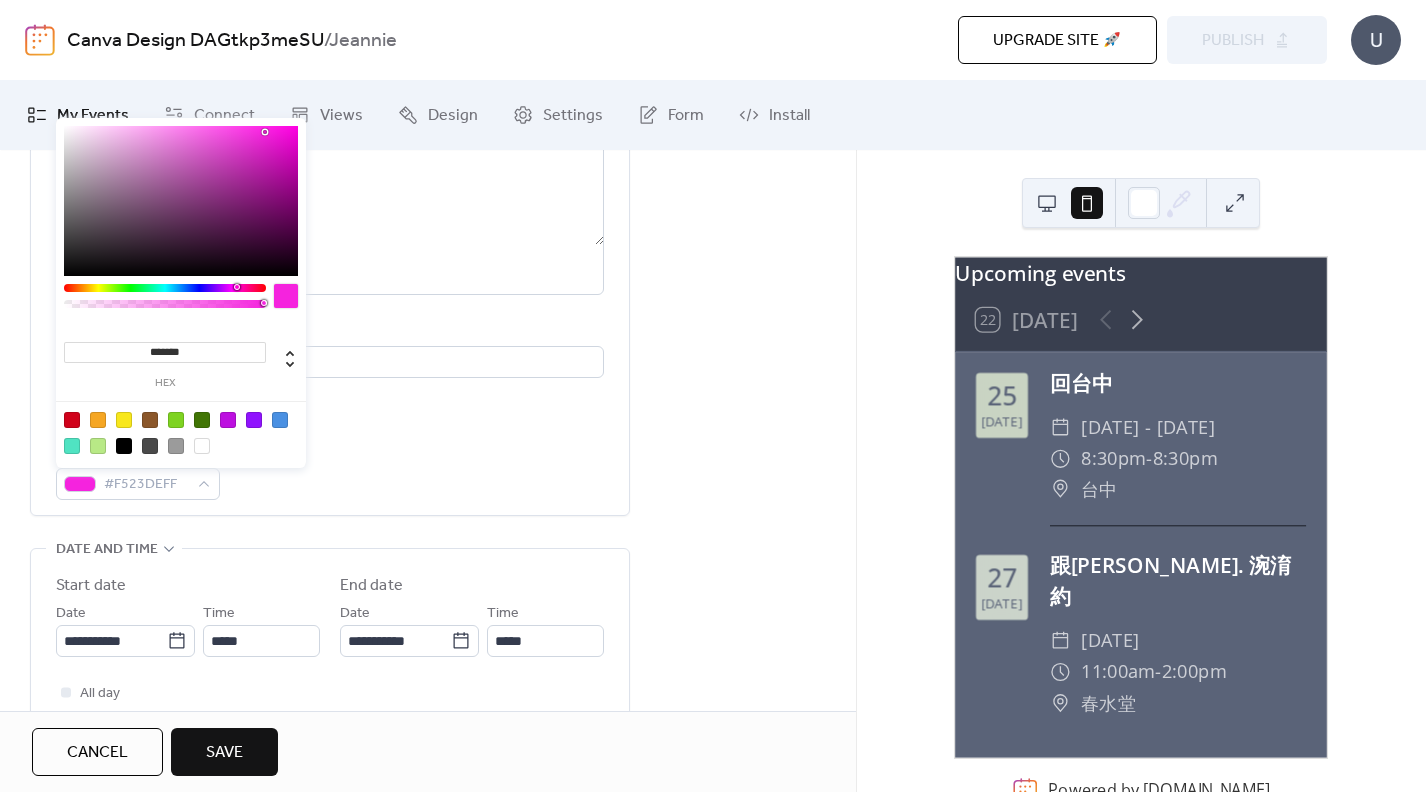 click at bounding box center [165, 288] 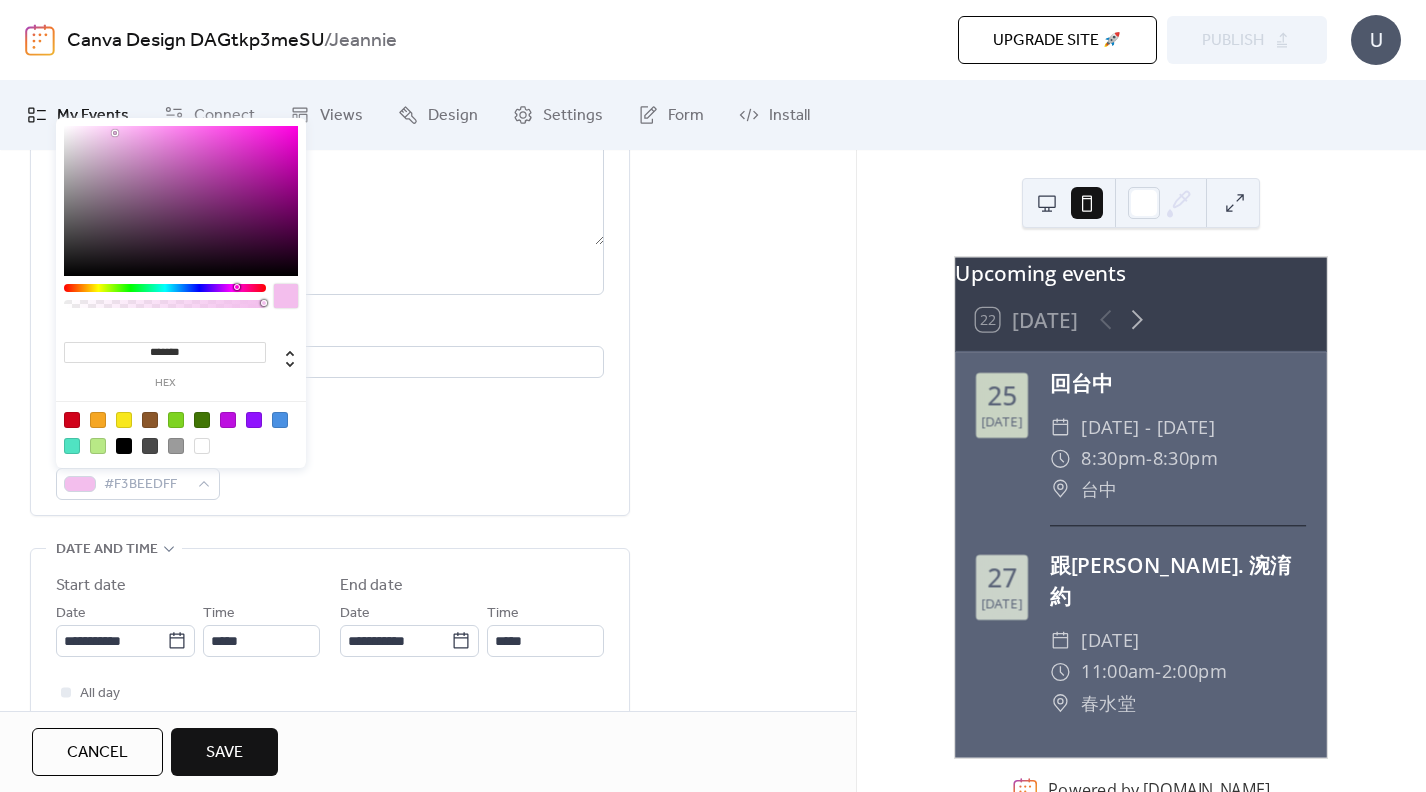 click at bounding box center [181, 201] 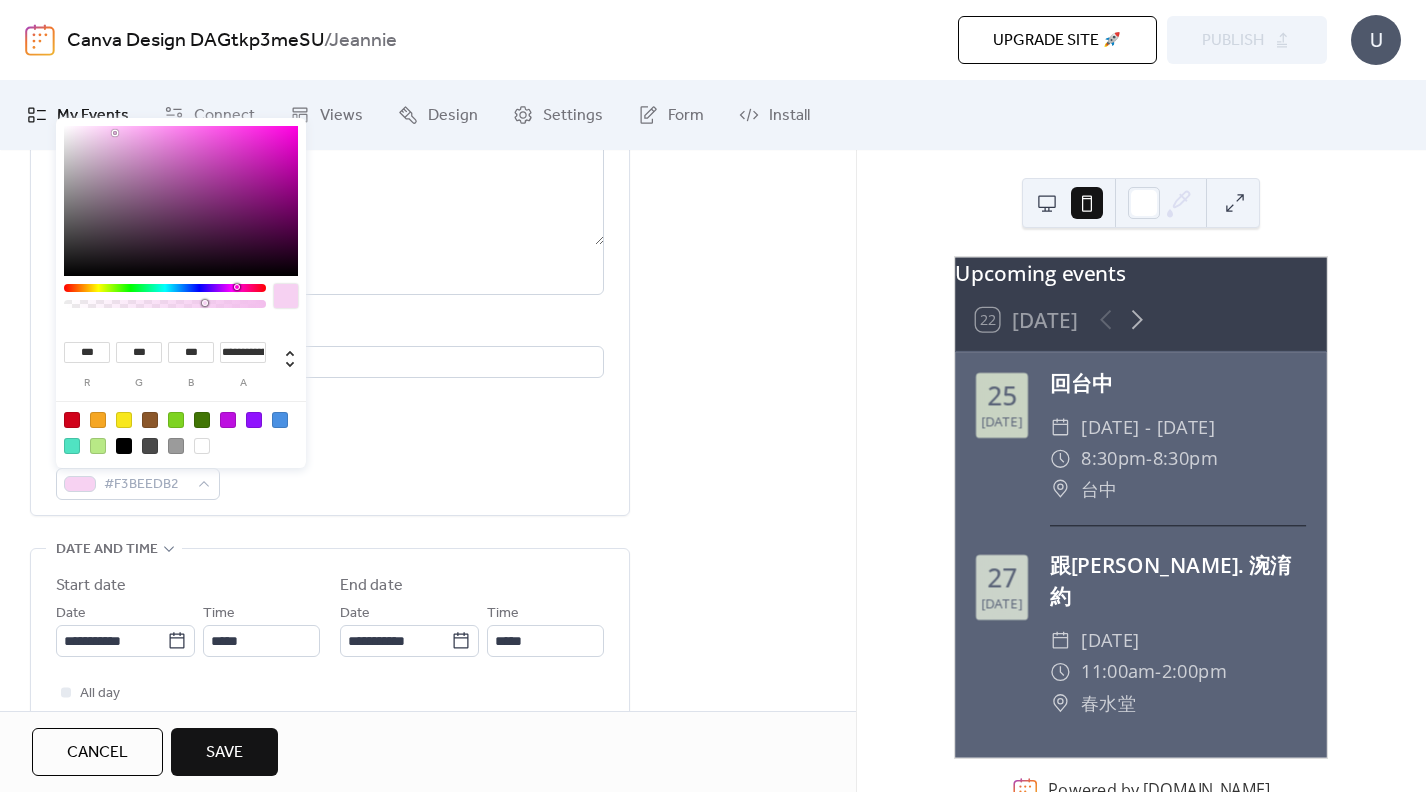 click at bounding box center (165, 304) 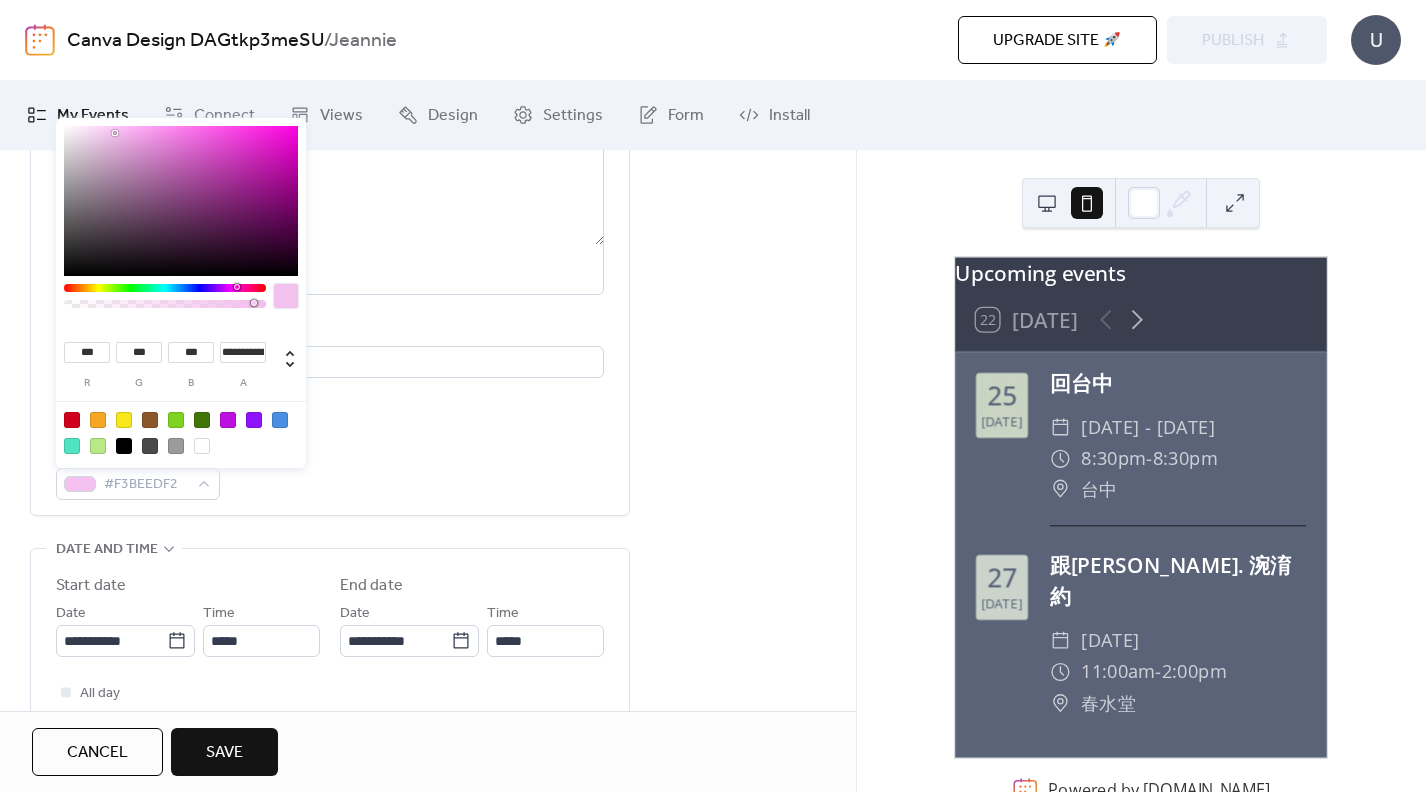 type on "*" 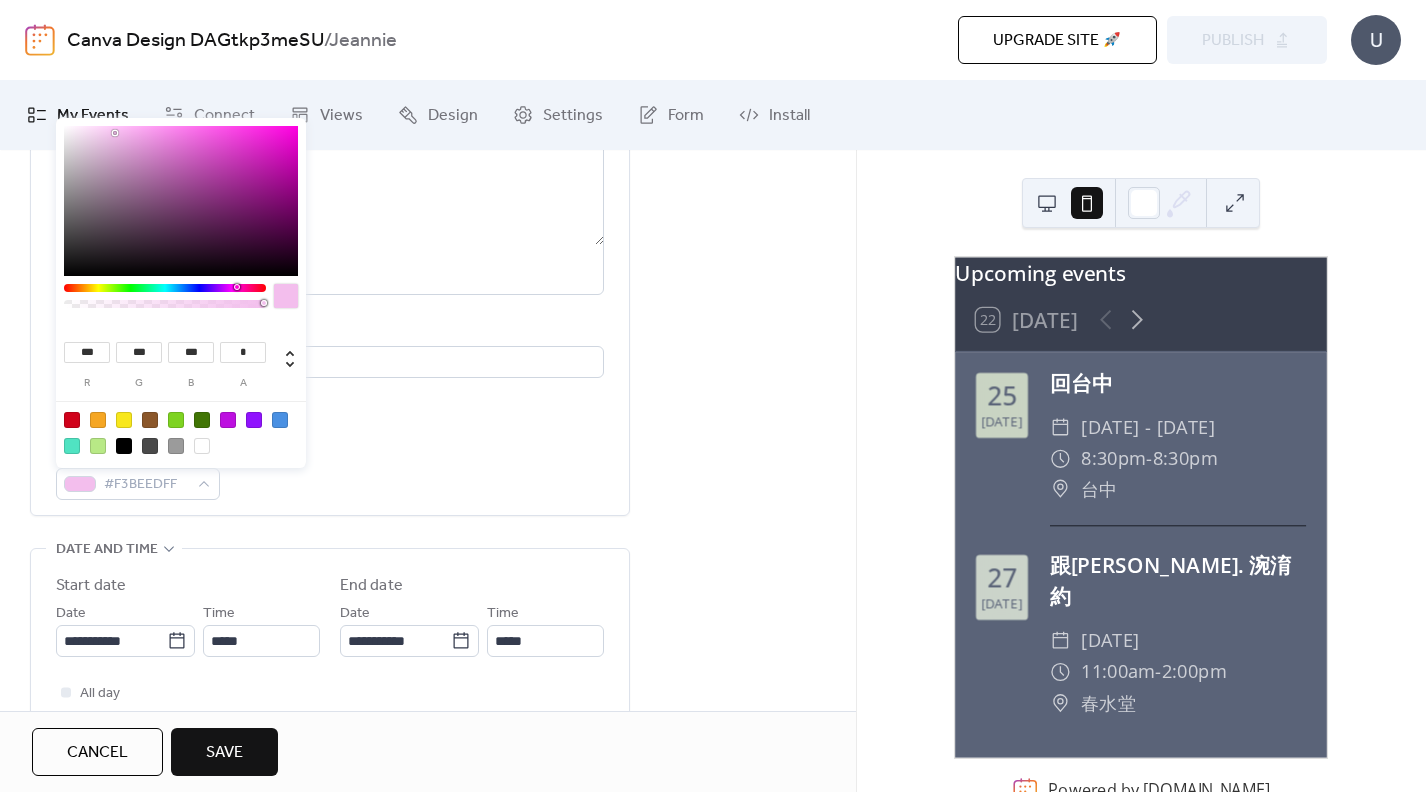 drag, startPoint x: 206, startPoint y: 305, endPoint x: 265, endPoint y: 307, distance: 59.03389 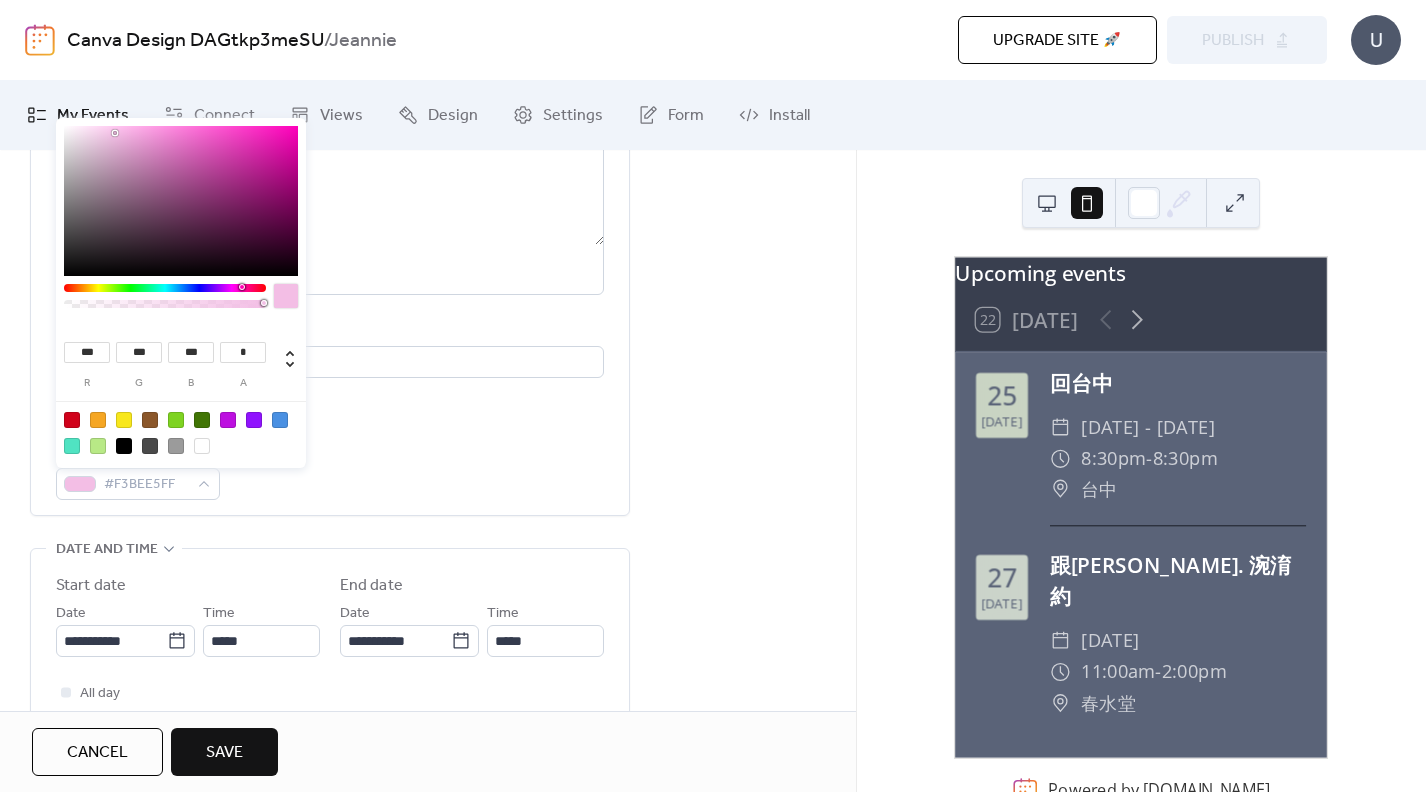 type on "***" 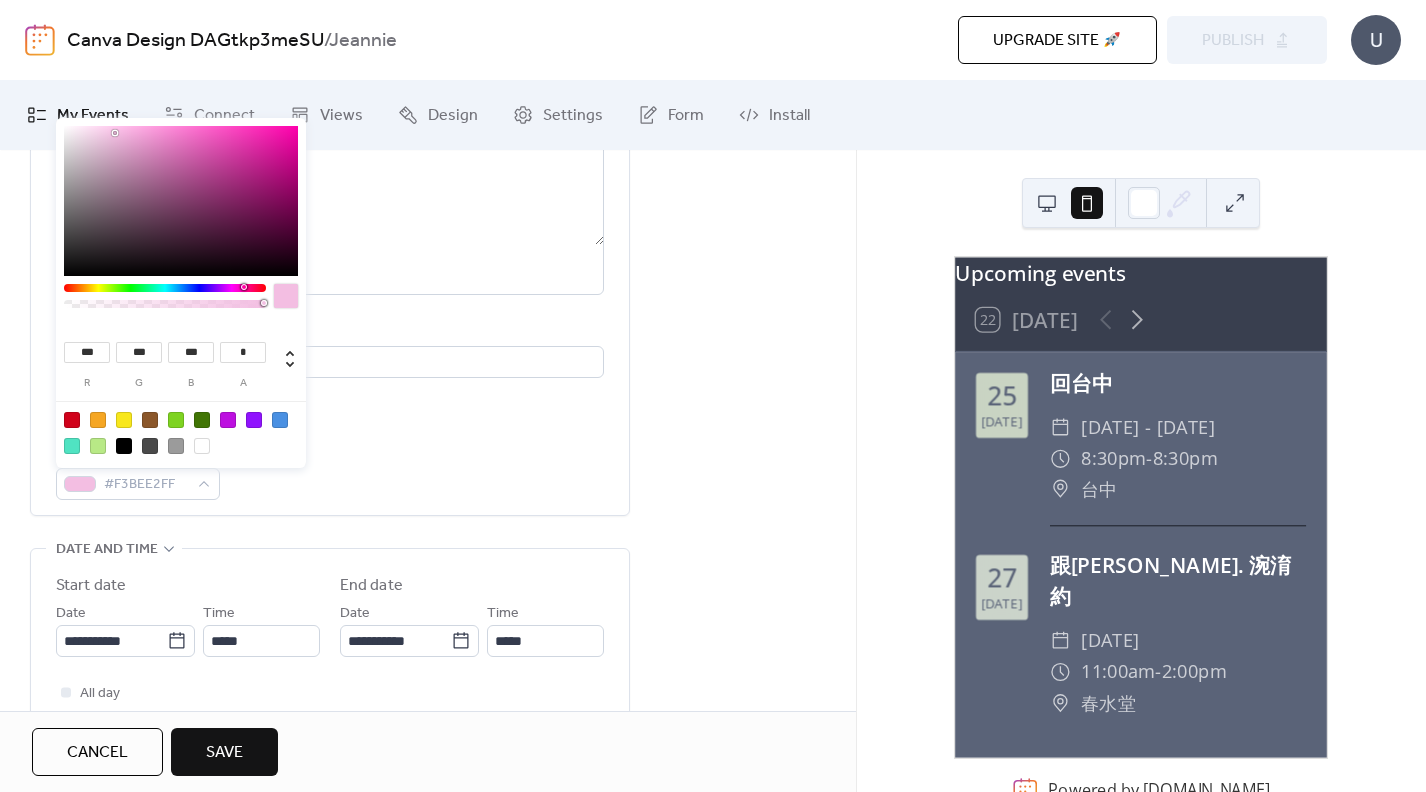 click at bounding box center [244, 287] 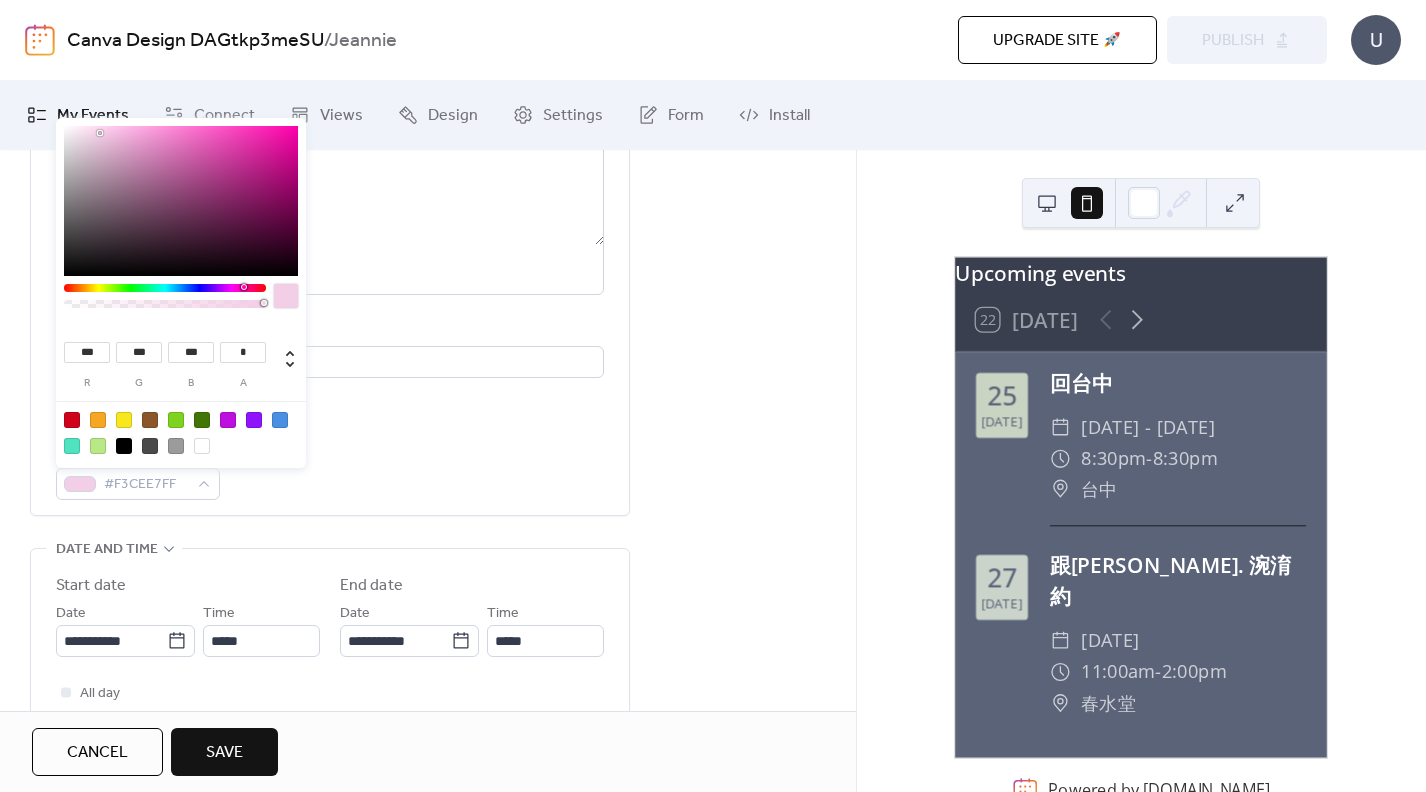 type on "***" 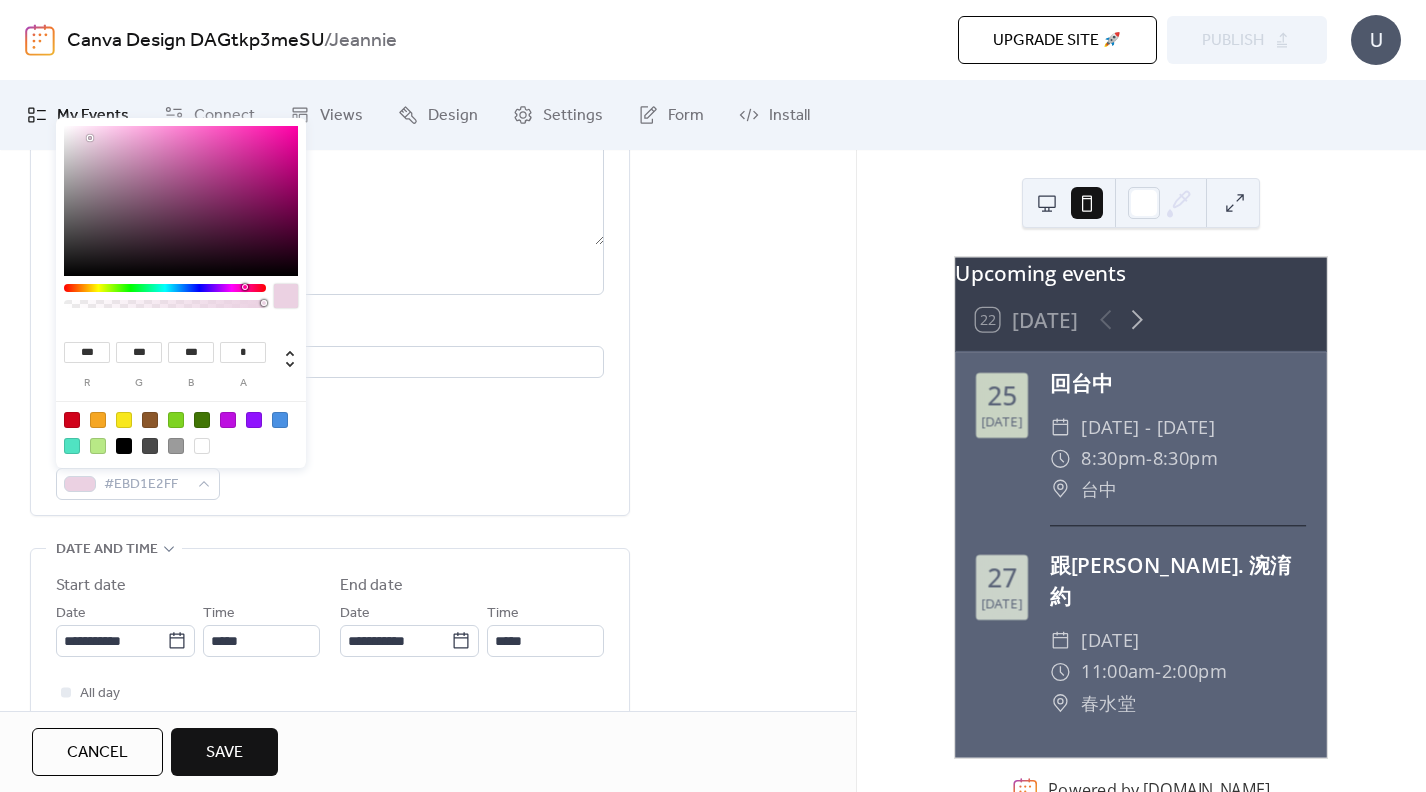 type on "***" 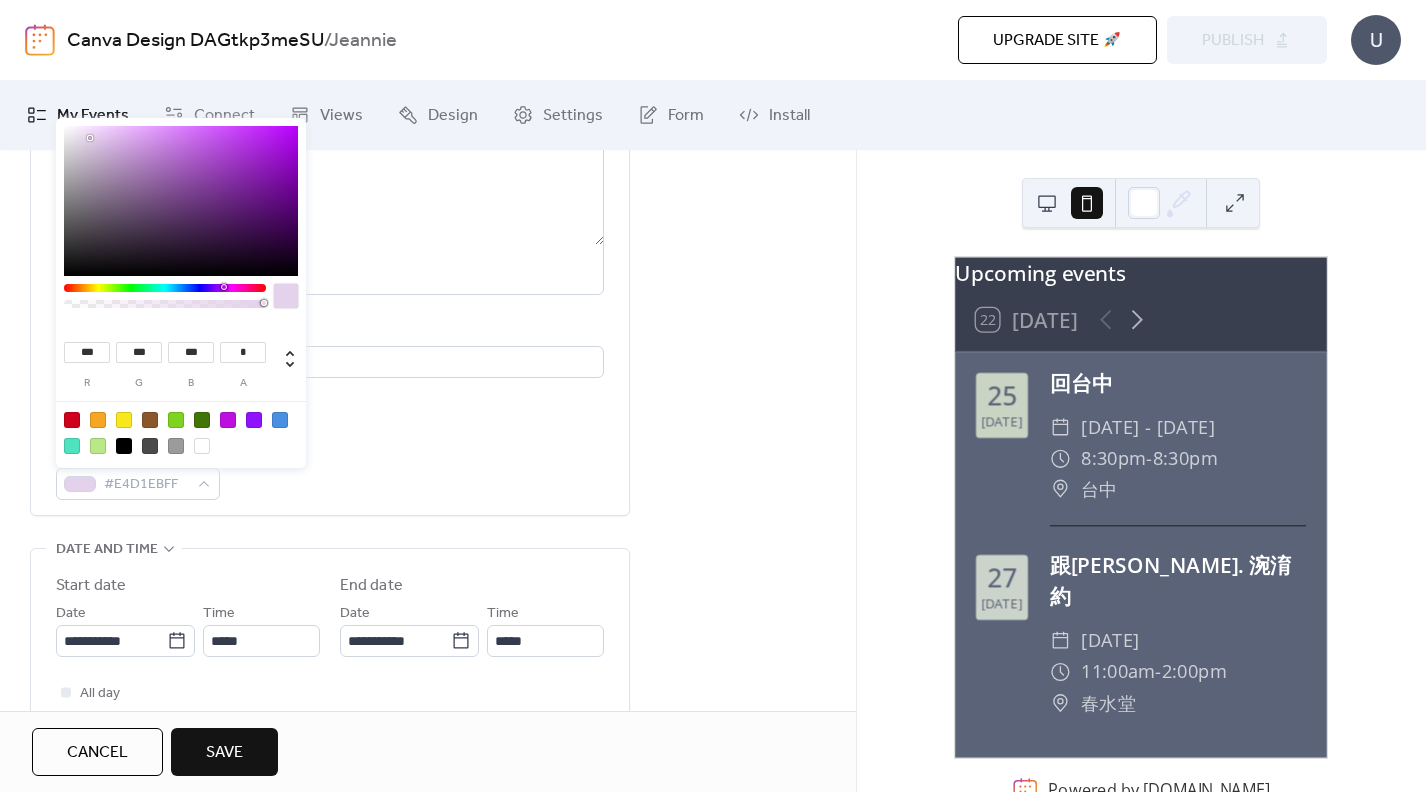 click at bounding box center (165, 288) 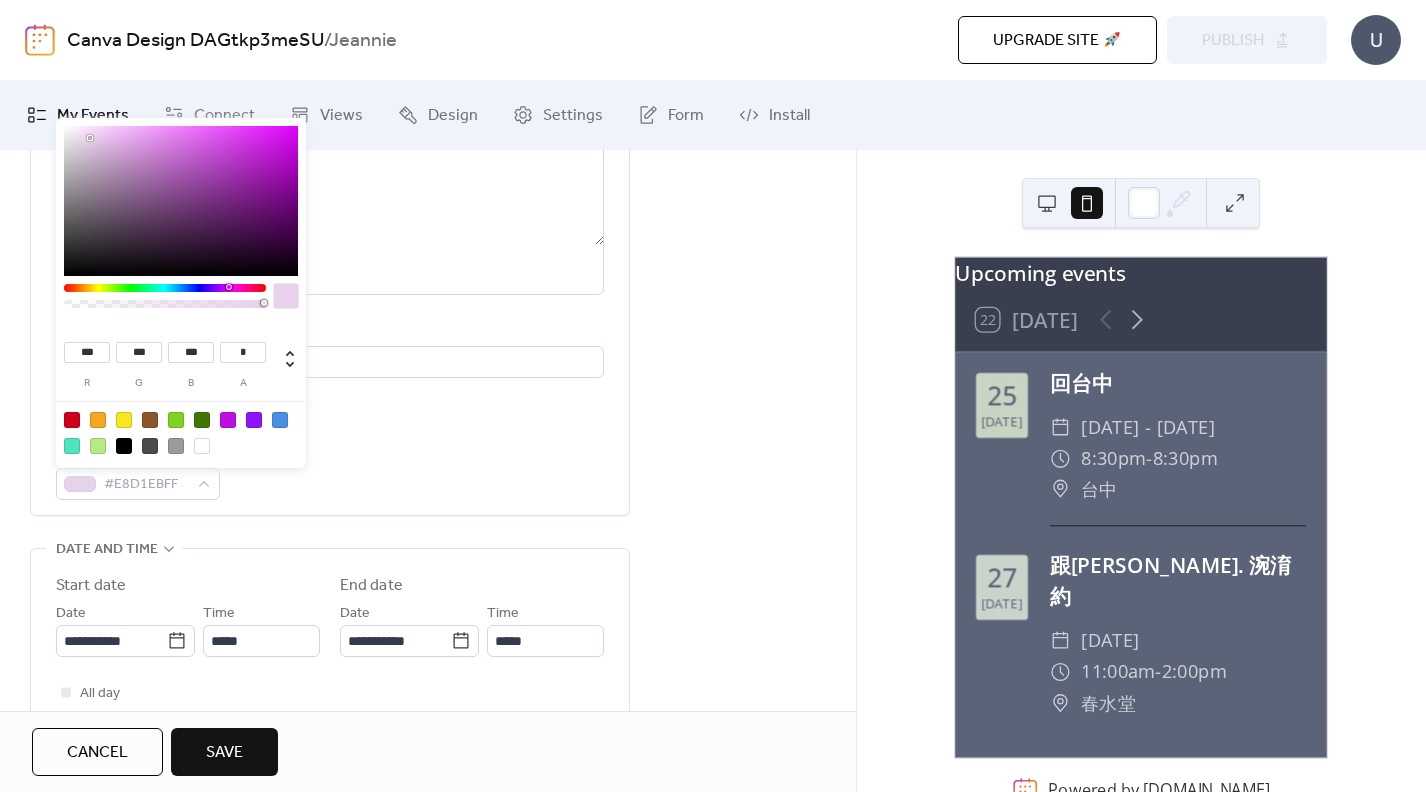 click at bounding box center [231, 287] 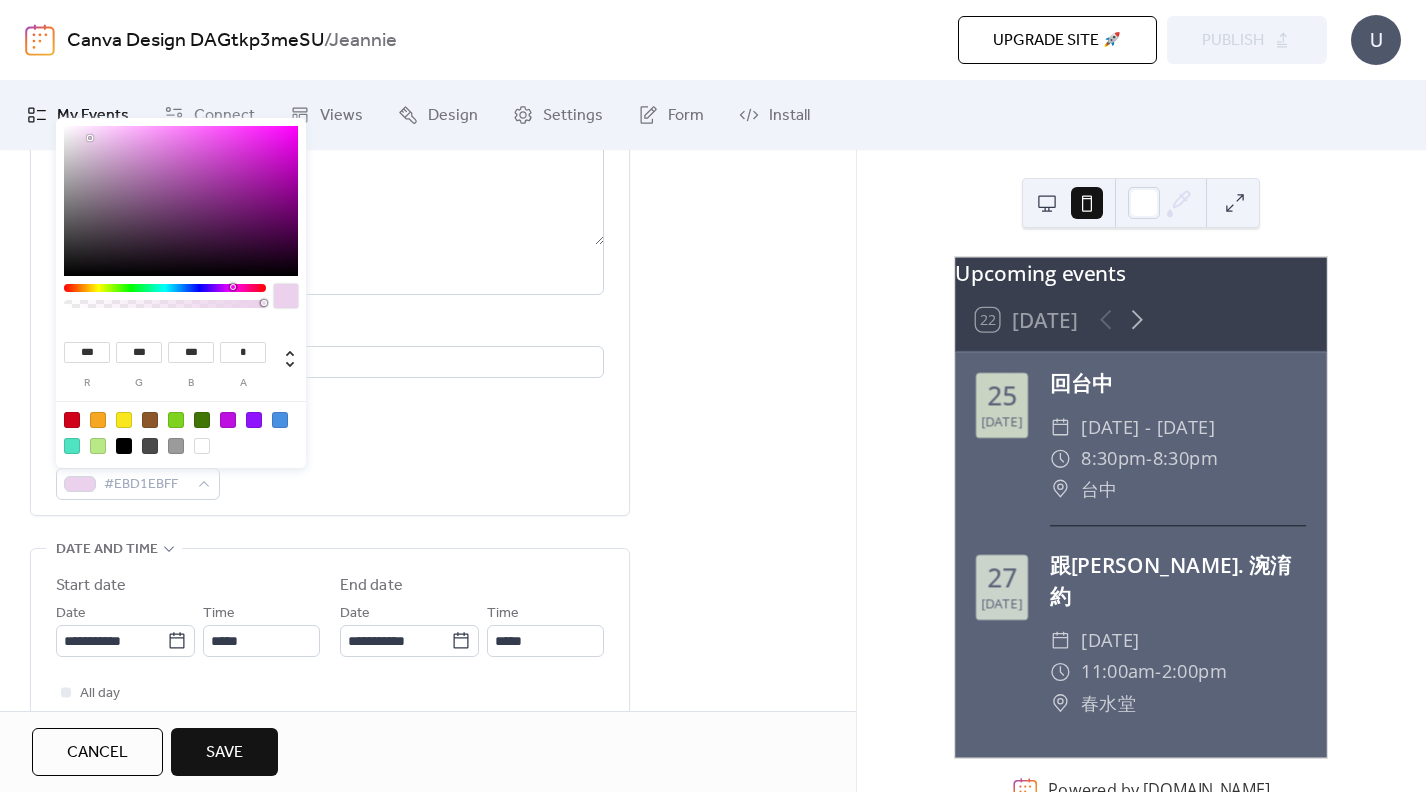 type on "***" 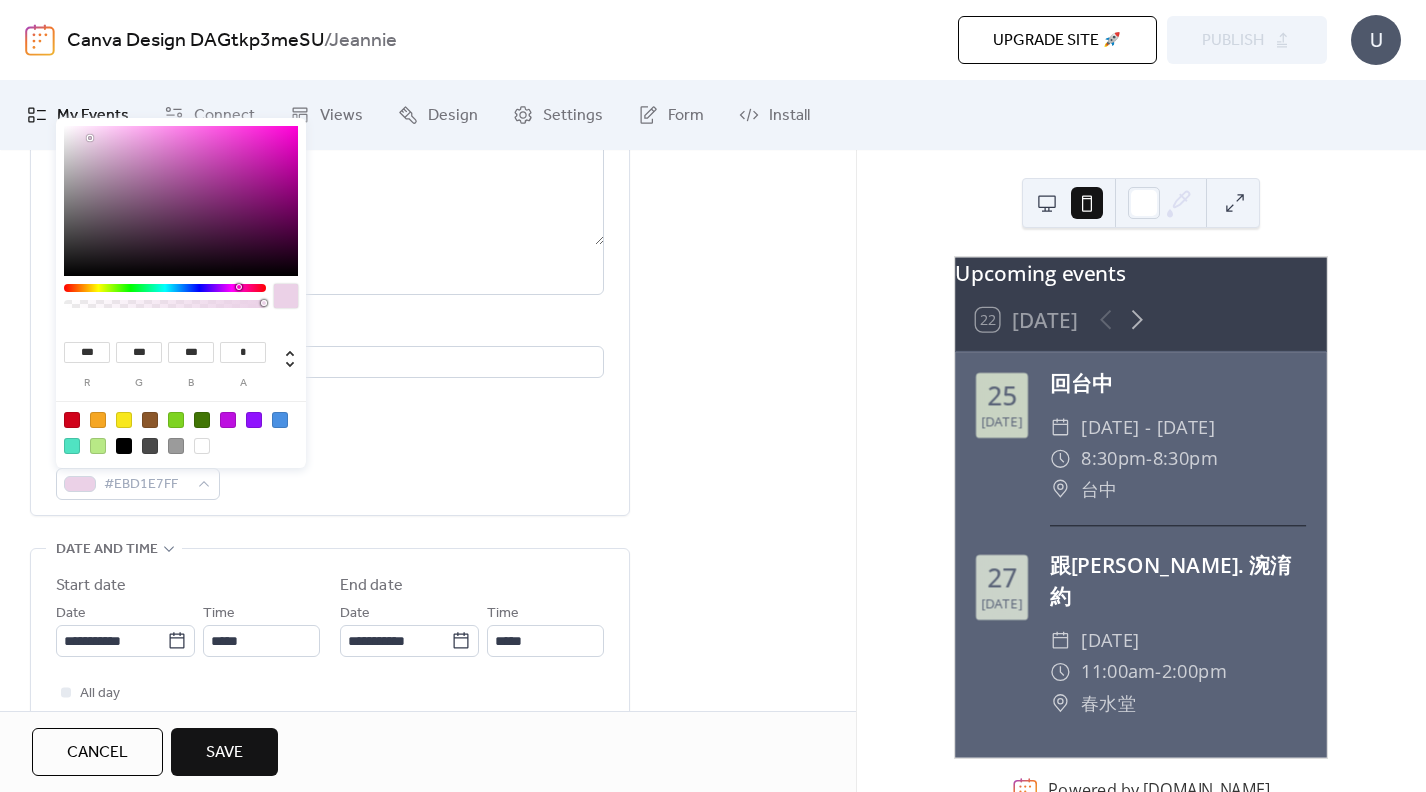 click at bounding box center [241, 287] 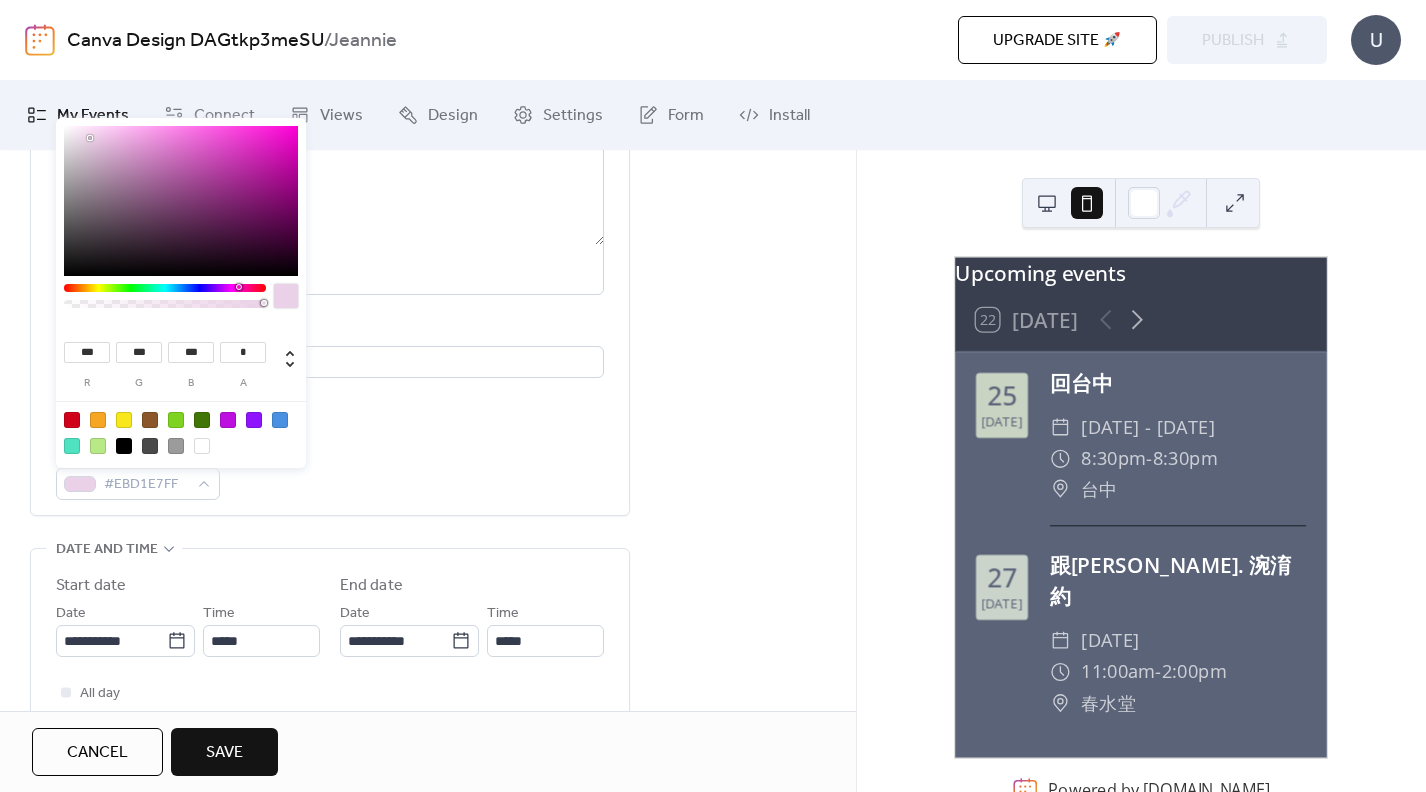 type on "***" 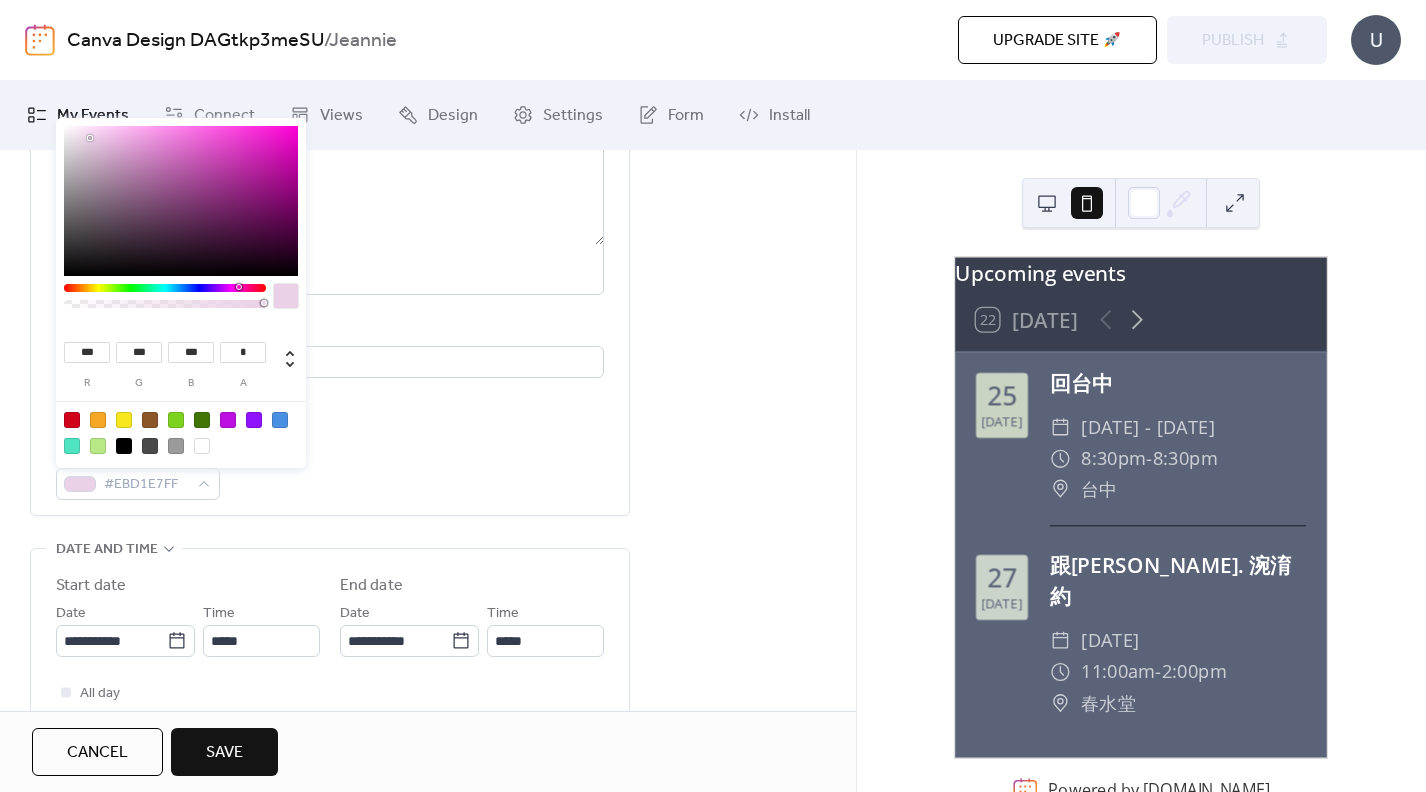 type on "***" 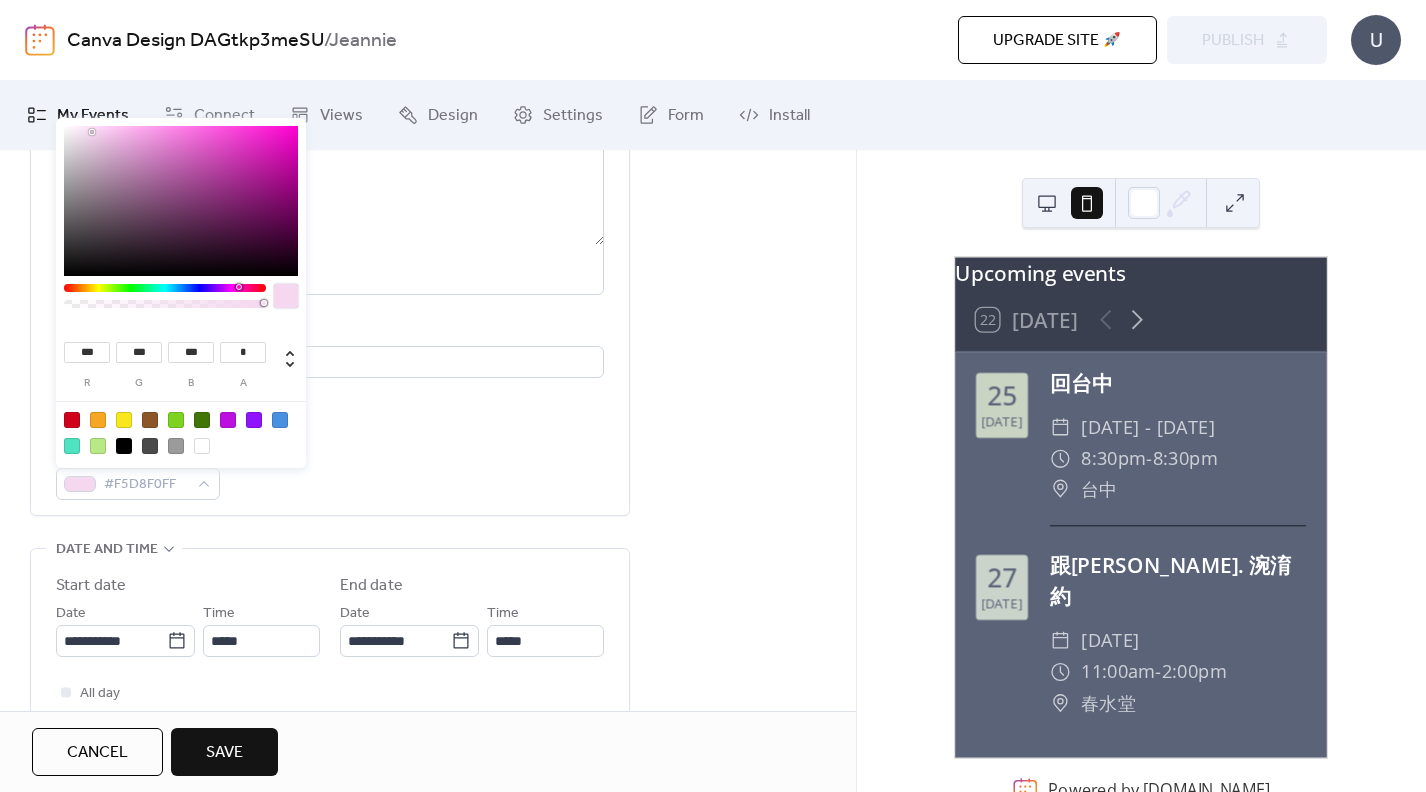 click at bounding box center (181, 201) 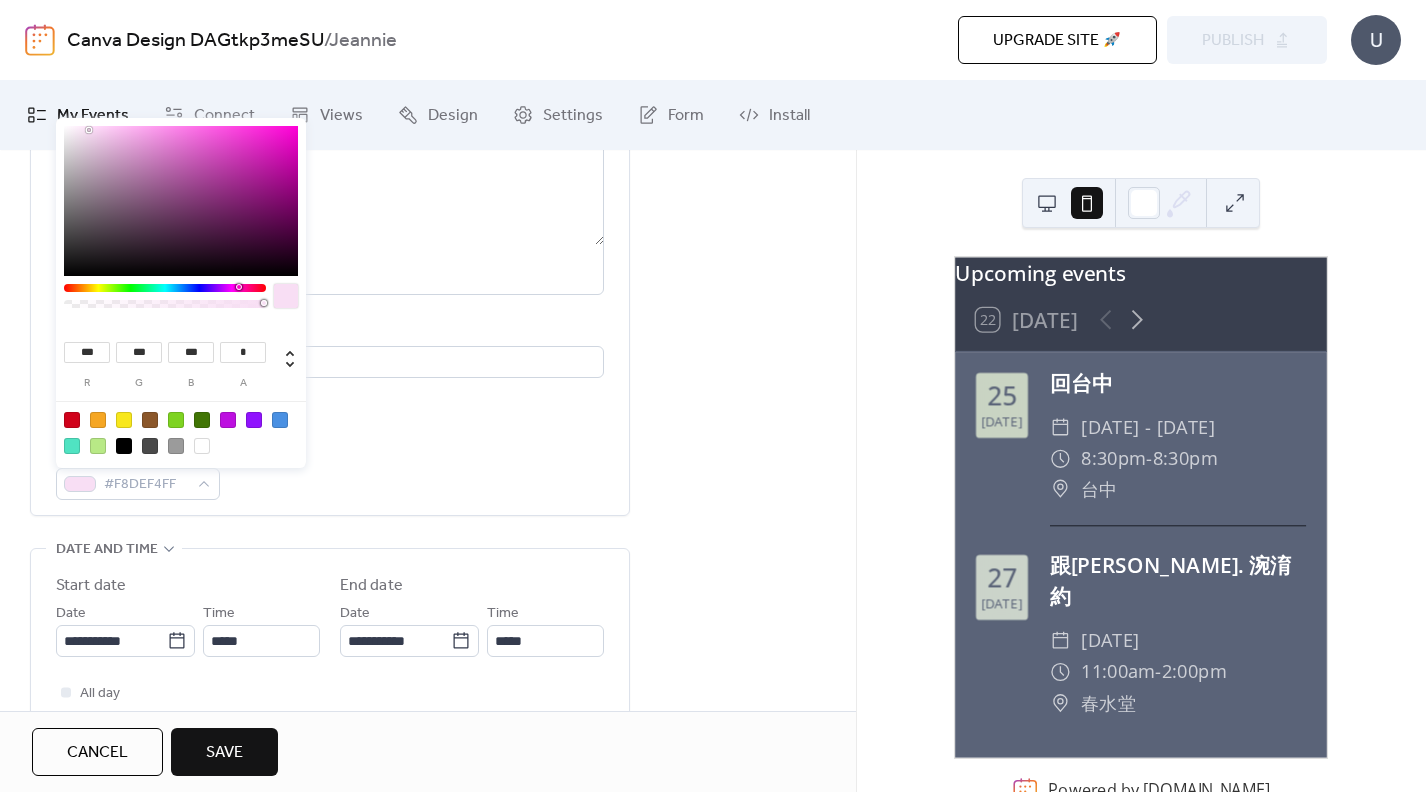click at bounding box center [89, 130] 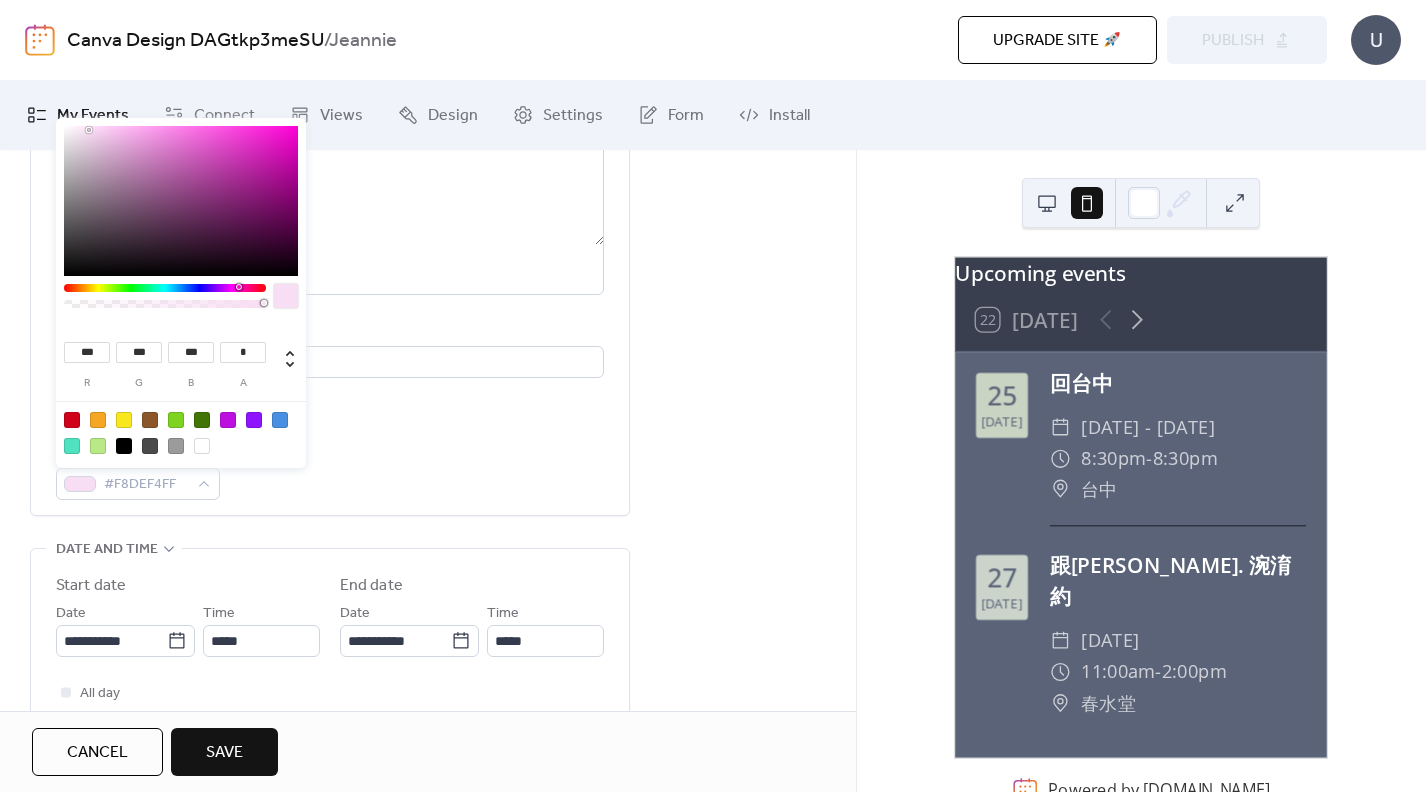 type on "***" 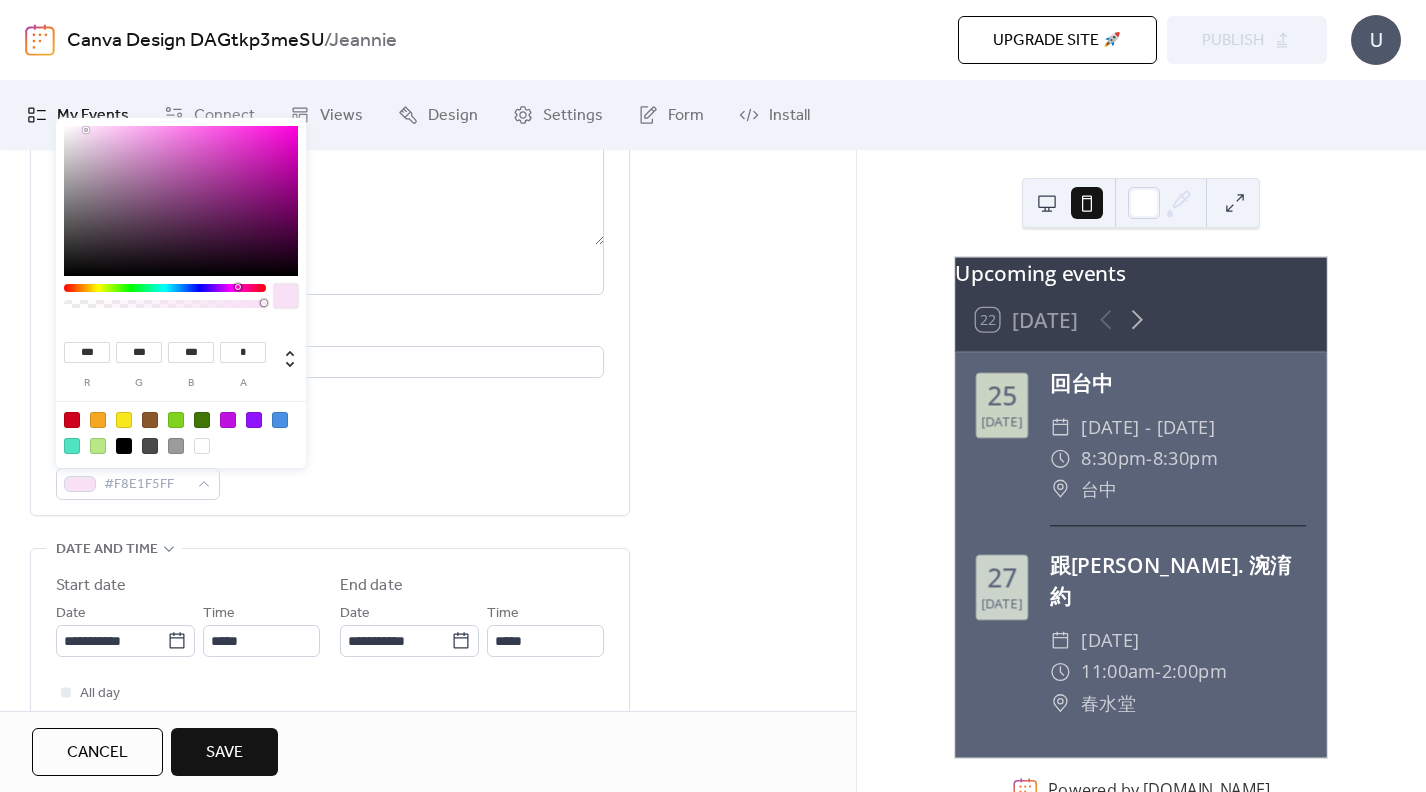 click at bounding box center (86, 130) 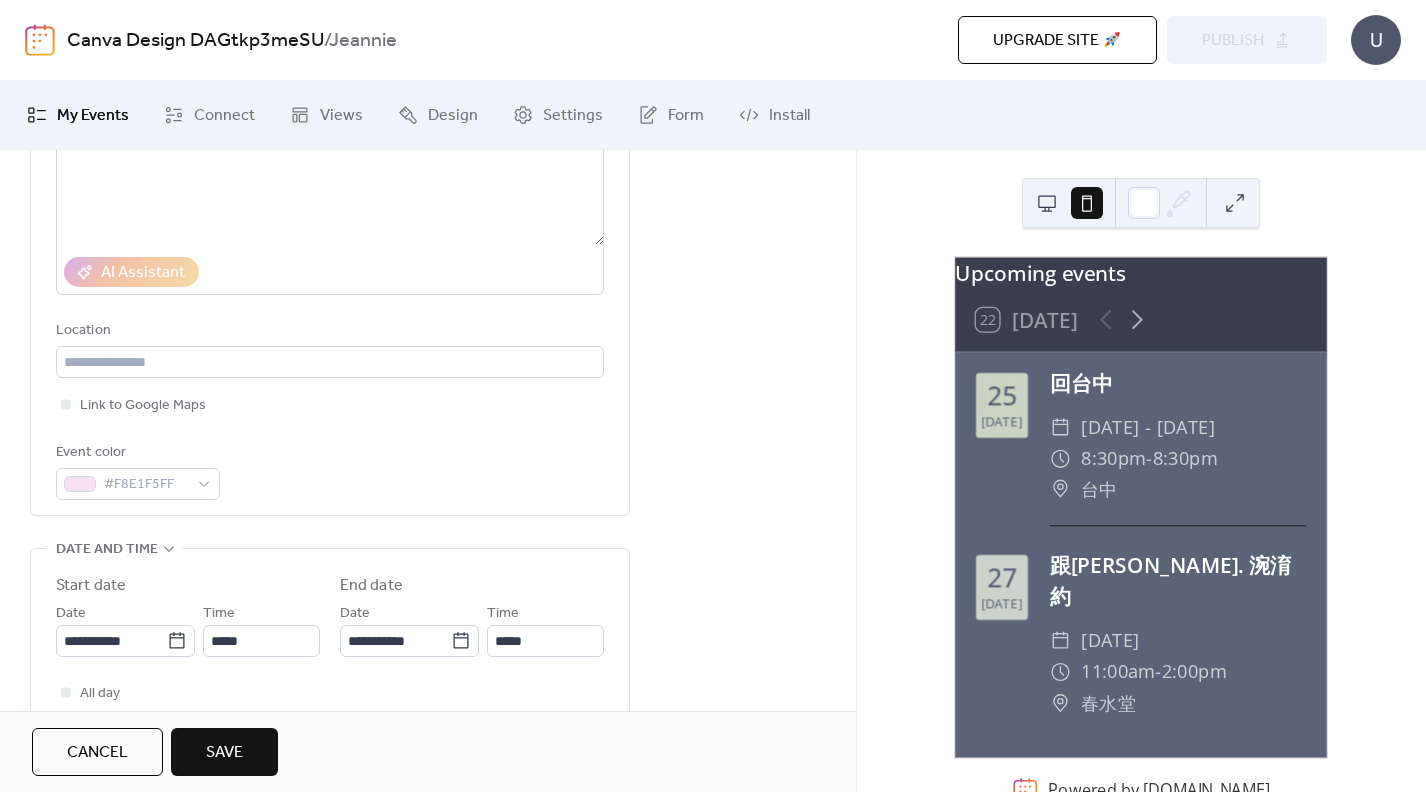 click on "Title ** Description AI Assistant Location Link to Google Maps Event color #F8E1F5FF" at bounding box center [330, 246] 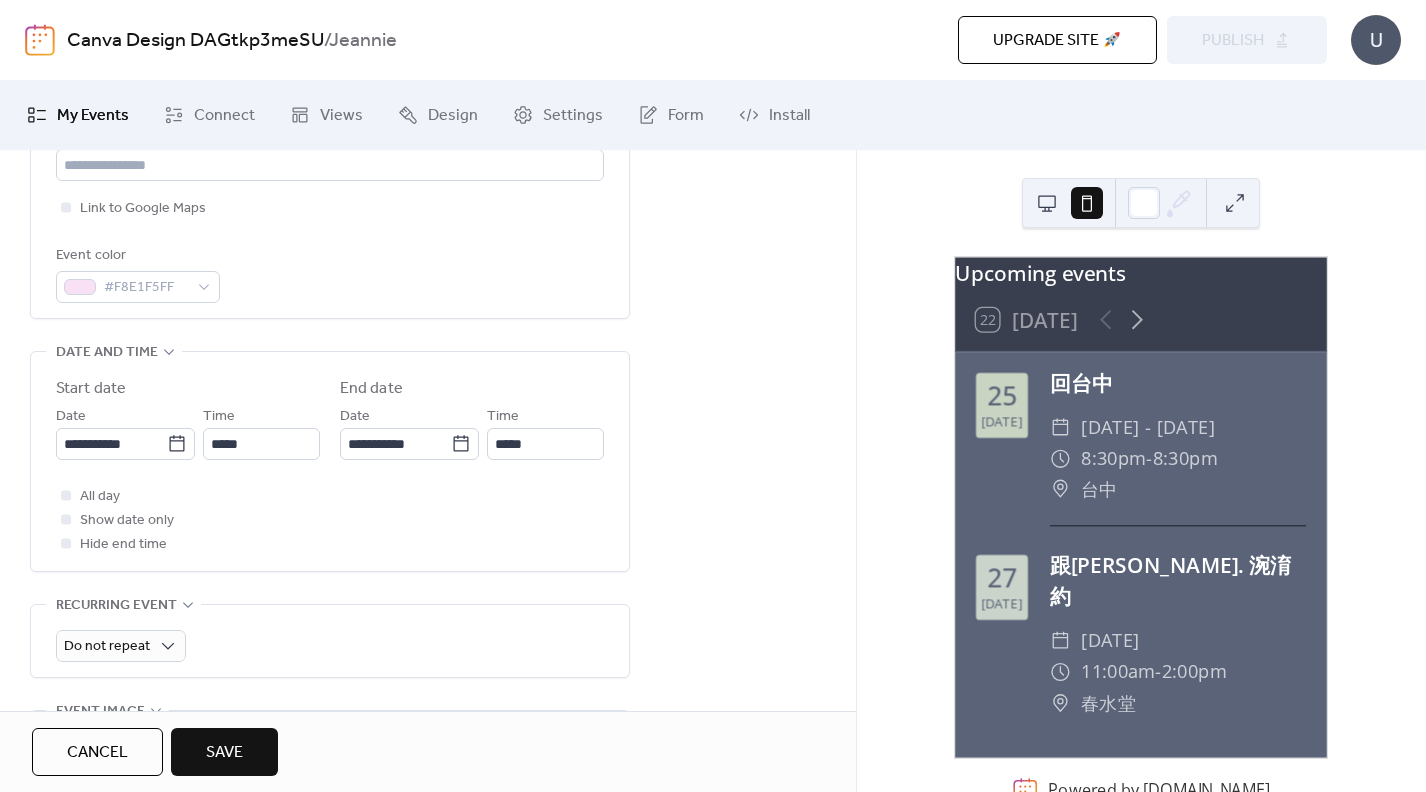 scroll, scrollTop: 493, scrollLeft: 0, axis: vertical 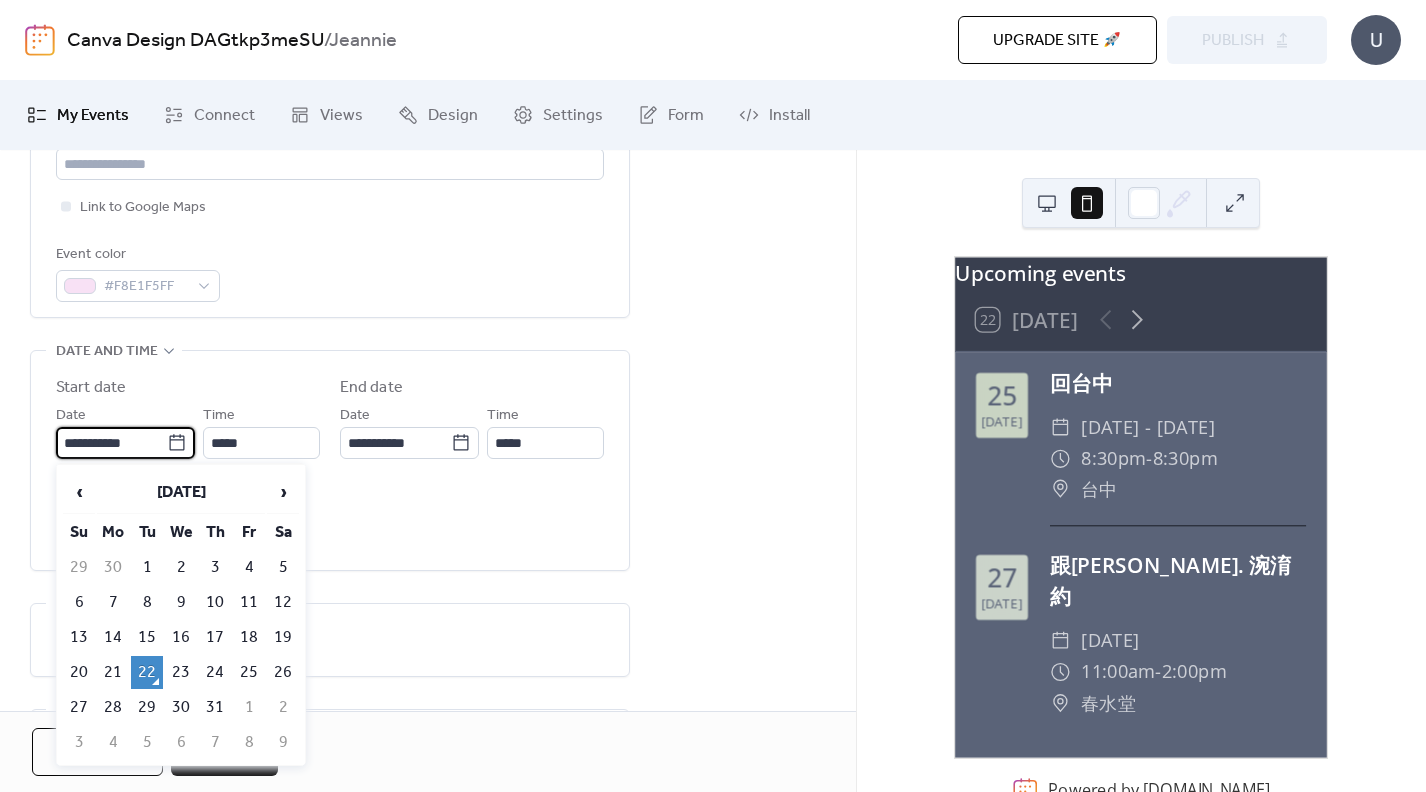 click on "**********" at bounding box center [111, 443] 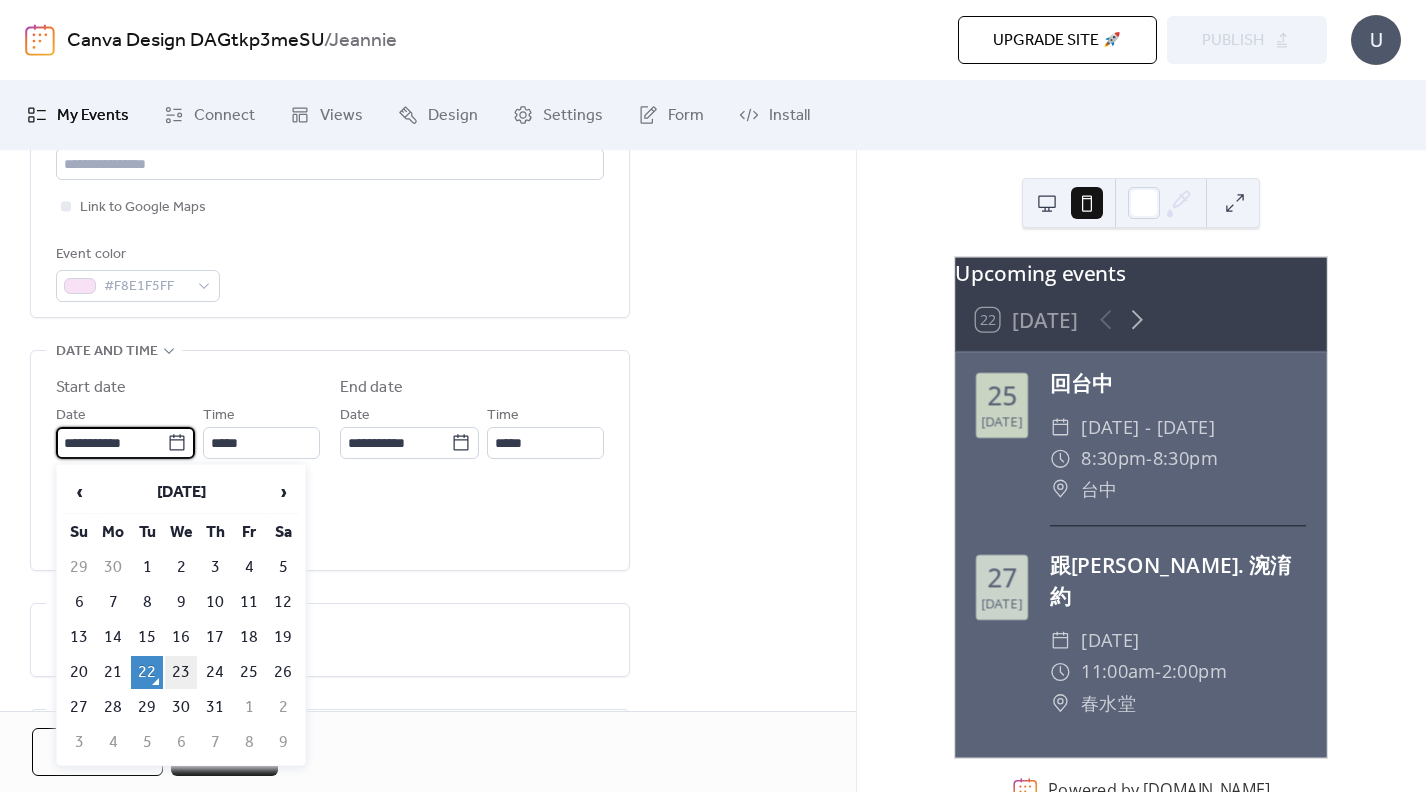 click on "23" at bounding box center (181, 672) 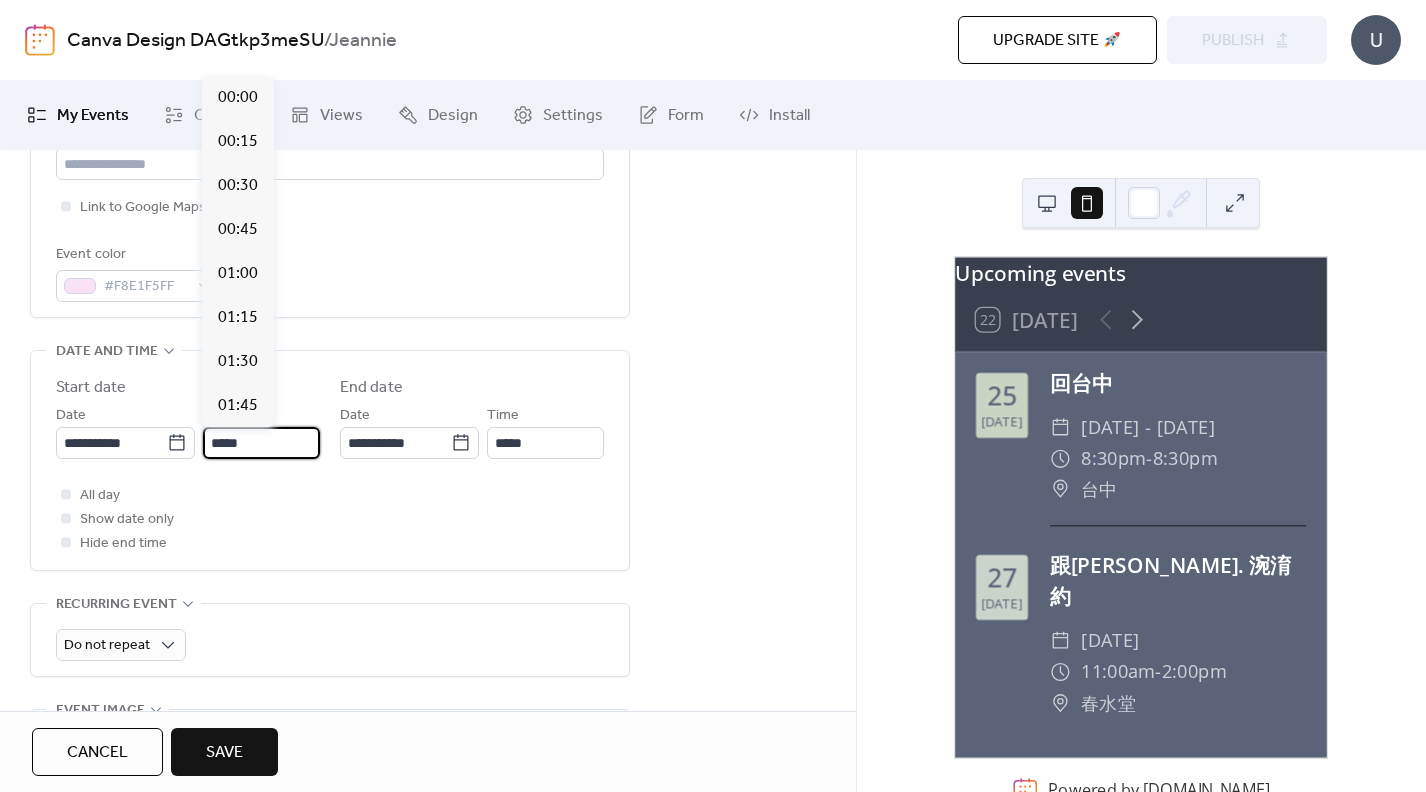 click on "*****" at bounding box center (261, 443) 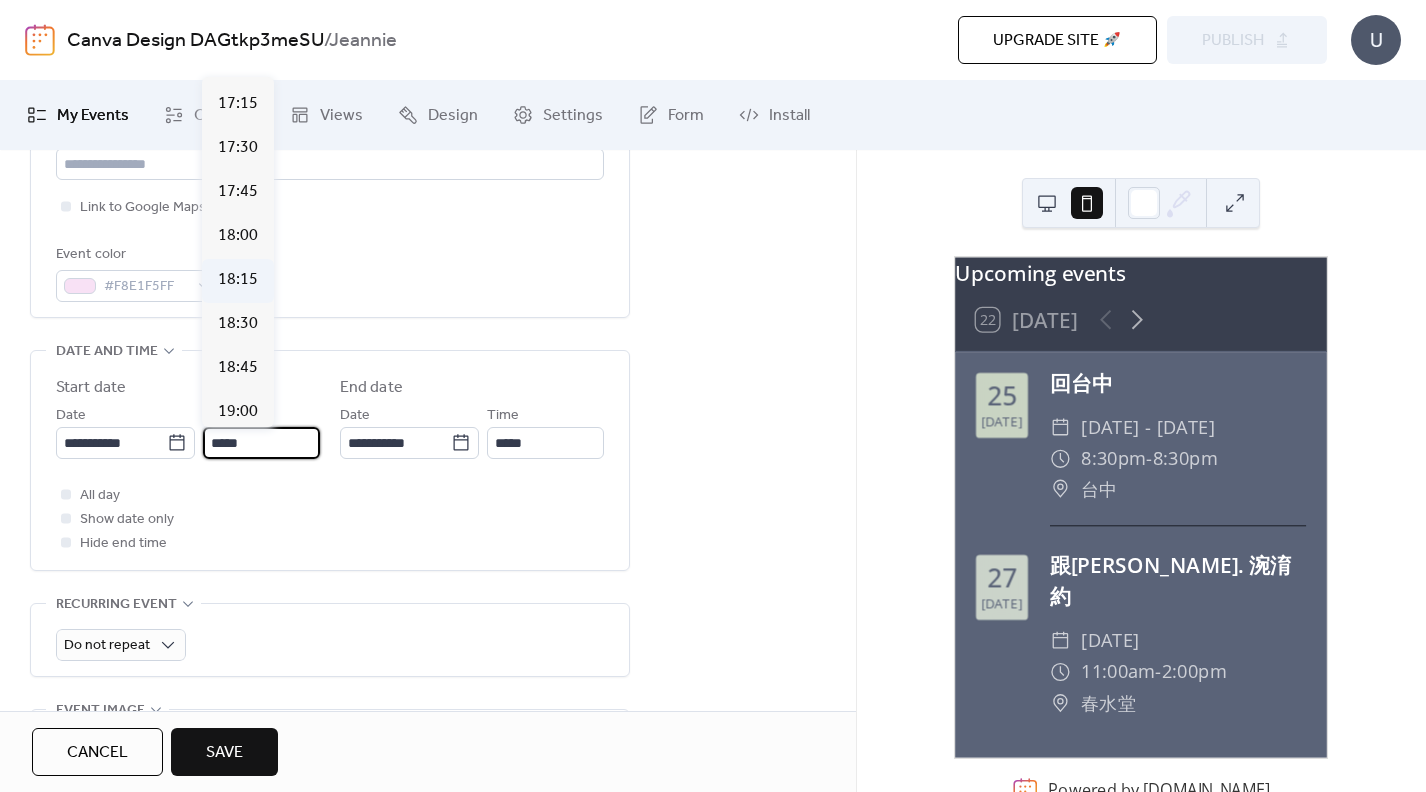 scroll, scrollTop: 3104, scrollLeft: 0, axis: vertical 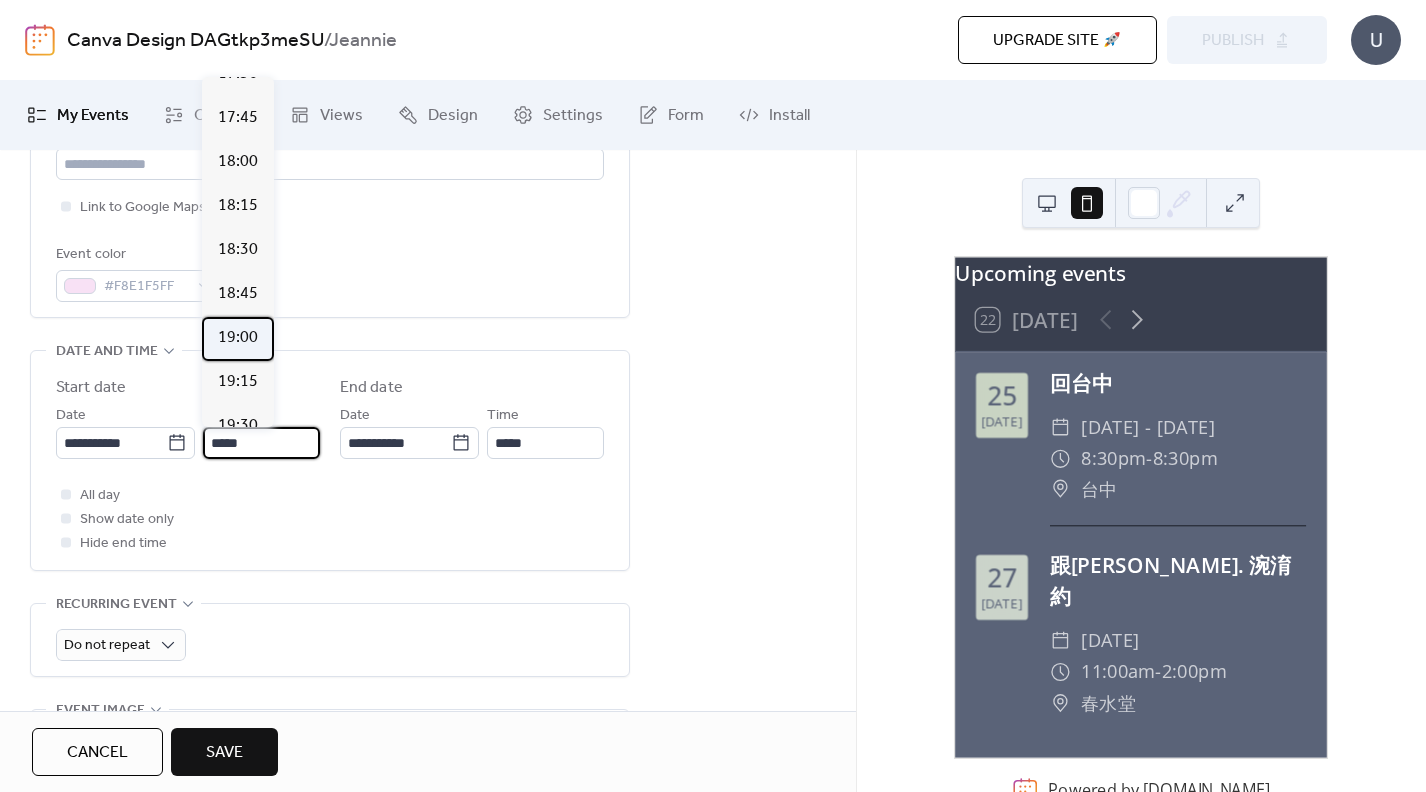 click on "19:00" at bounding box center [238, 338] 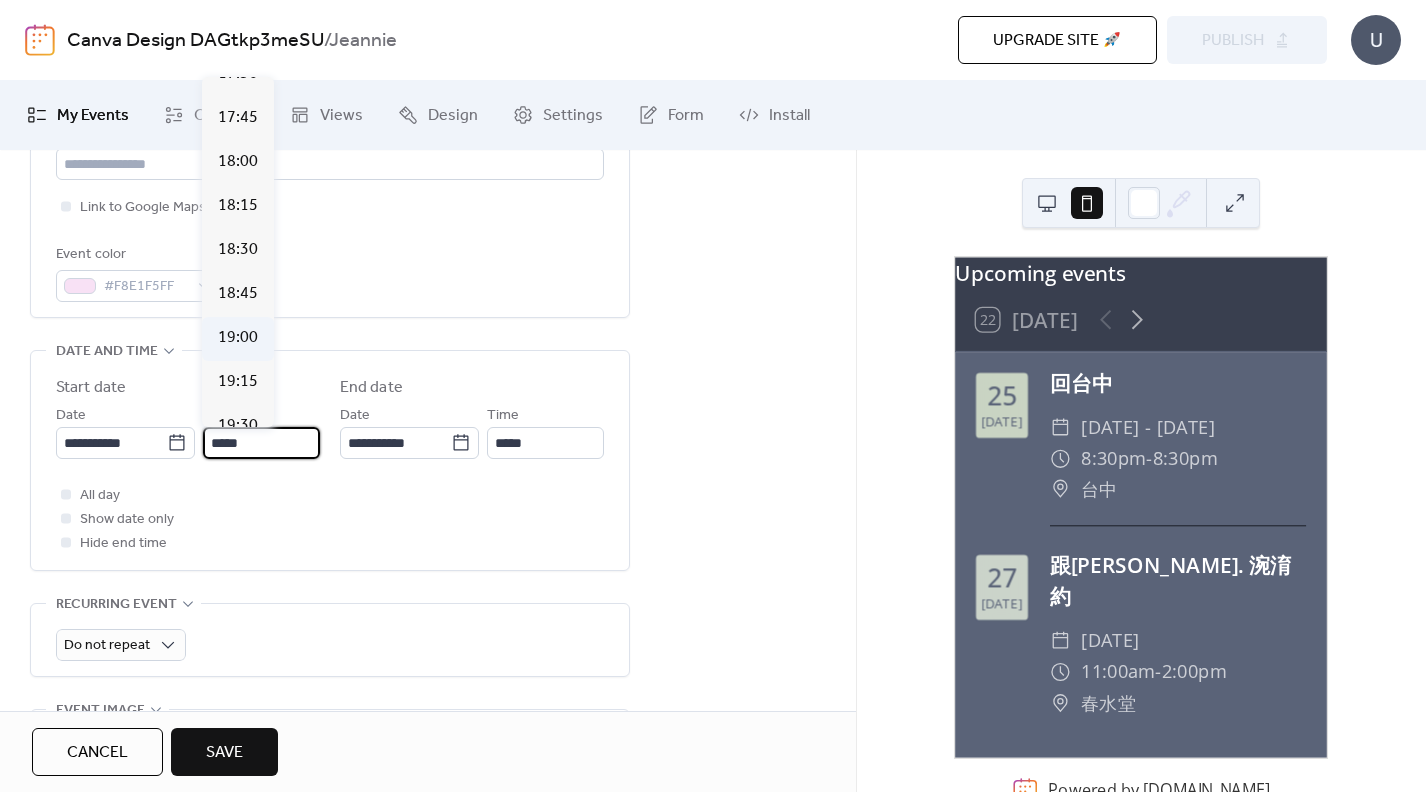 type on "*****" 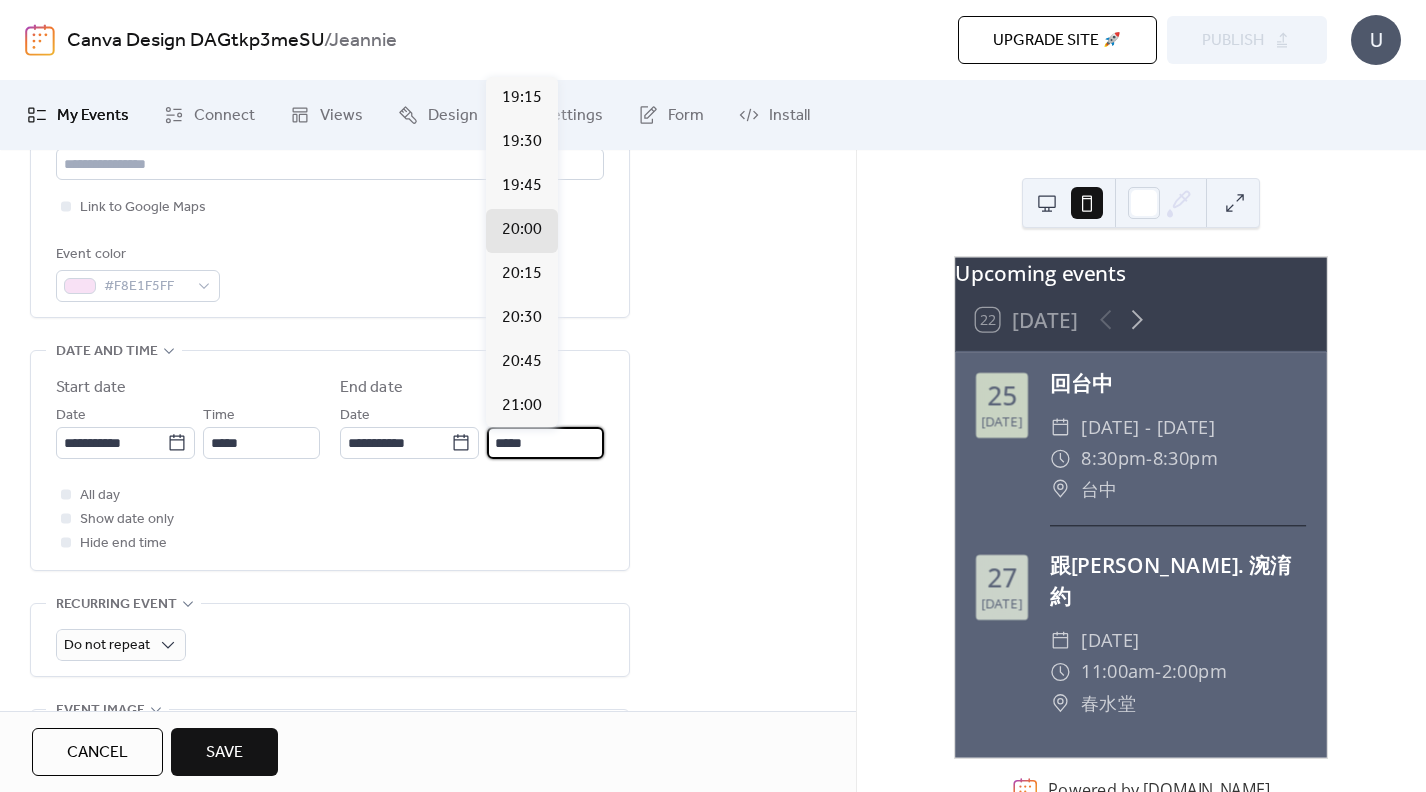 click on "*****" at bounding box center (545, 443) 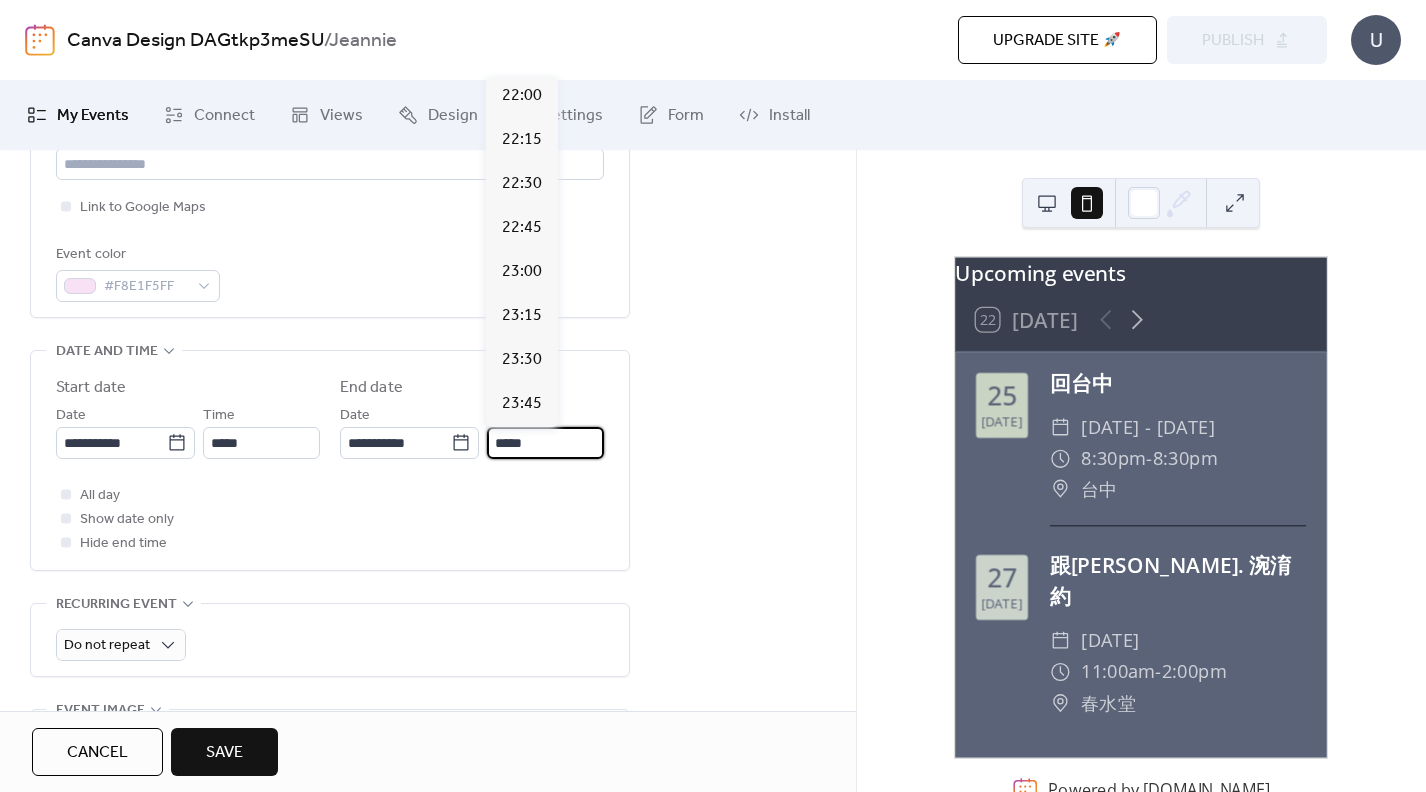 scroll, scrollTop: 505, scrollLeft: 0, axis: vertical 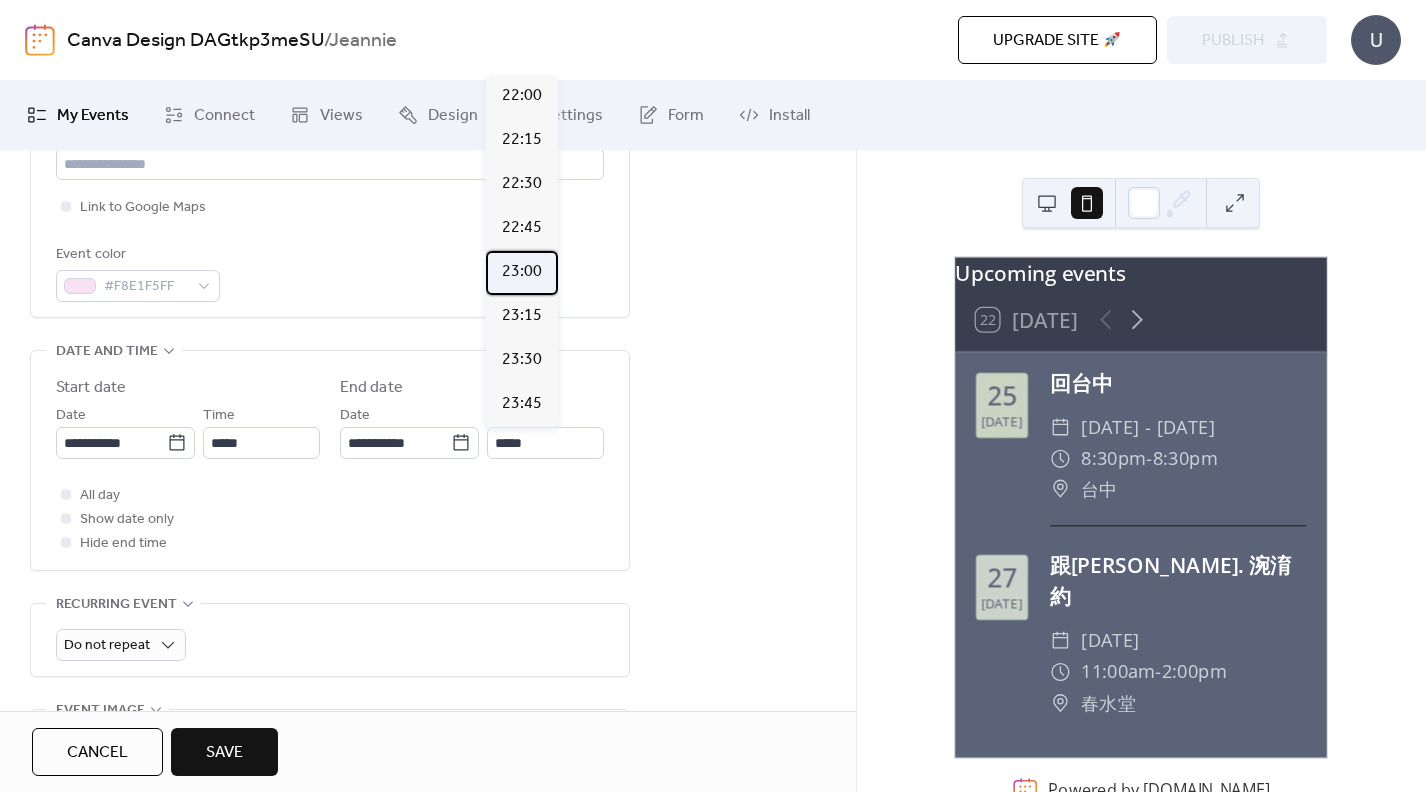 click on "23:00" at bounding box center [522, 272] 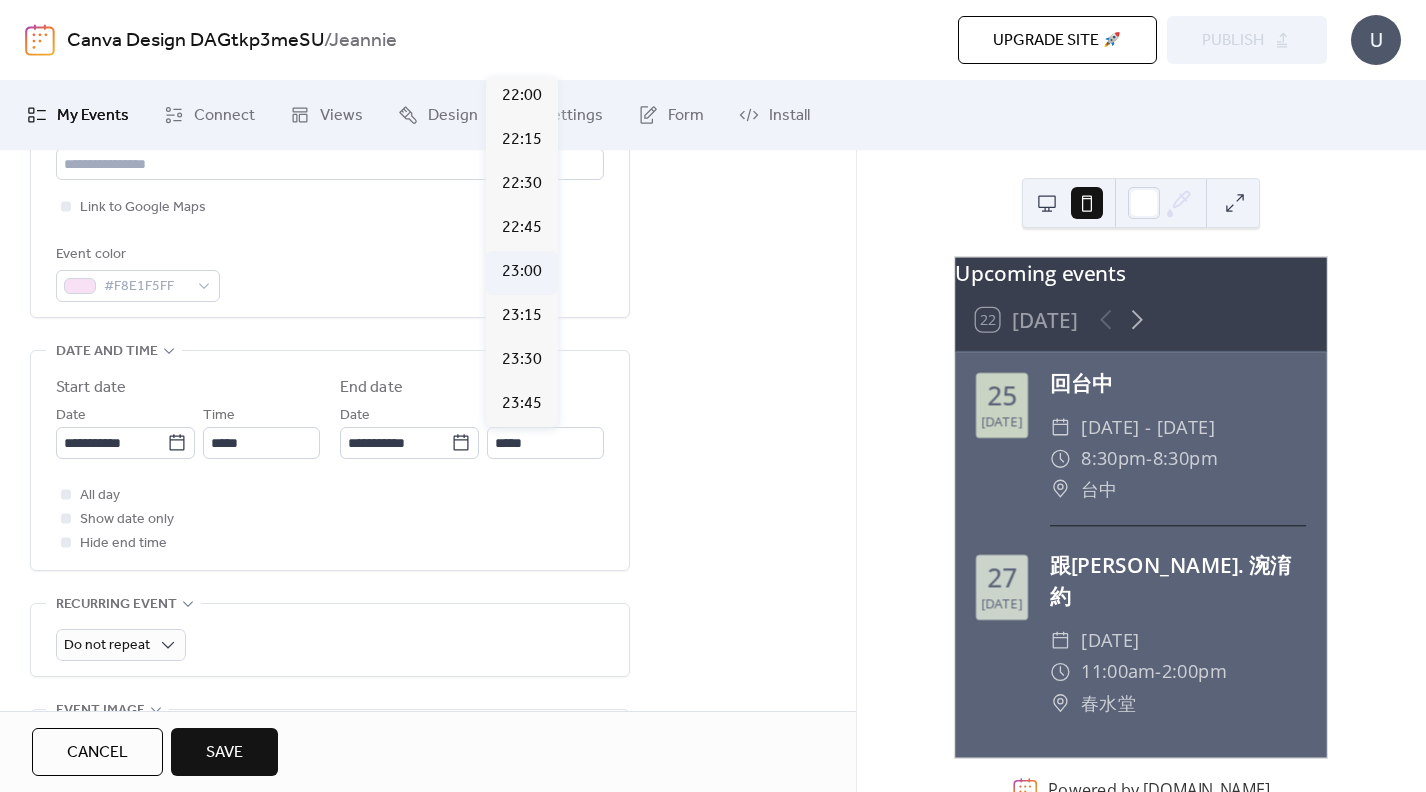 type on "*****" 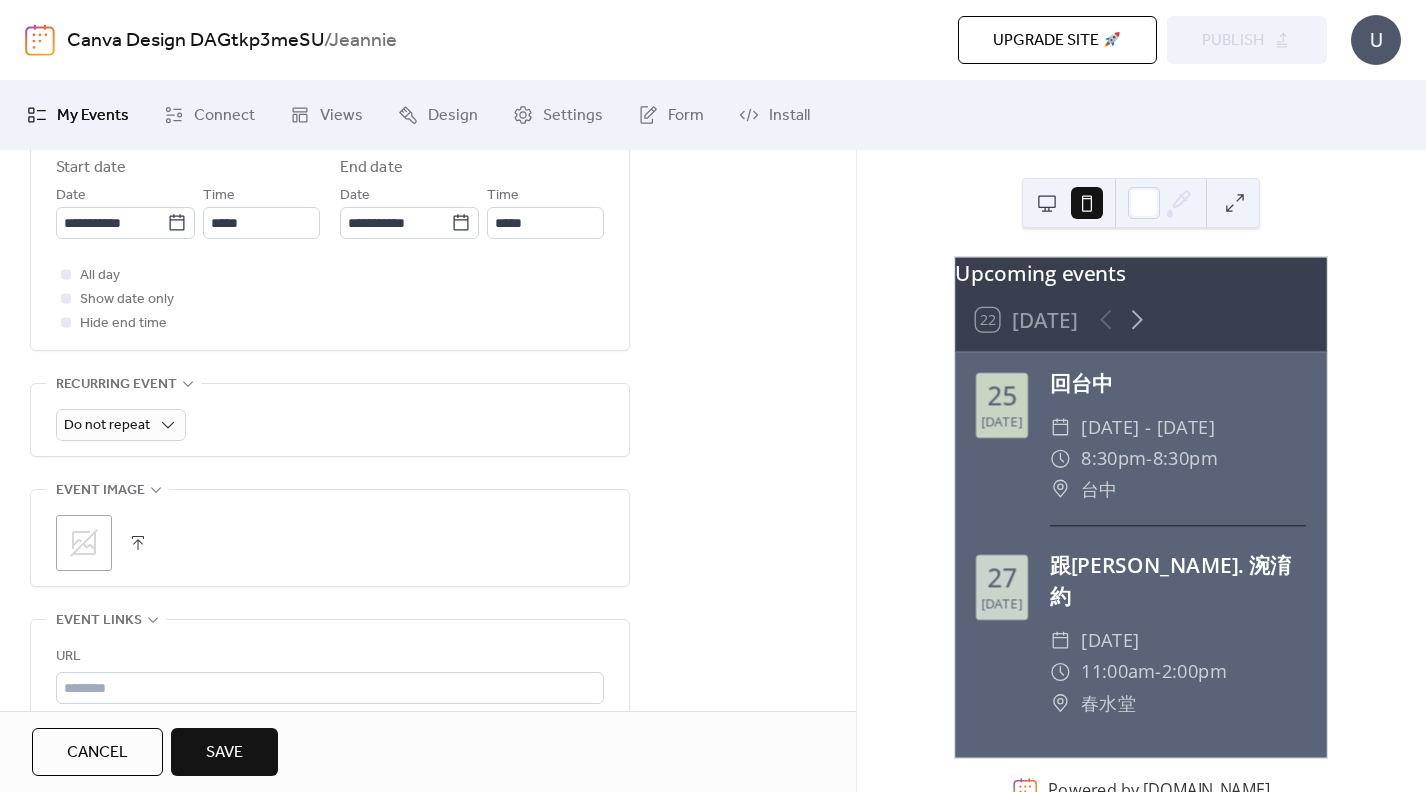 scroll, scrollTop: 722, scrollLeft: 0, axis: vertical 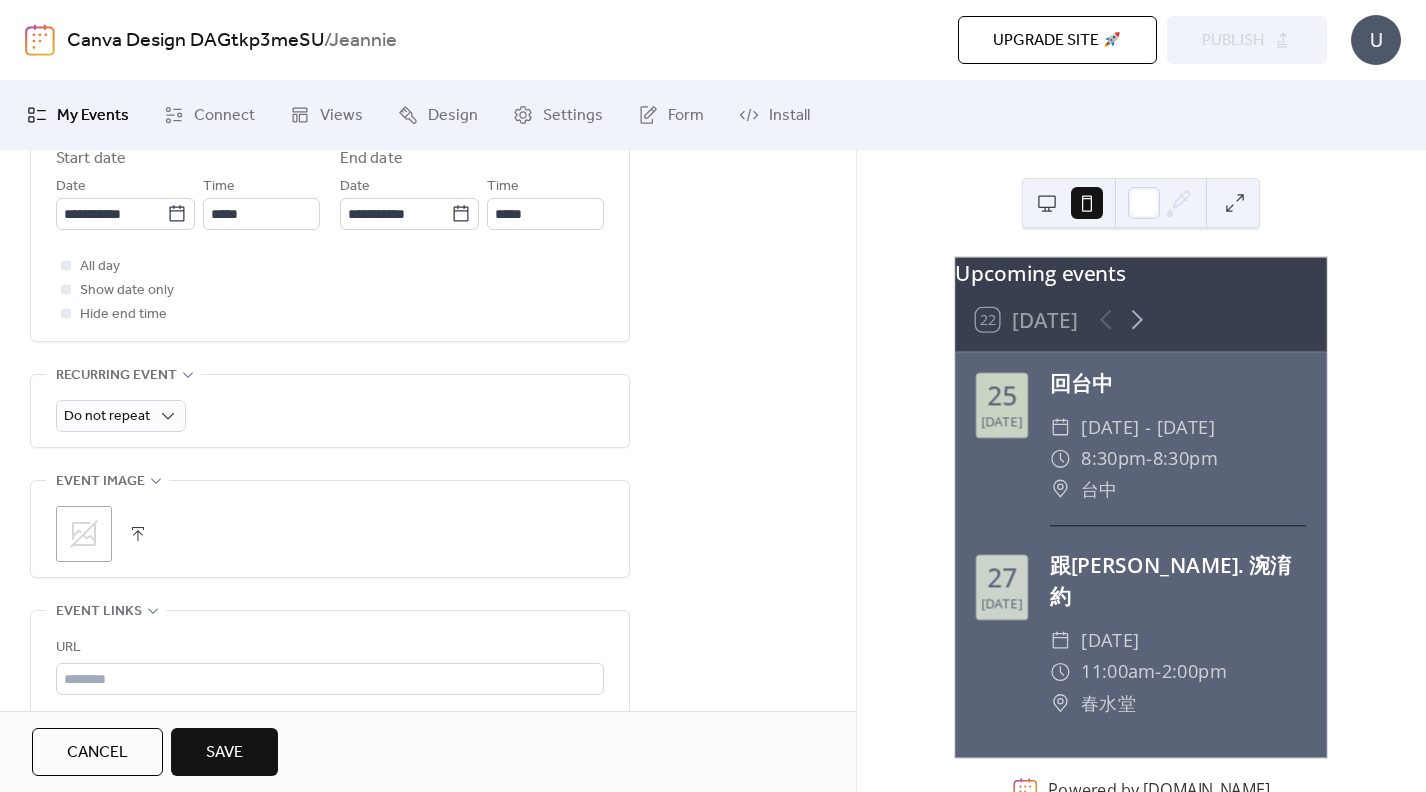 click on "Save" at bounding box center (224, 753) 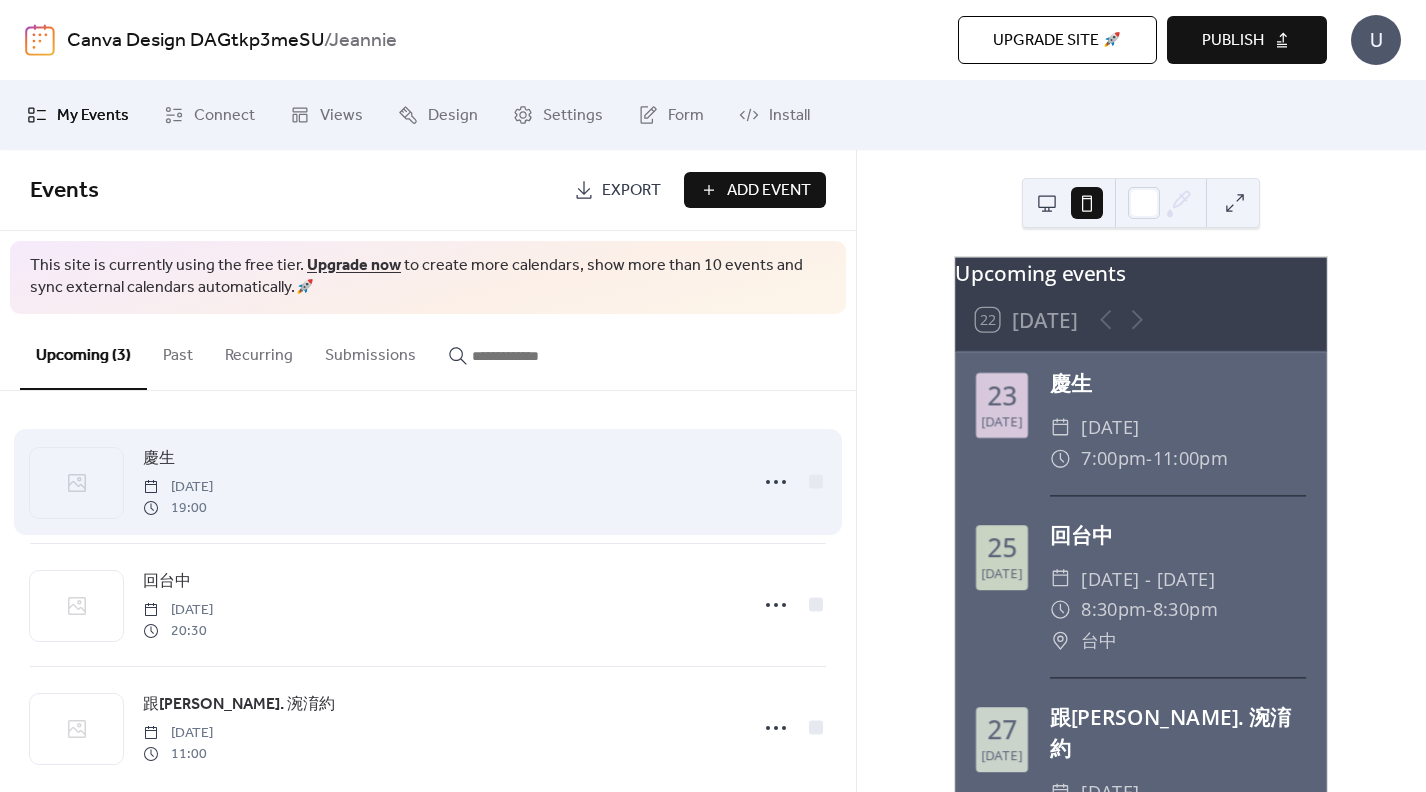 scroll, scrollTop: 30, scrollLeft: 0, axis: vertical 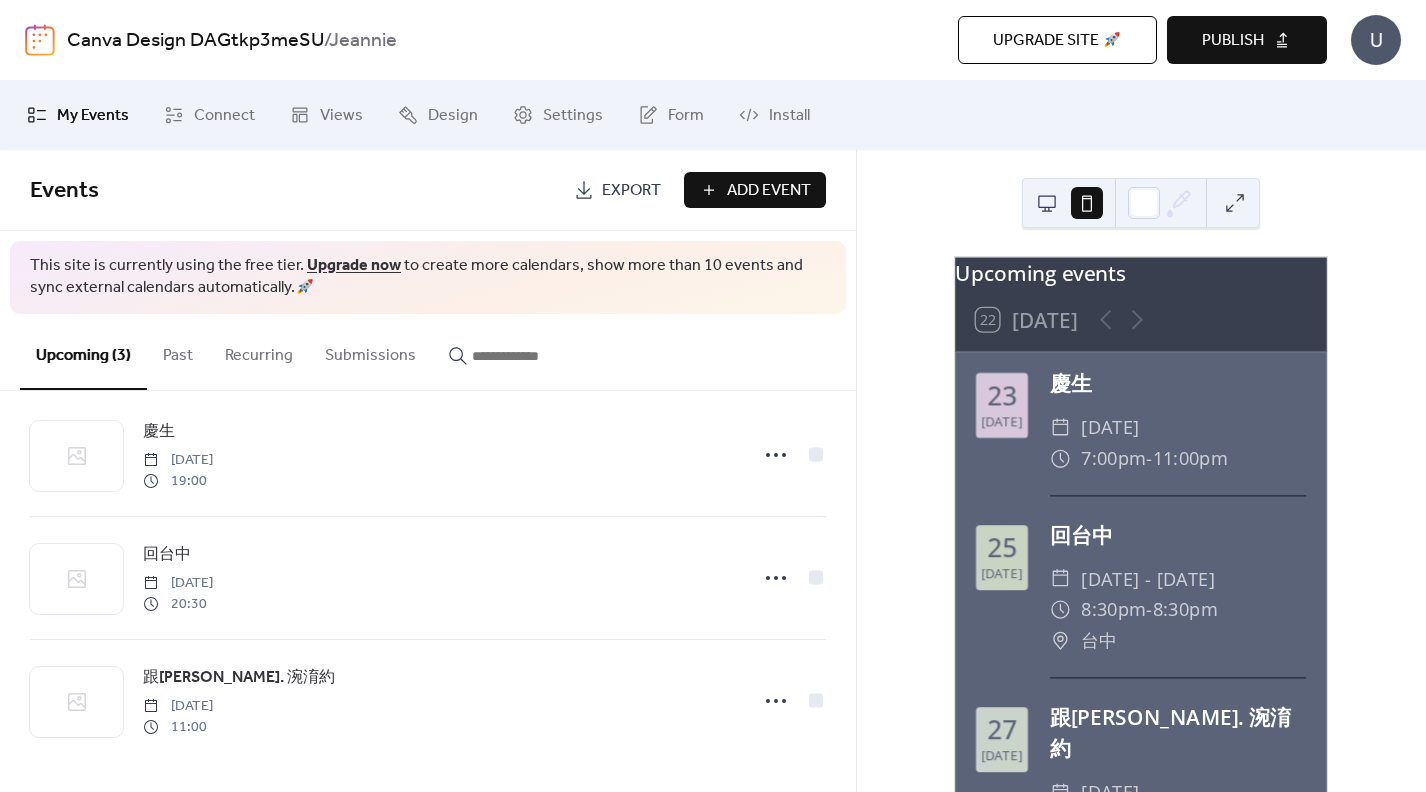 click on "Add Event" at bounding box center [769, 191] 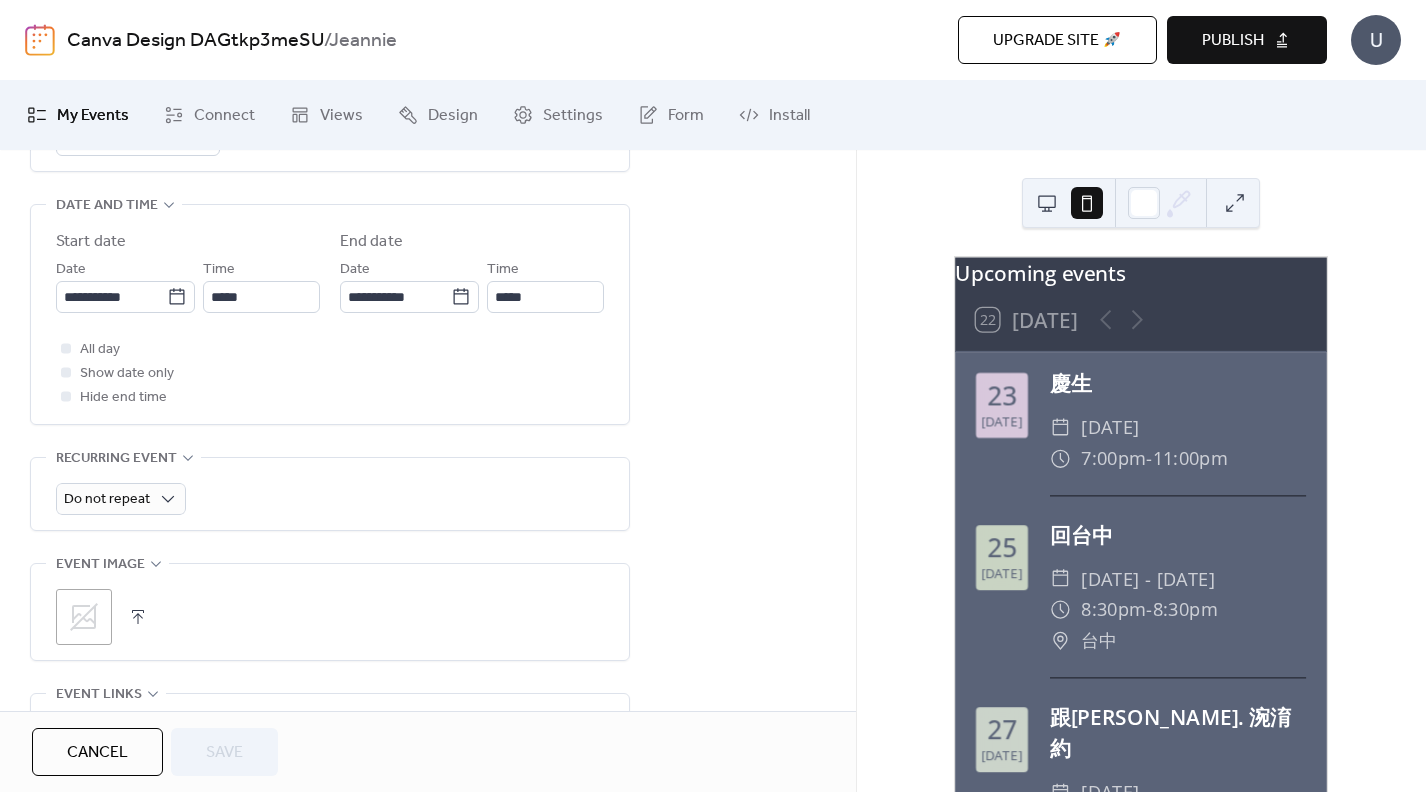scroll, scrollTop: 637, scrollLeft: 0, axis: vertical 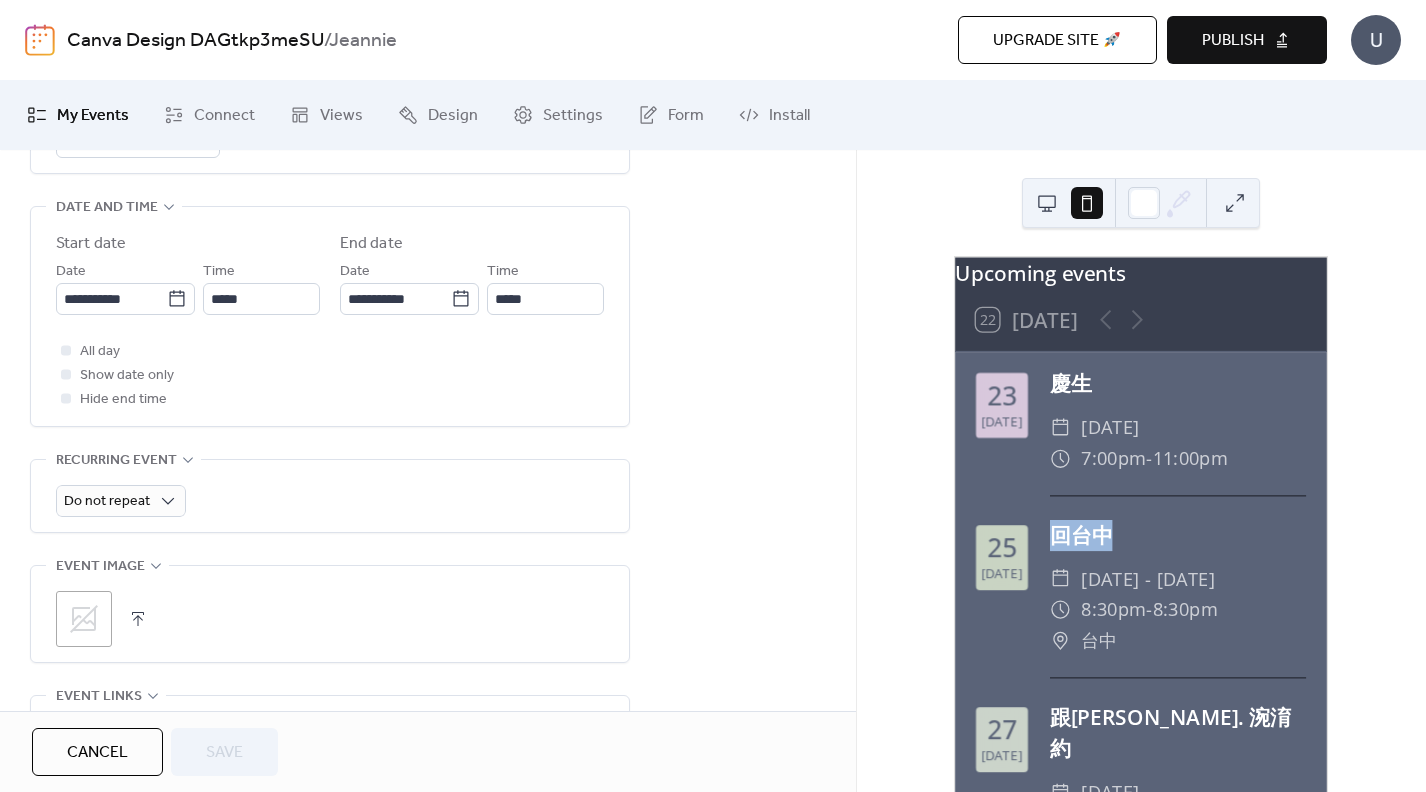 drag, startPoint x: 1049, startPoint y: 553, endPoint x: 1118, endPoint y: 545, distance: 69.46222 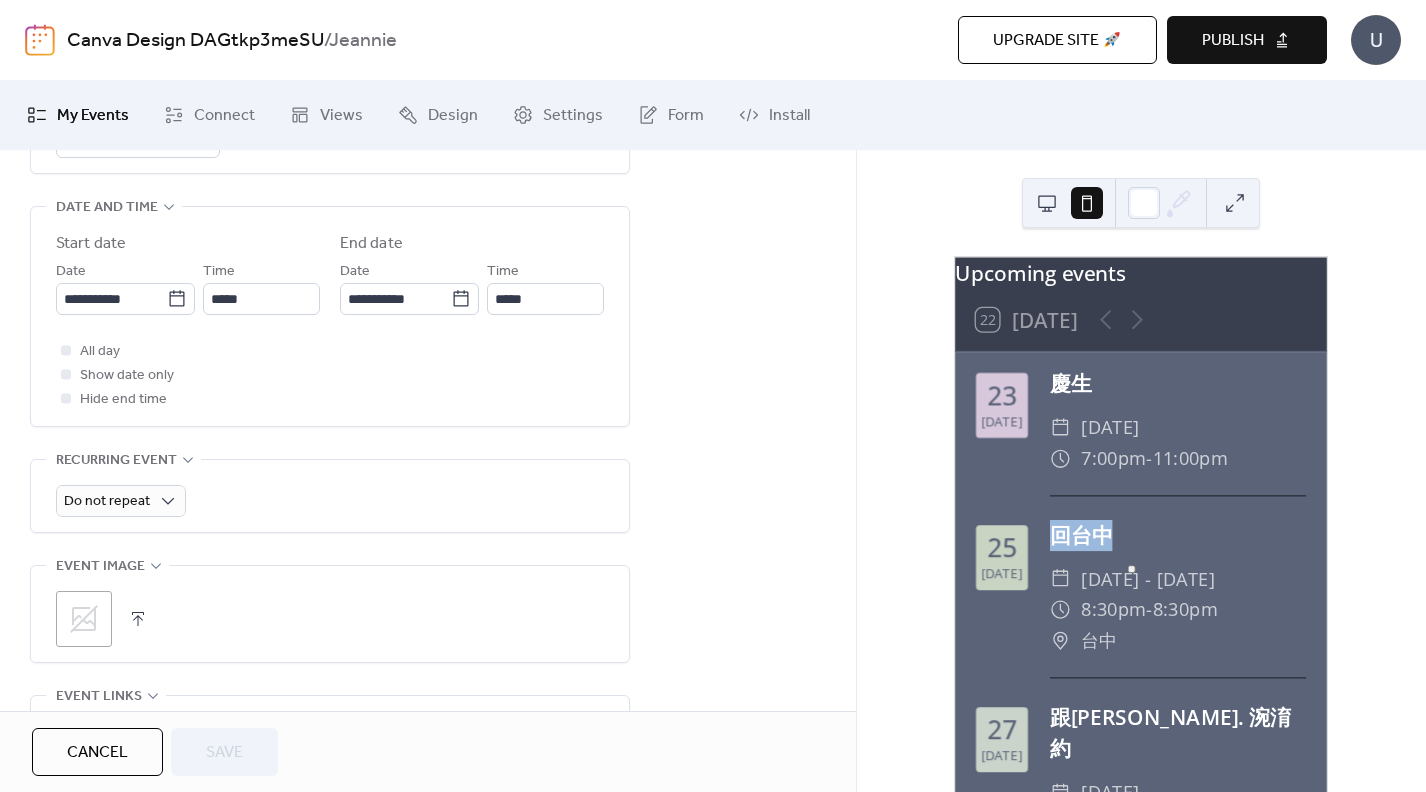 copy on "回台中" 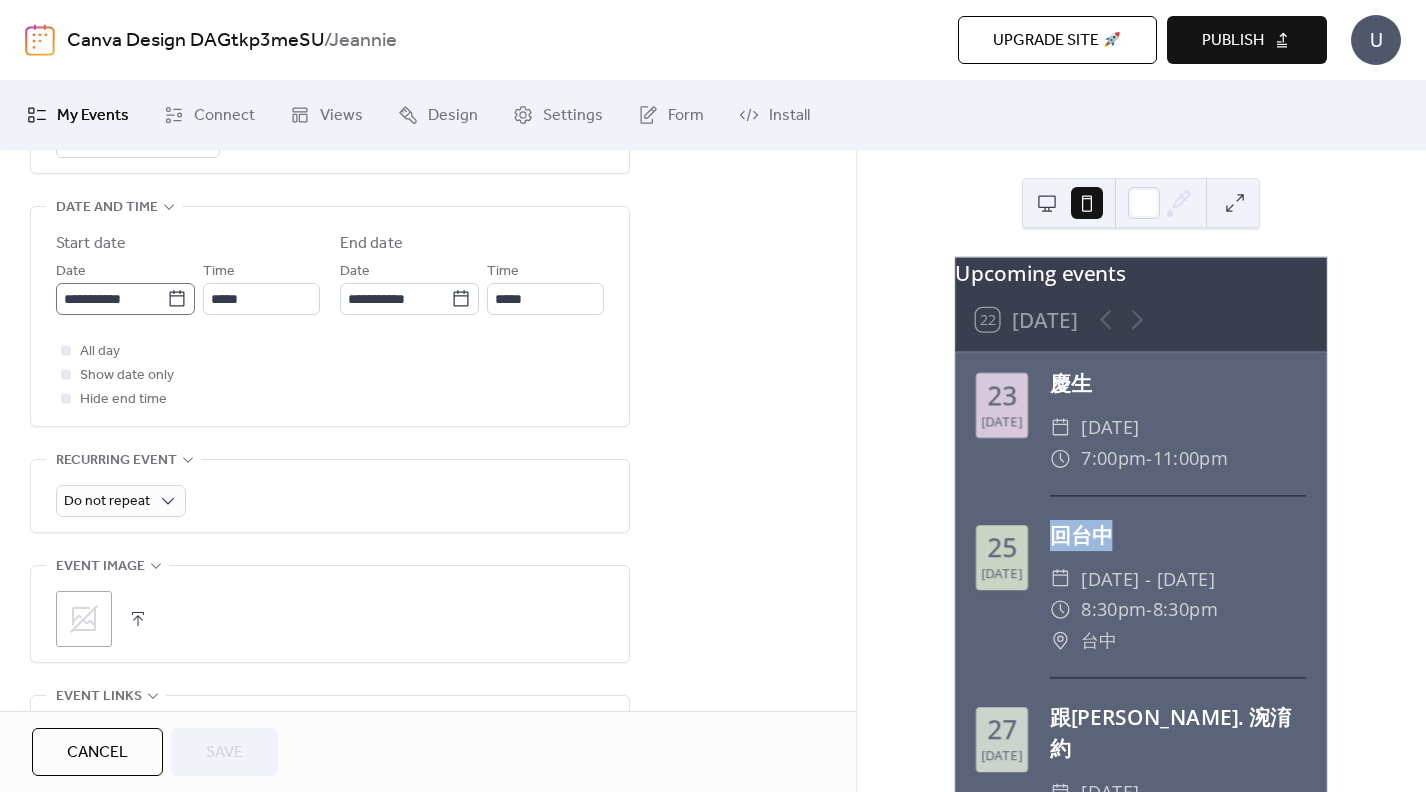 click 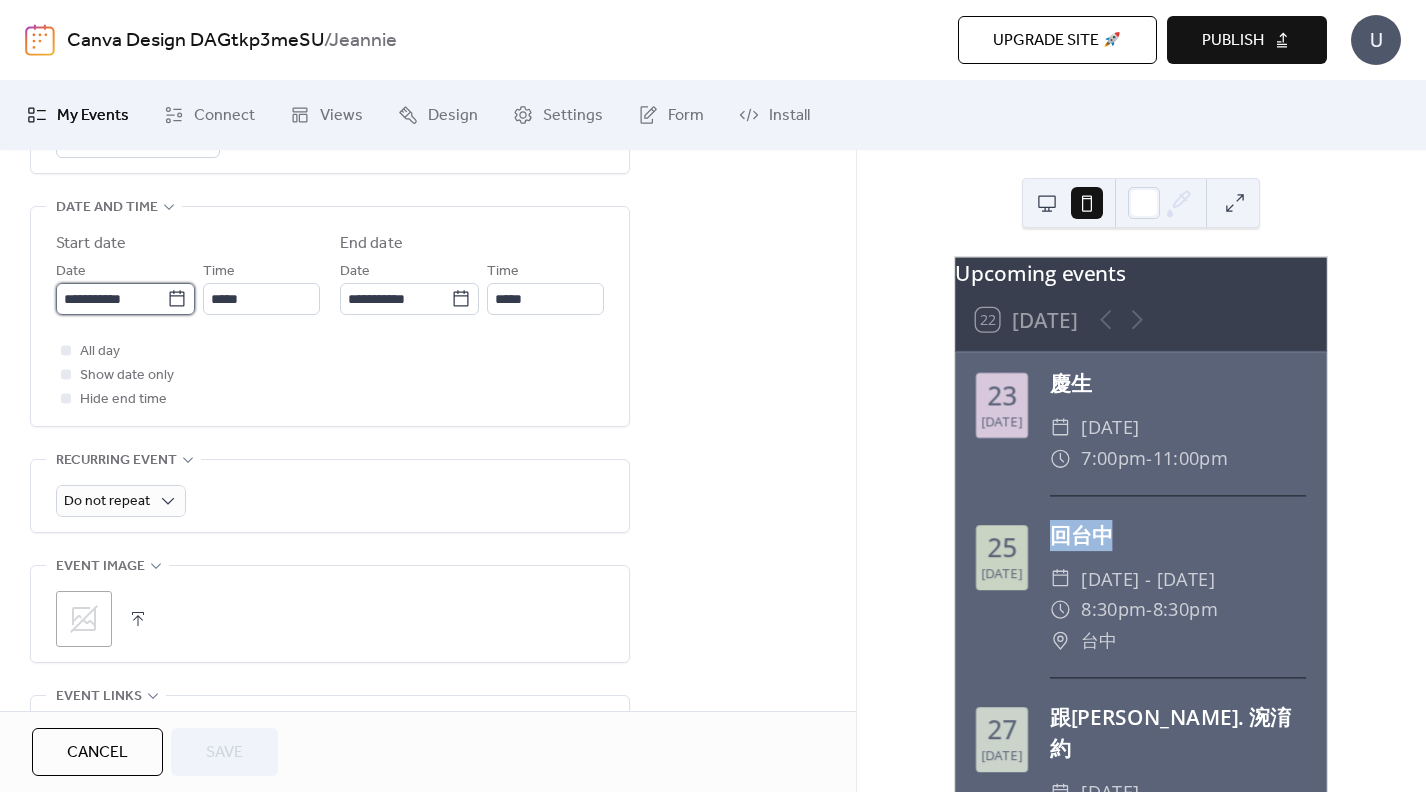 click on "**********" at bounding box center [111, 299] 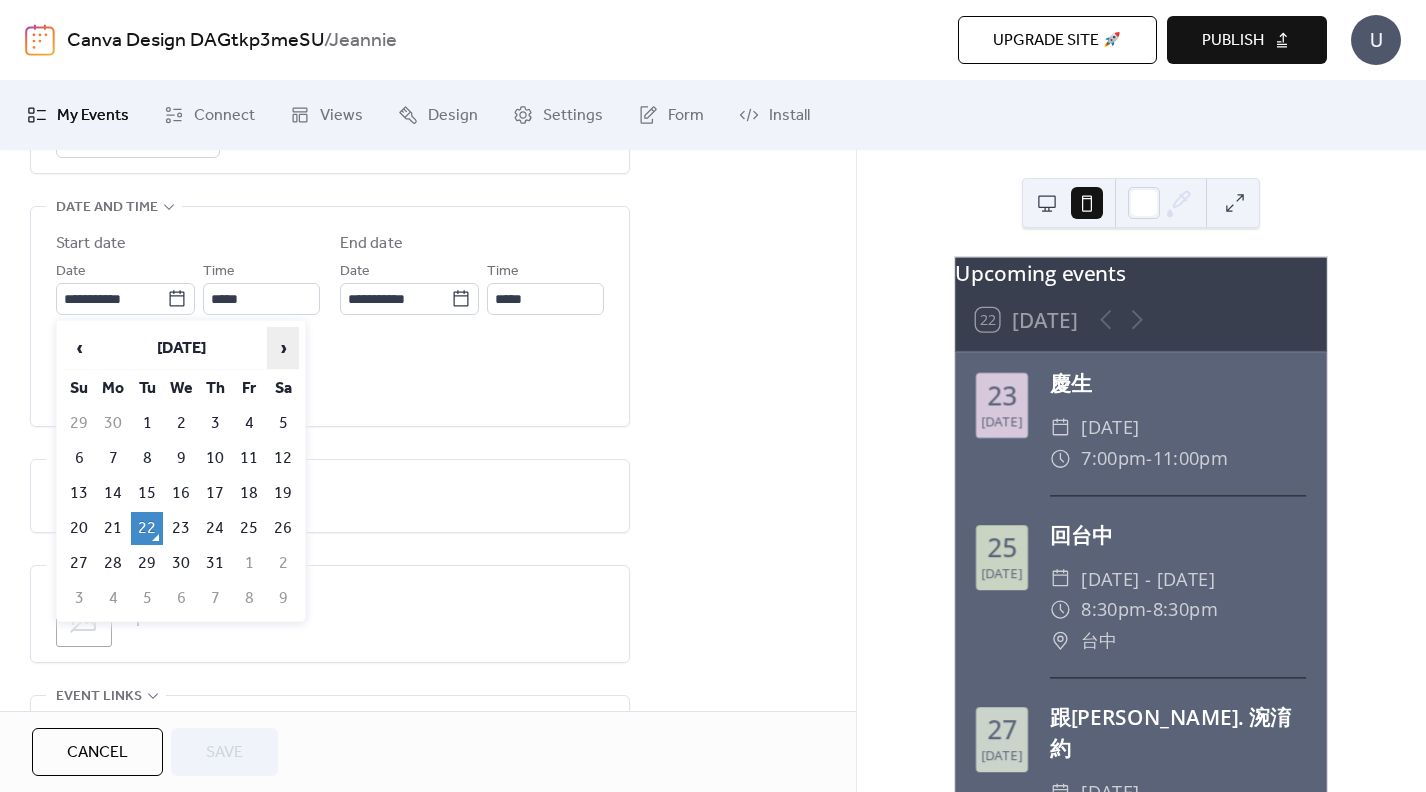 click on "›" at bounding box center [283, 348] 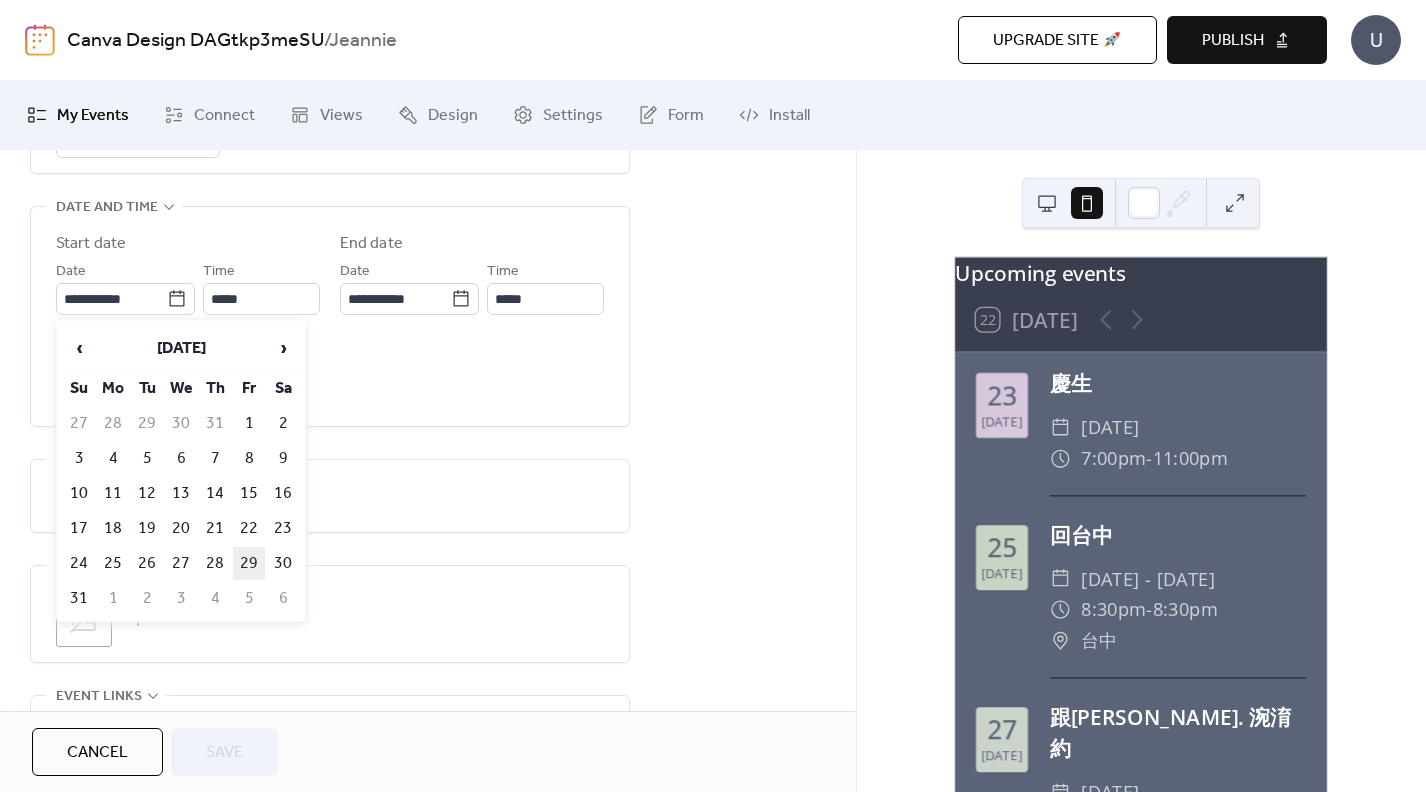 click on "29" at bounding box center [249, 563] 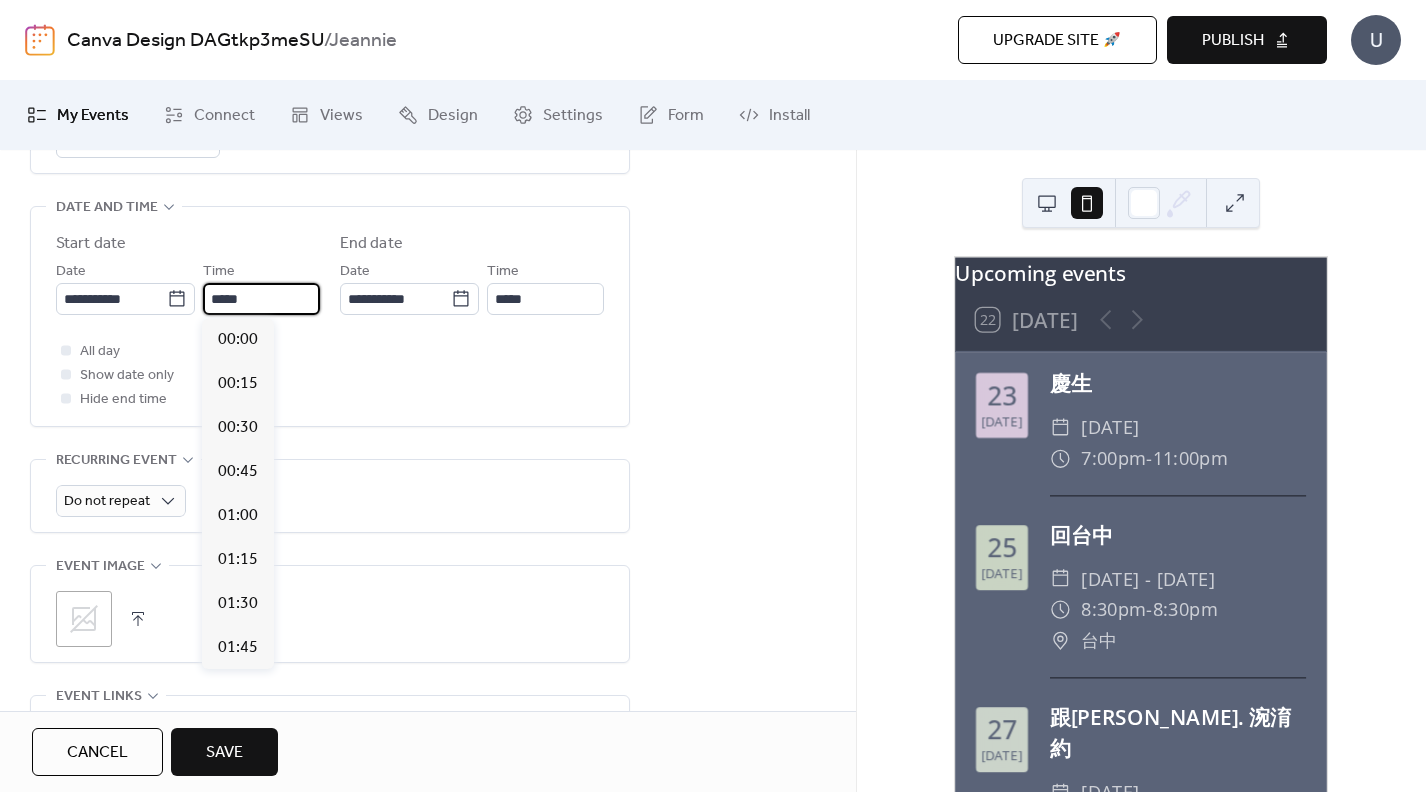 click on "*****" at bounding box center (261, 299) 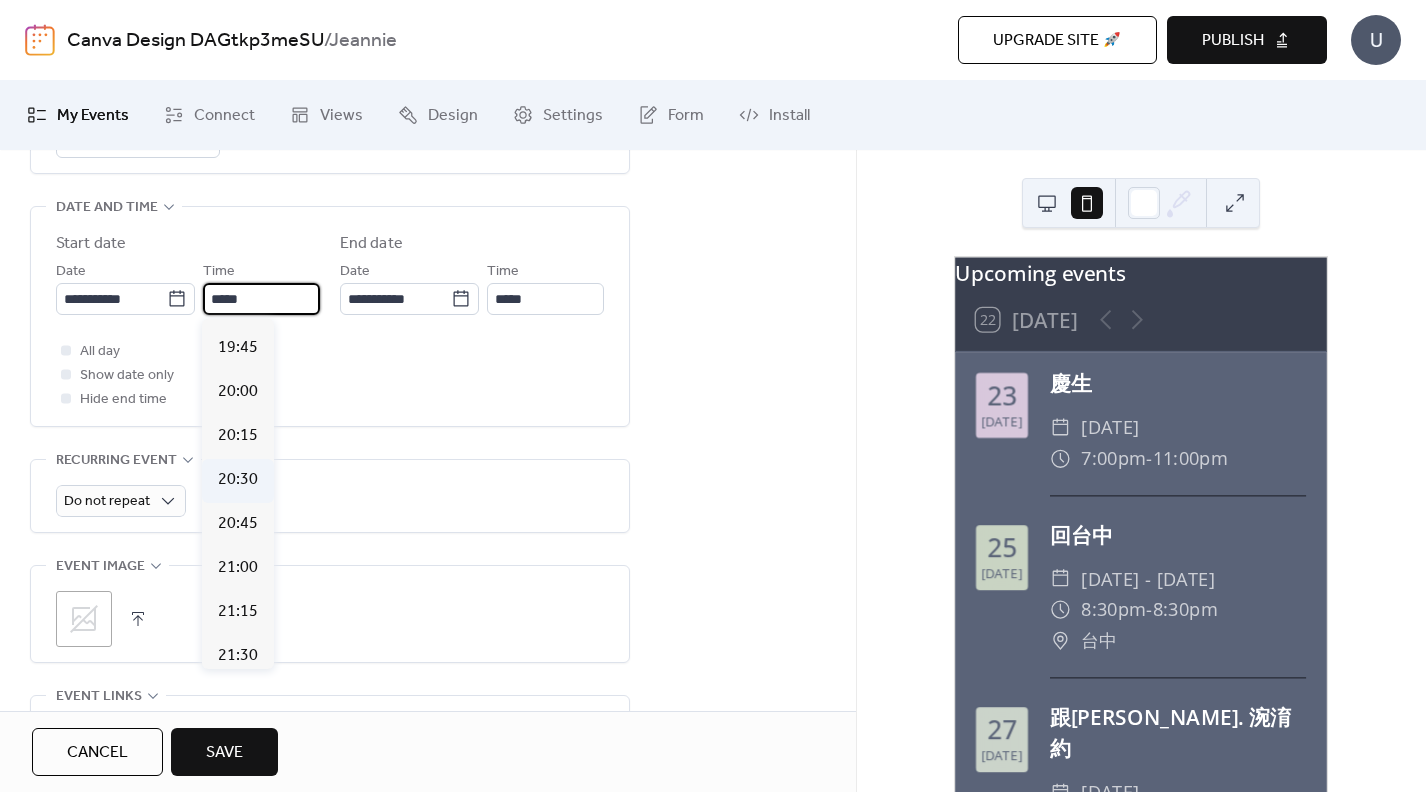 scroll, scrollTop: 3490, scrollLeft: 0, axis: vertical 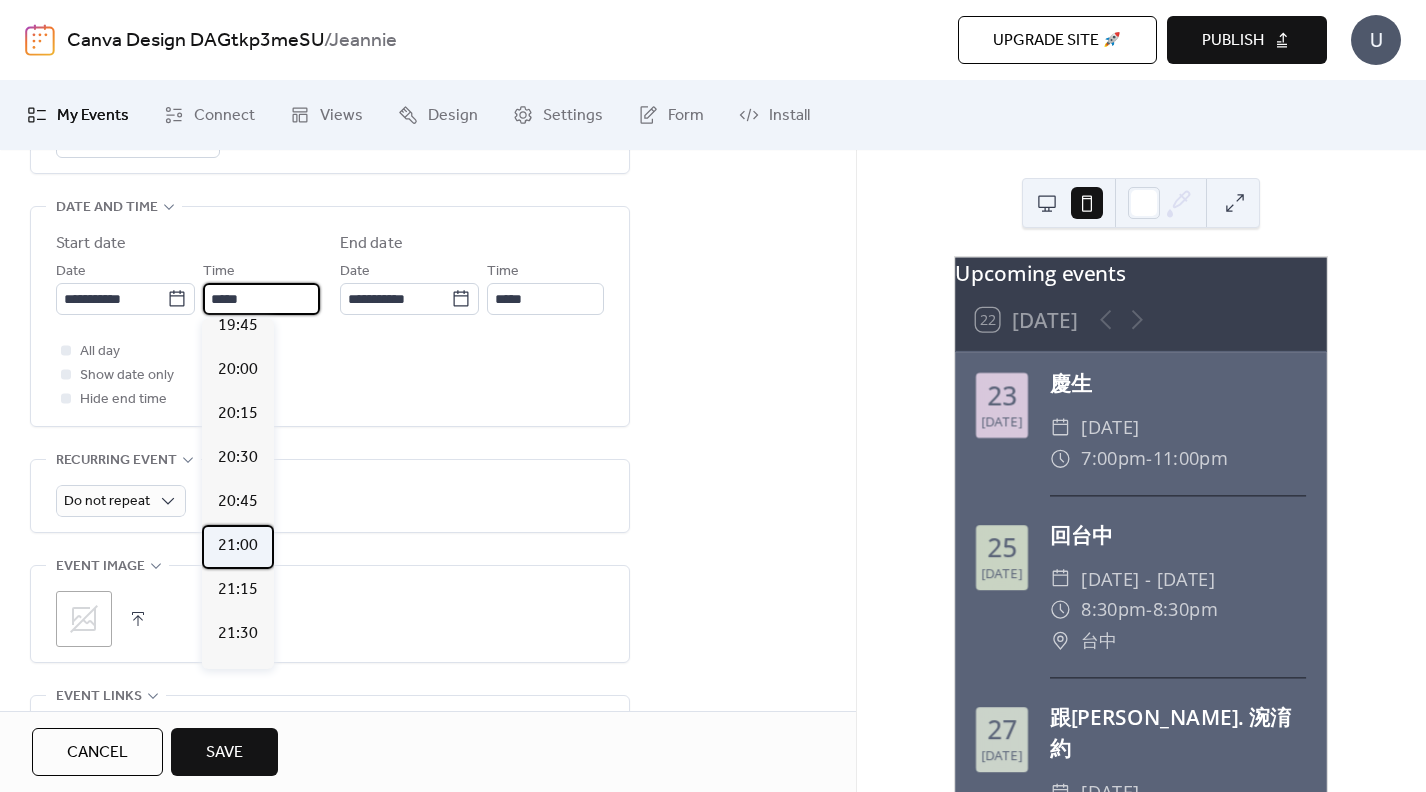 click on "21:00" at bounding box center (238, 546) 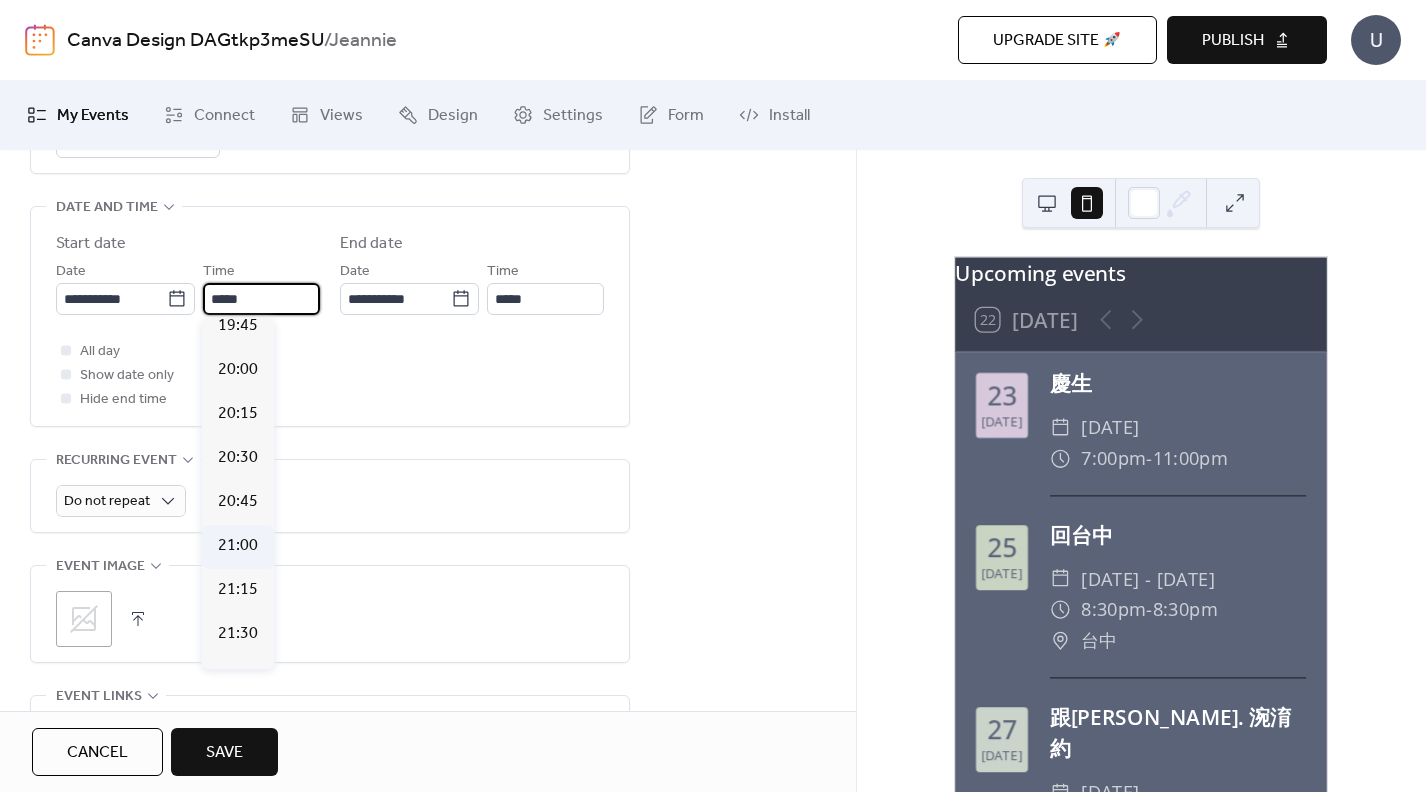 type on "*****" 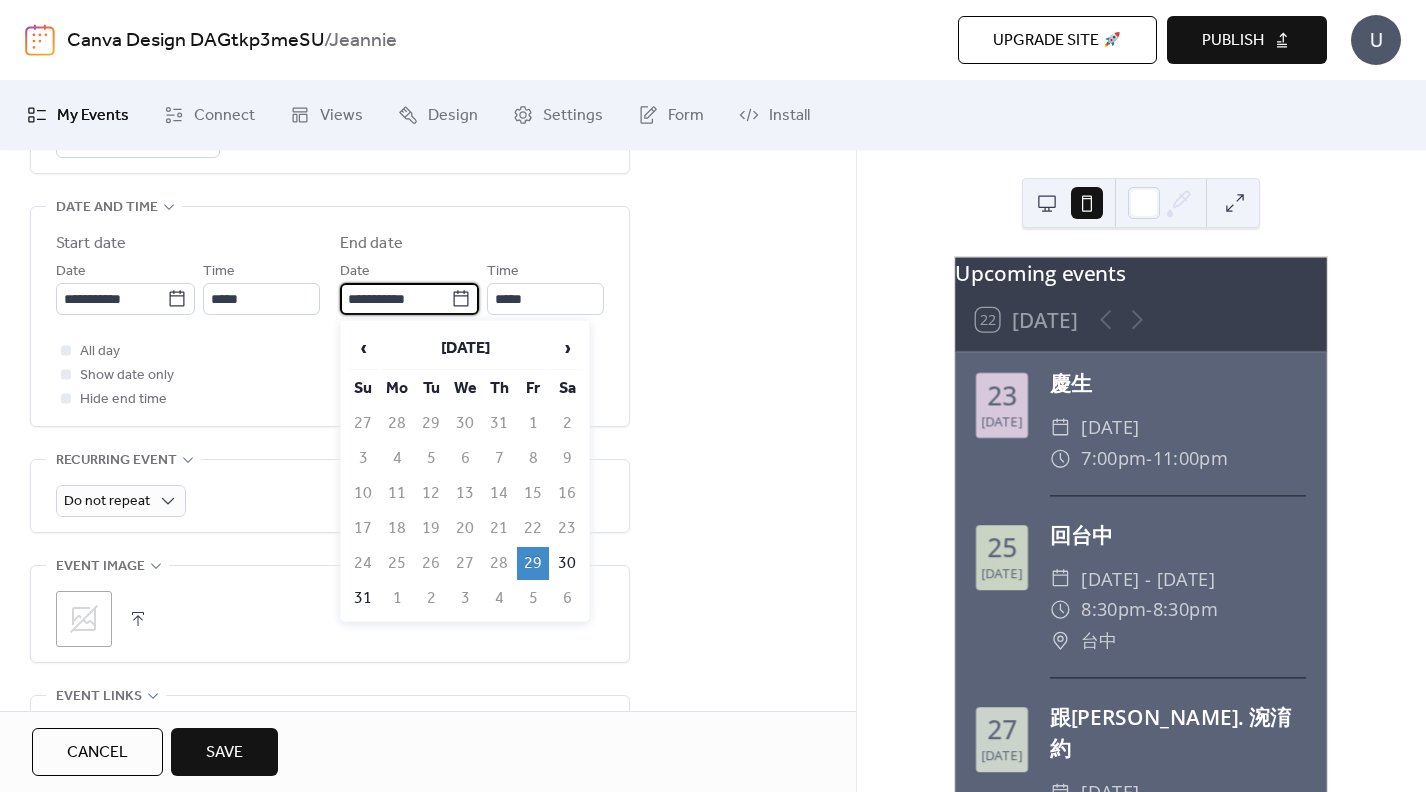 click on "**********" at bounding box center (395, 299) 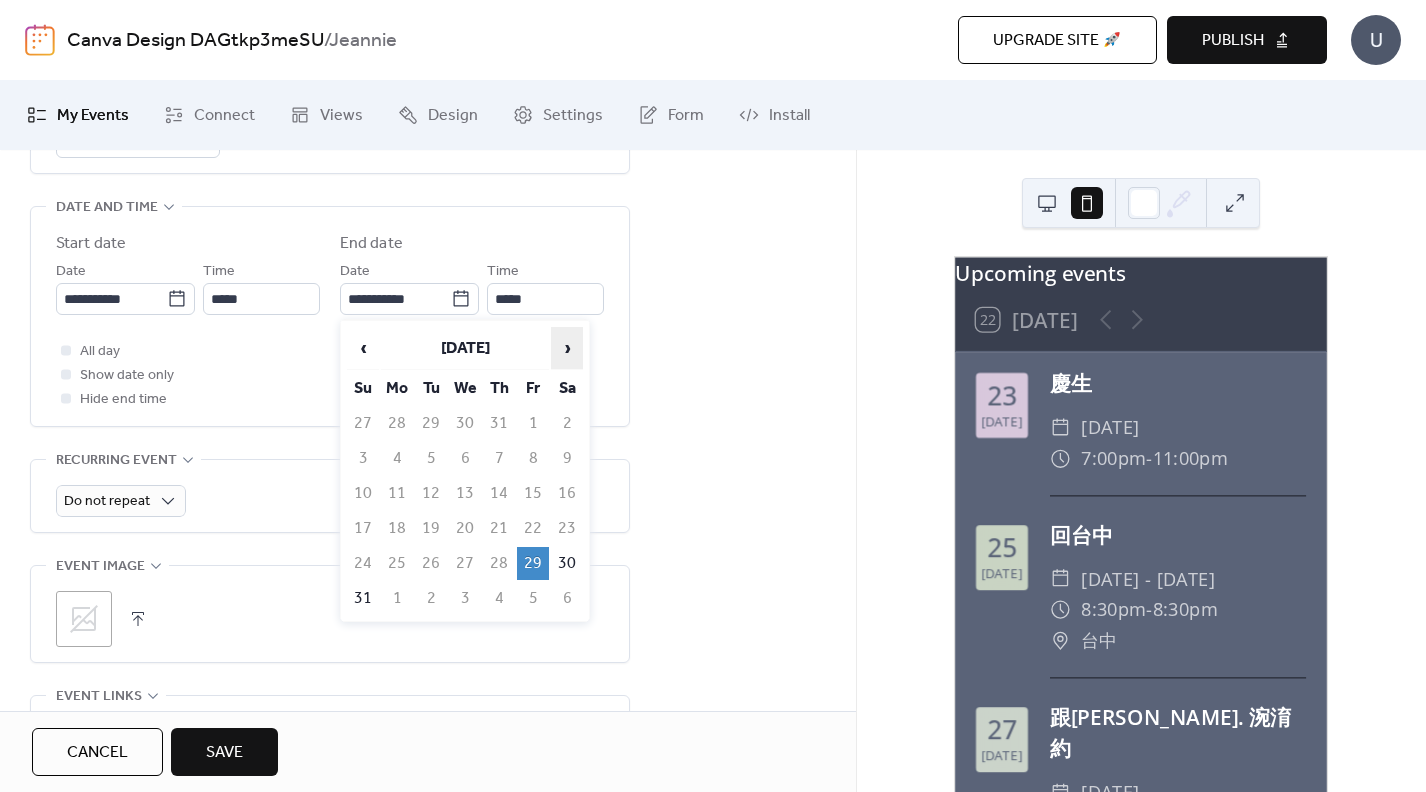 click on "›" at bounding box center (567, 348) 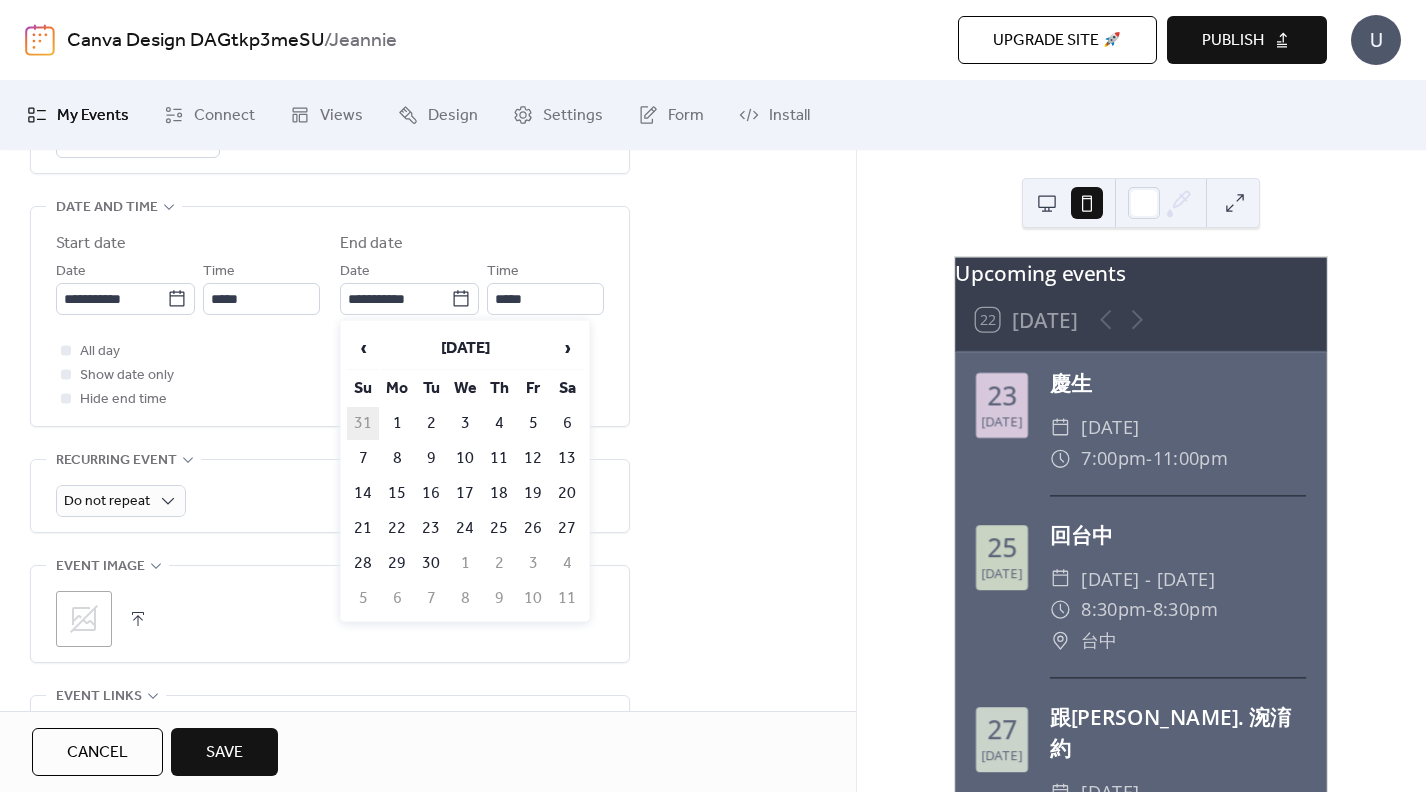 click on "31" at bounding box center [363, 423] 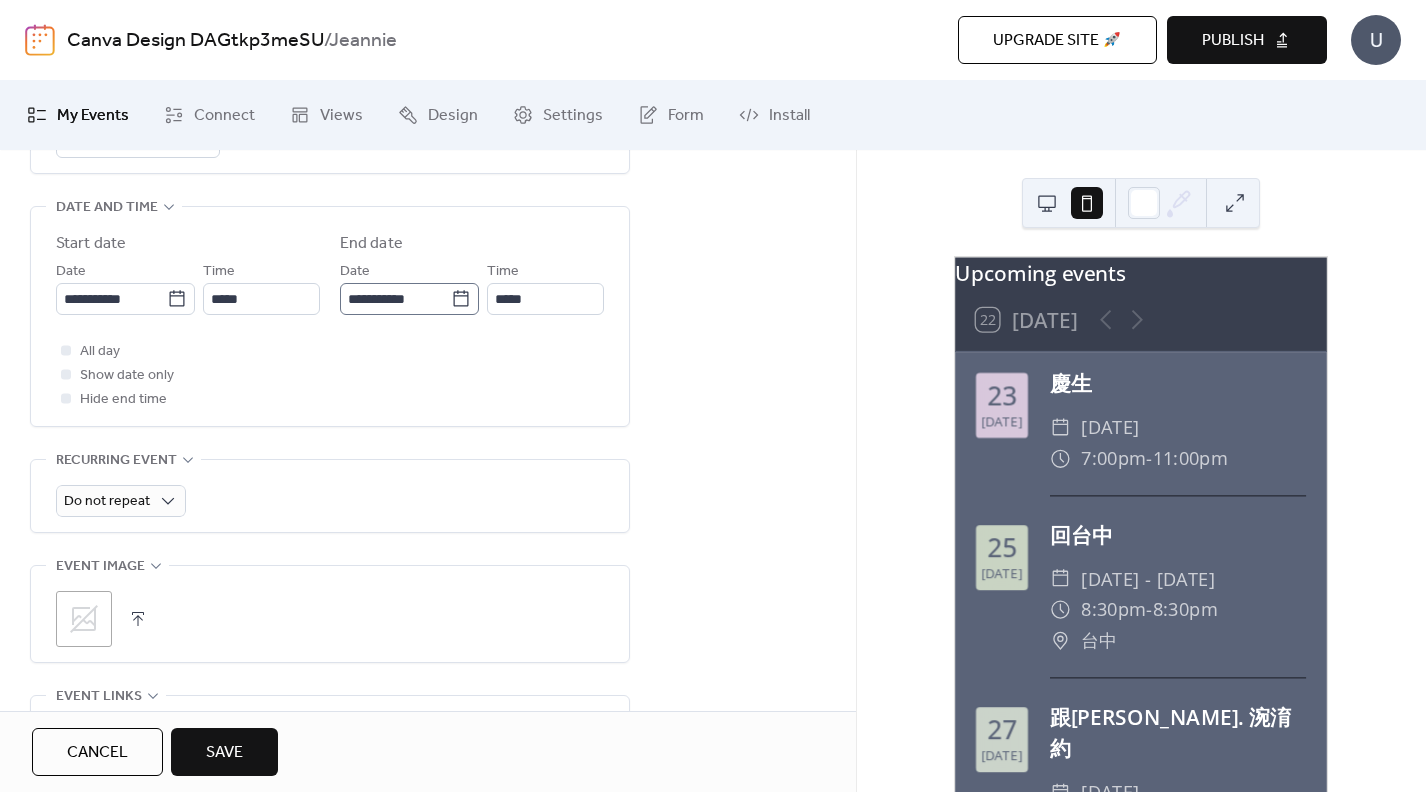 click 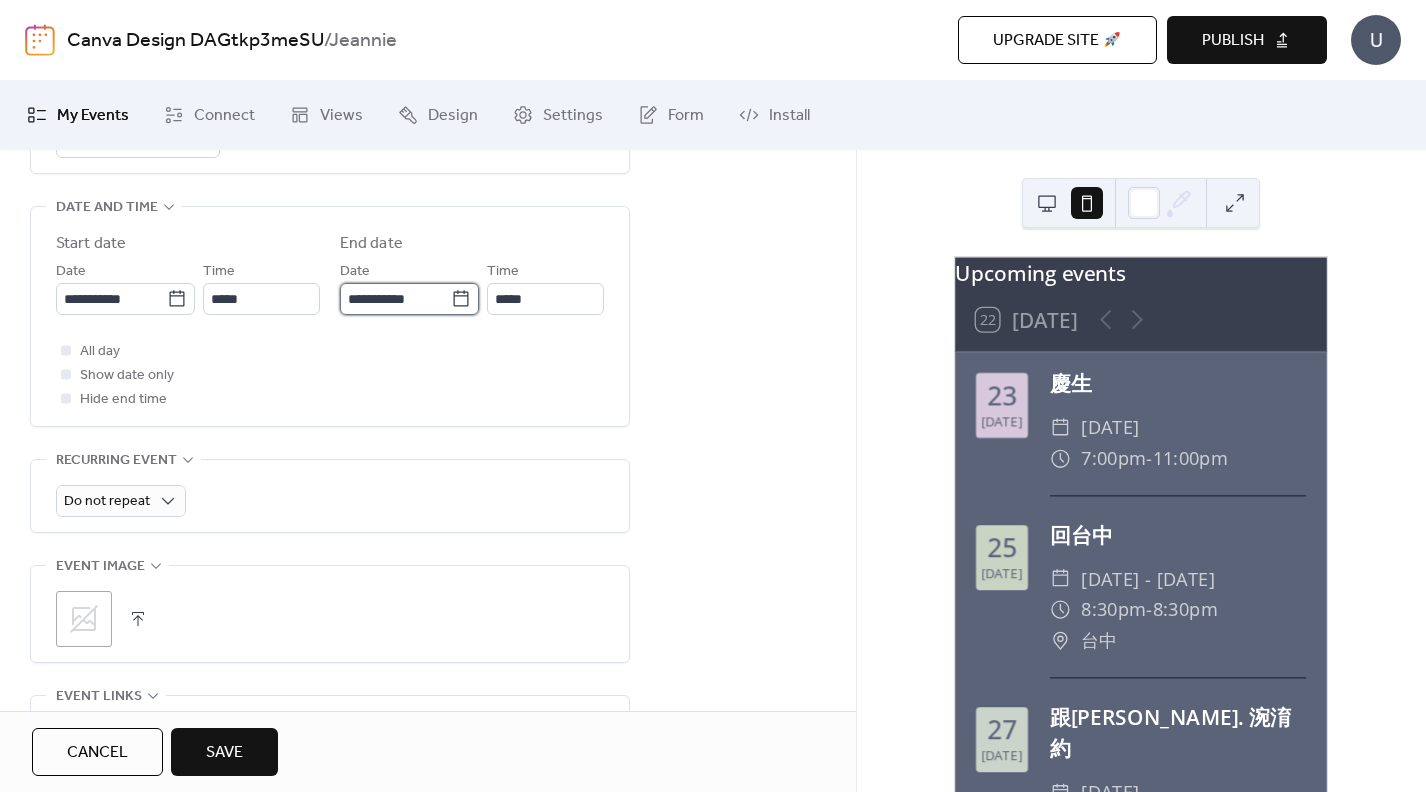 click on "**********" at bounding box center (395, 299) 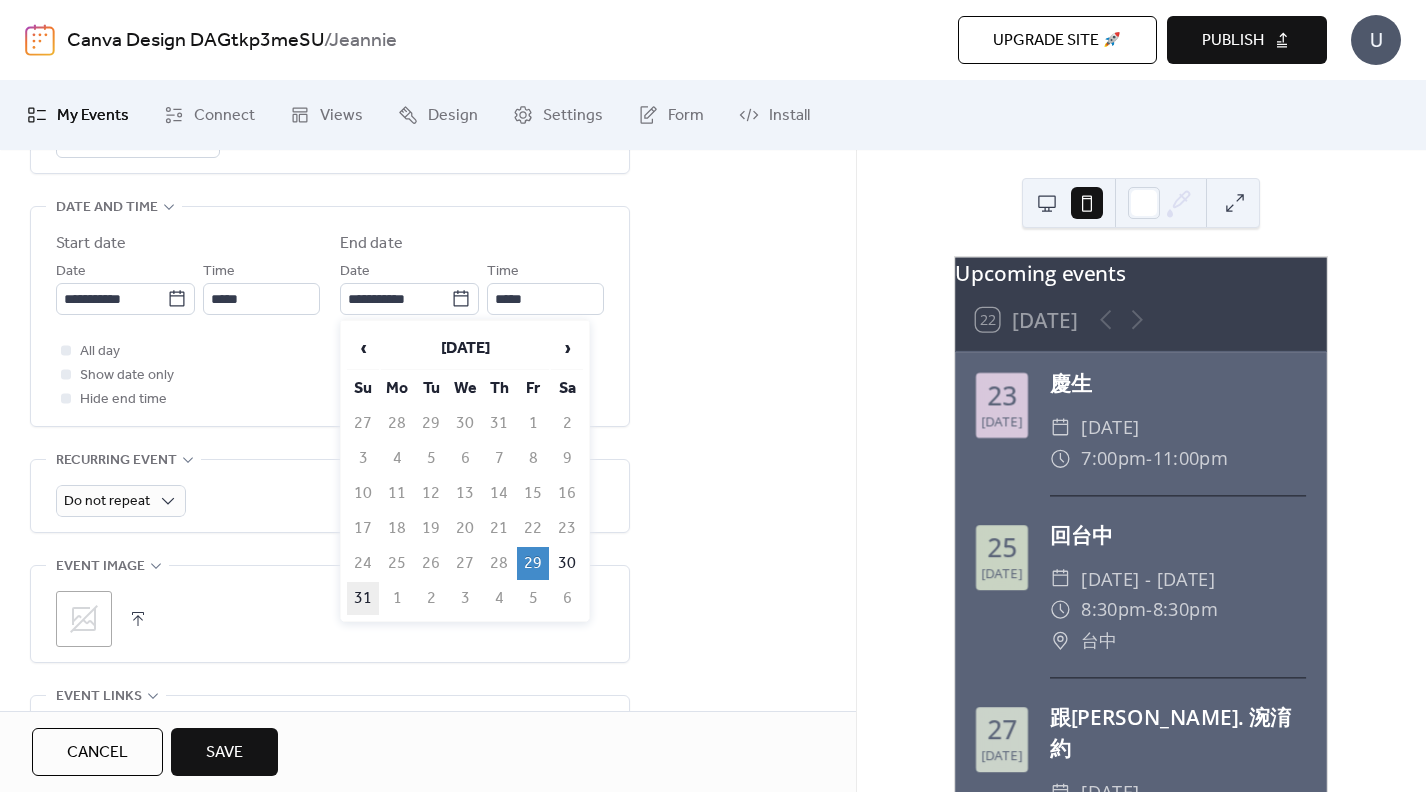 click on "31" at bounding box center (363, 598) 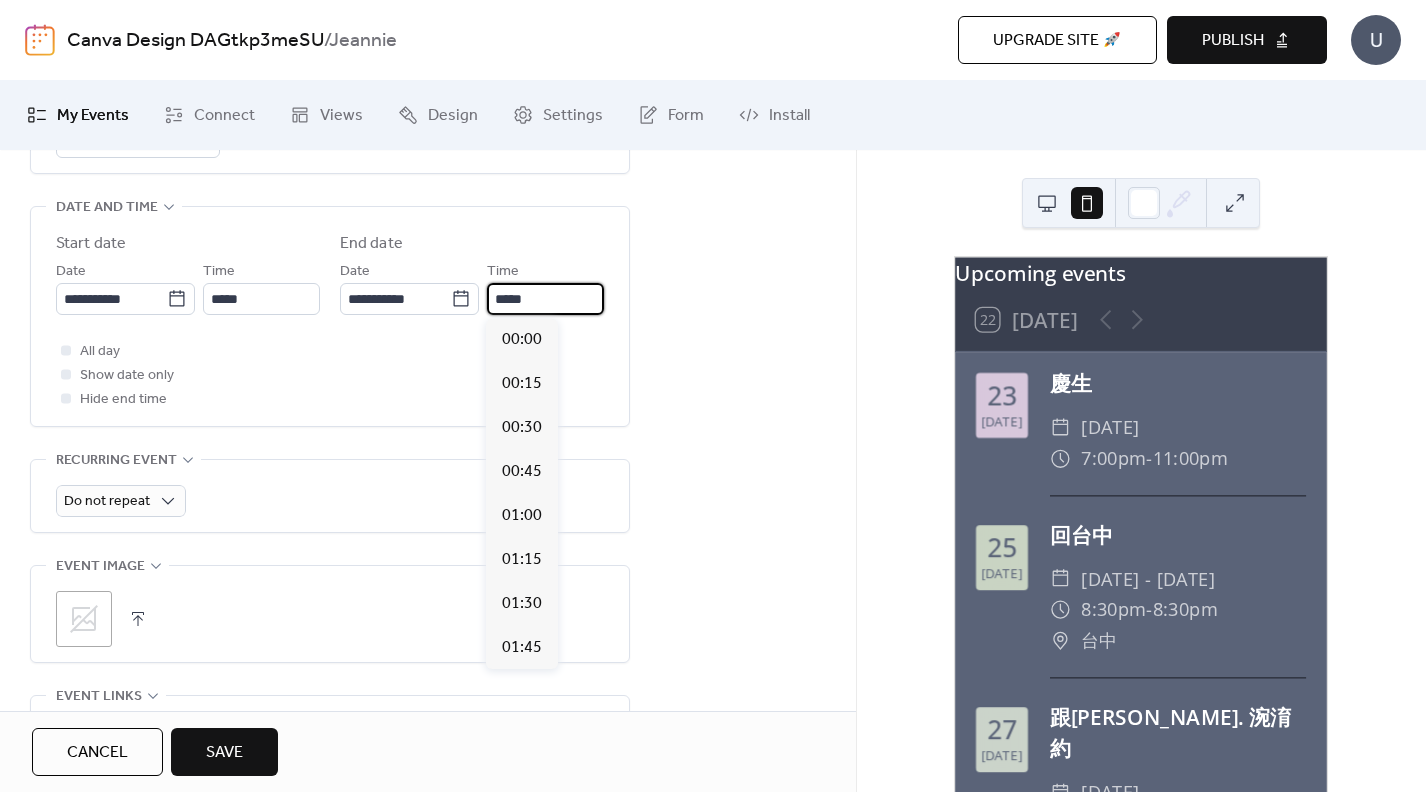 click on "*****" at bounding box center (545, 299) 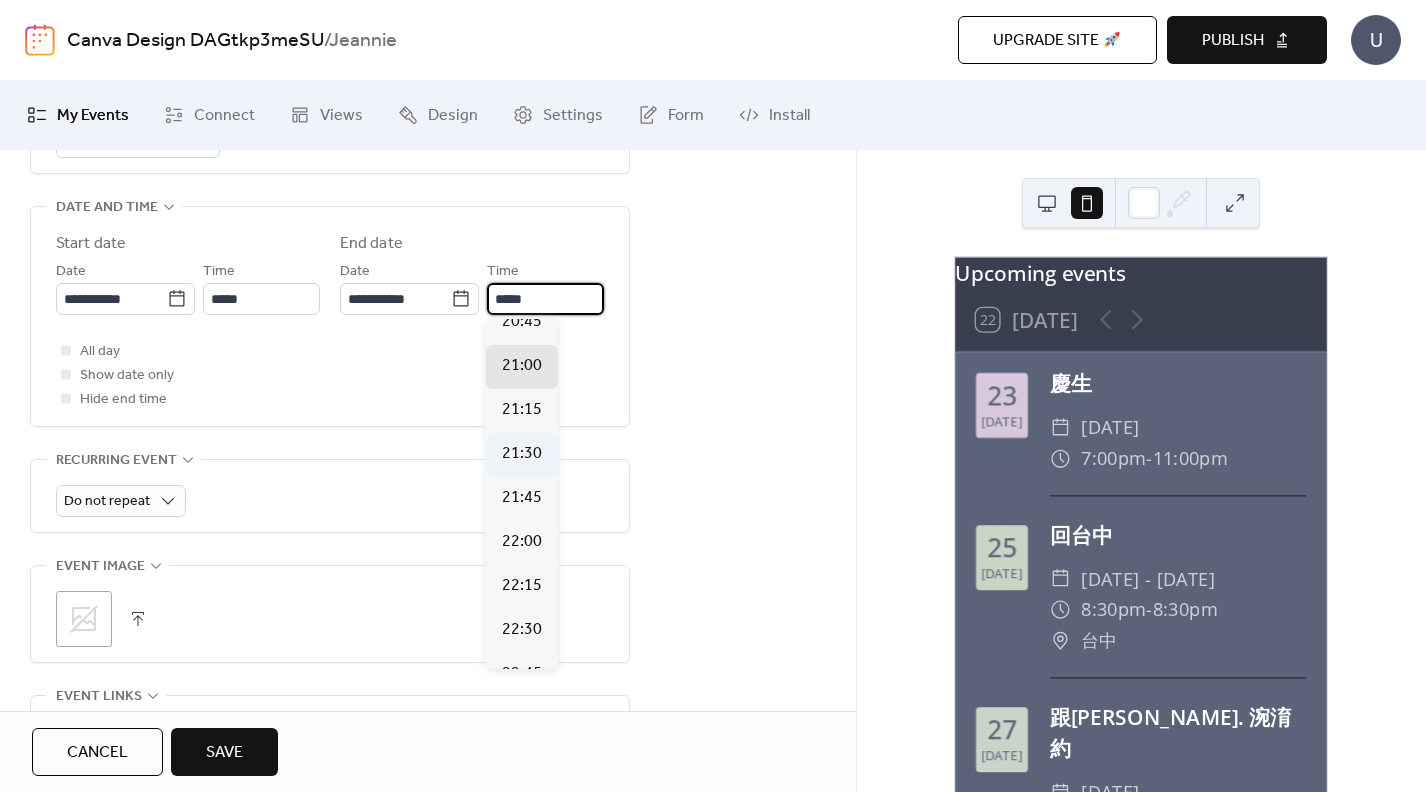 scroll, scrollTop: 3653, scrollLeft: 0, axis: vertical 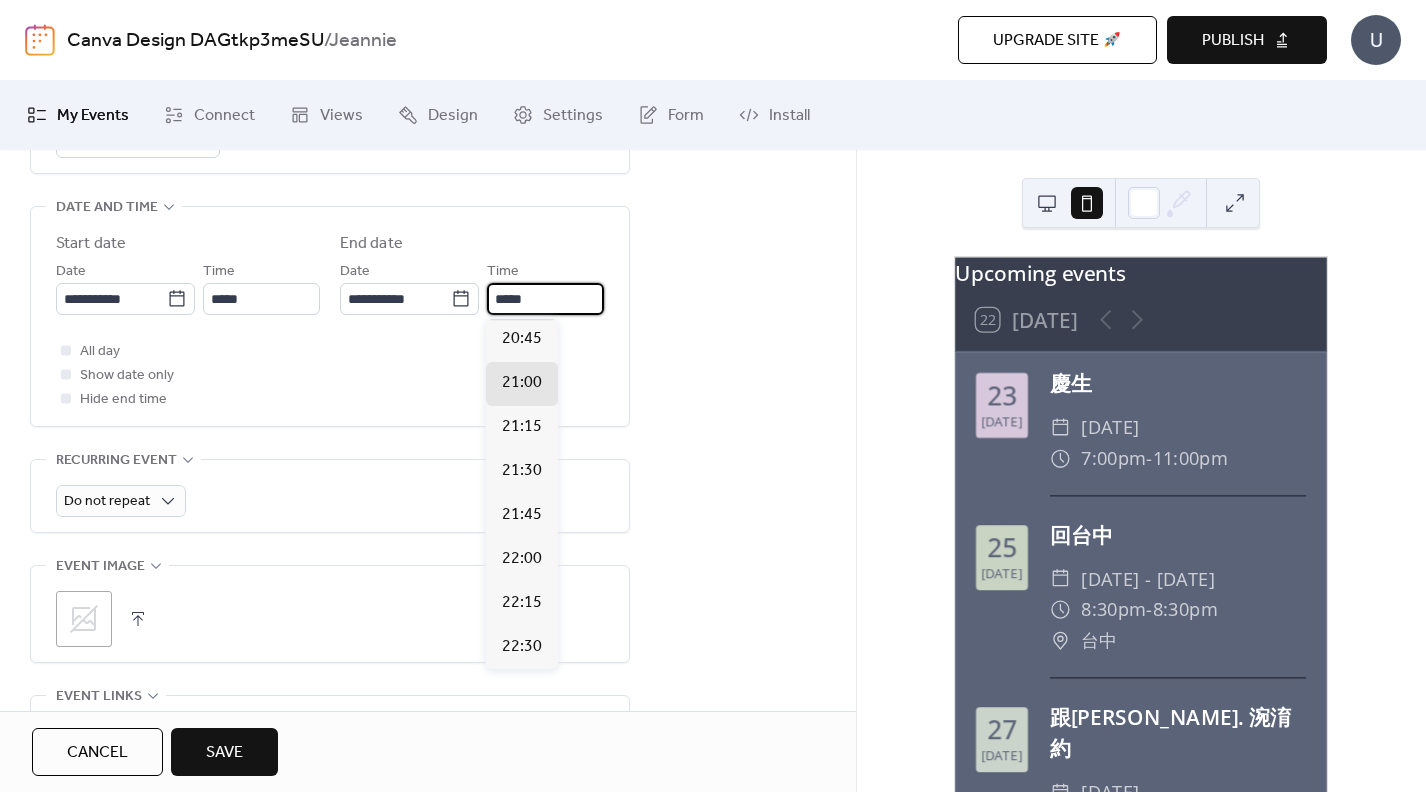 click on "20:30" at bounding box center (522, 295) 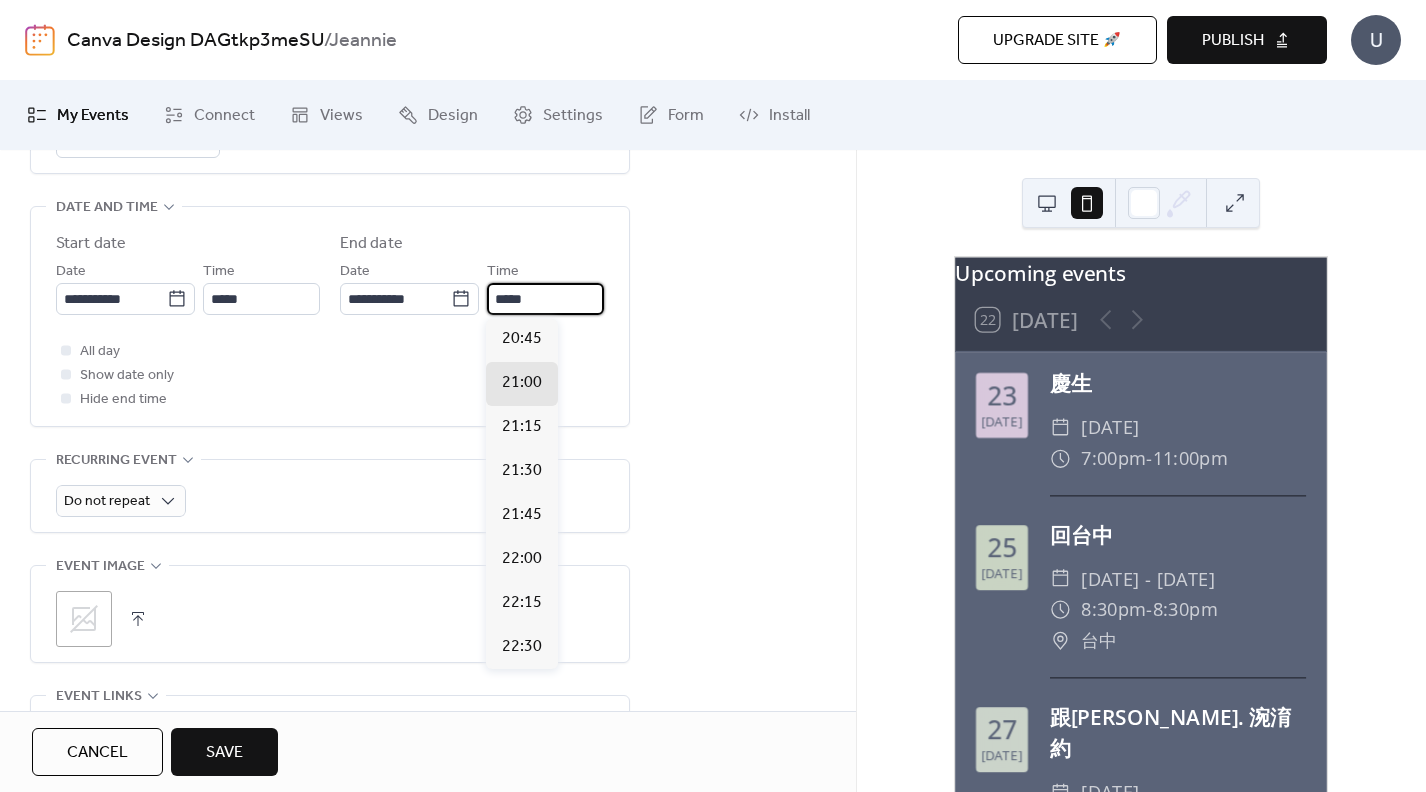 type on "*****" 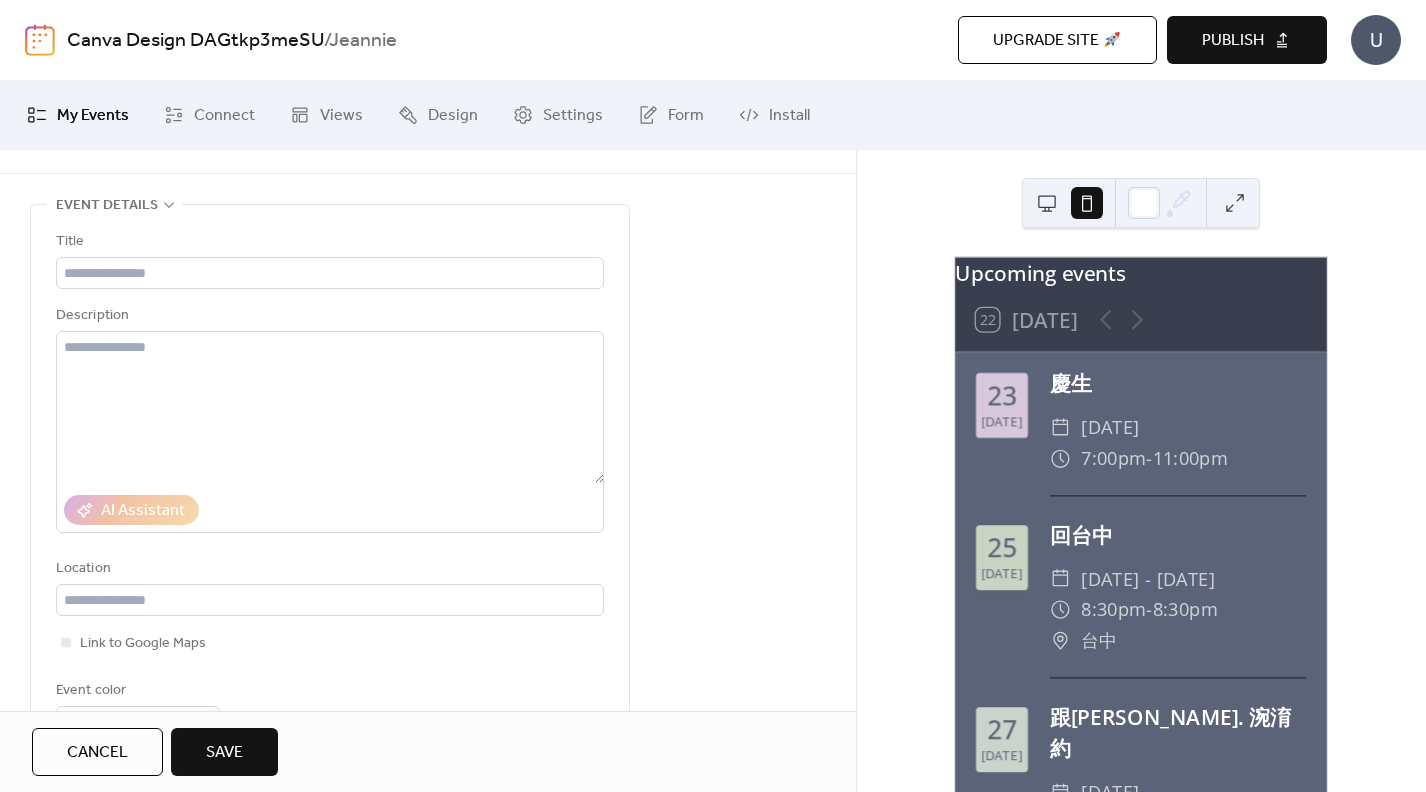 scroll, scrollTop: 0, scrollLeft: 0, axis: both 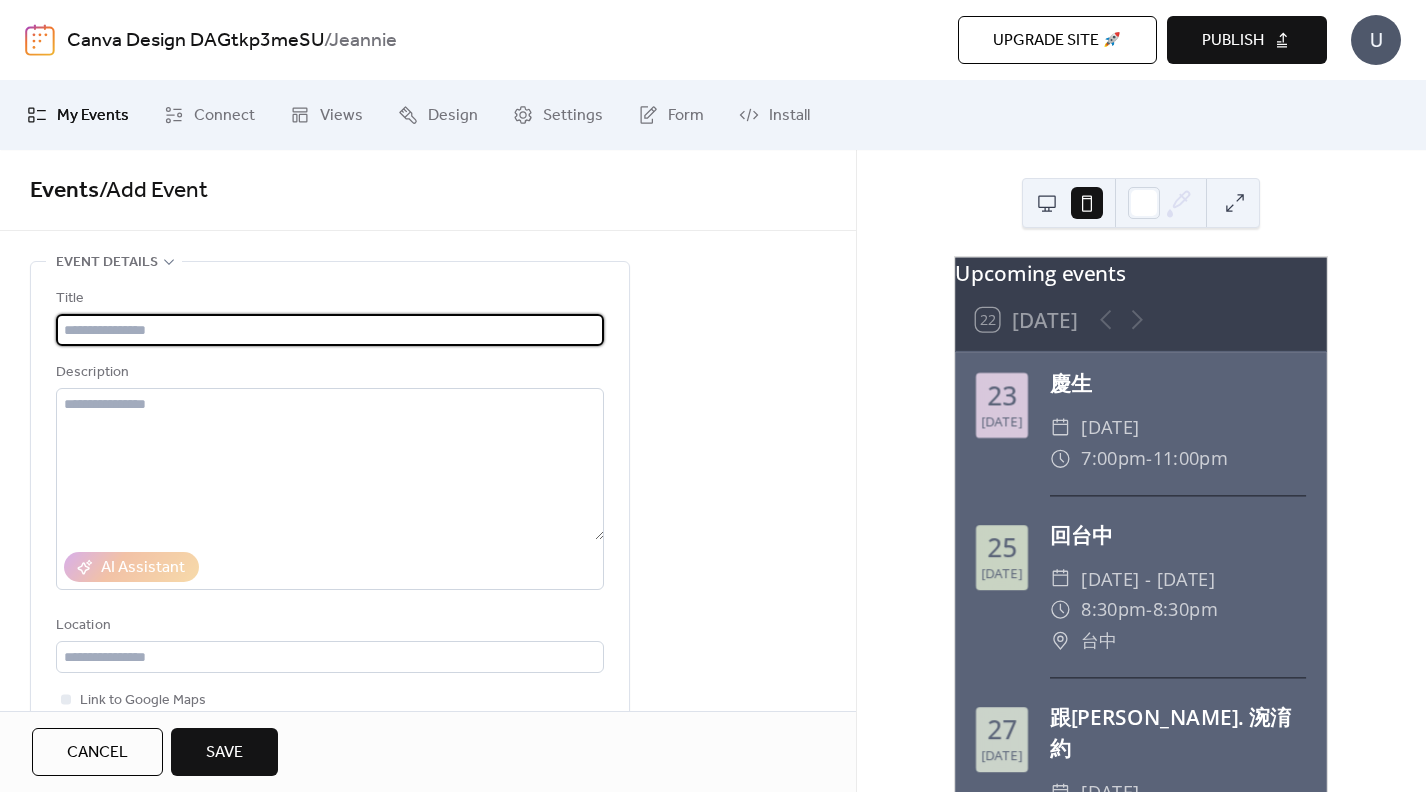 click at bounding box center [330, 330] 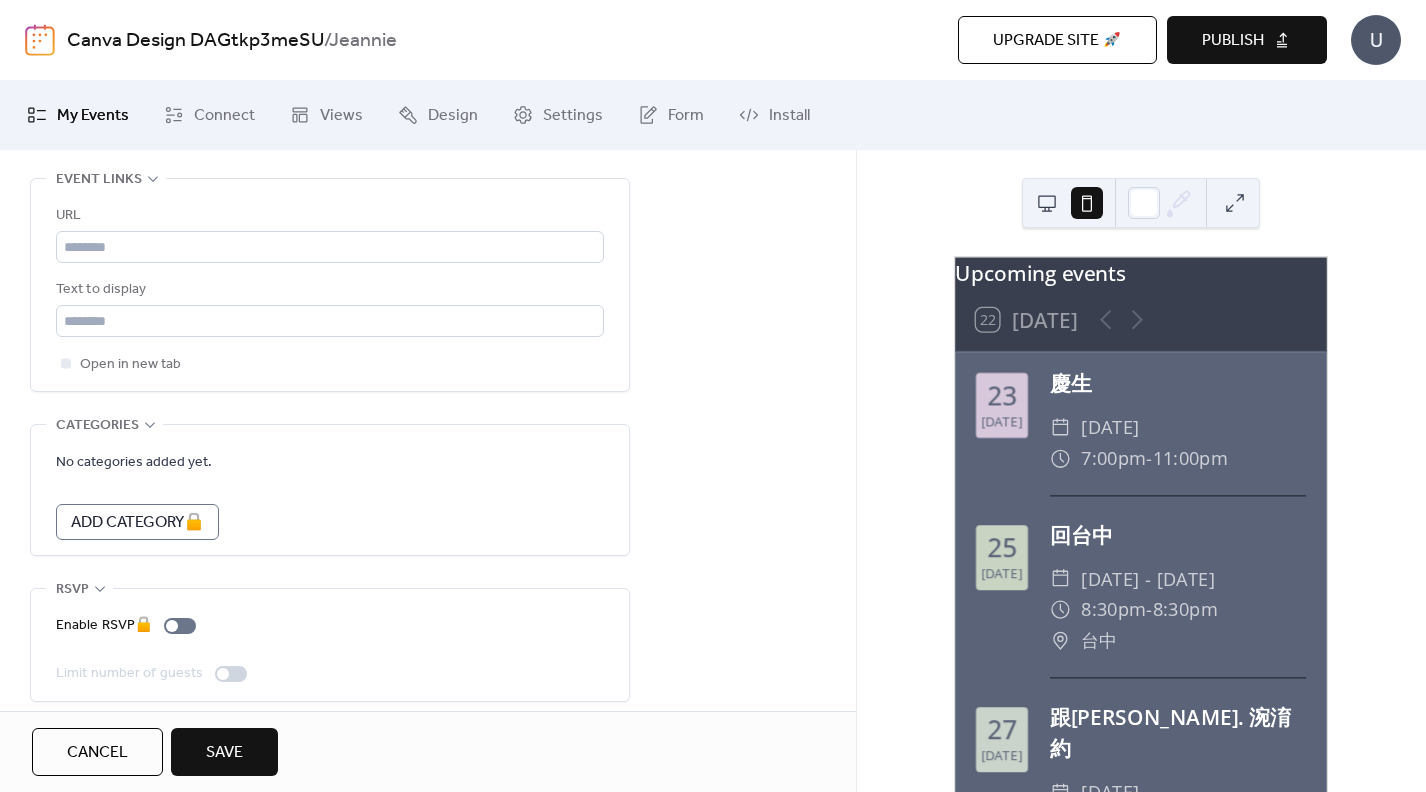 scroll, scrollTop: 1173, scrollLeft: 0, axis: vertical 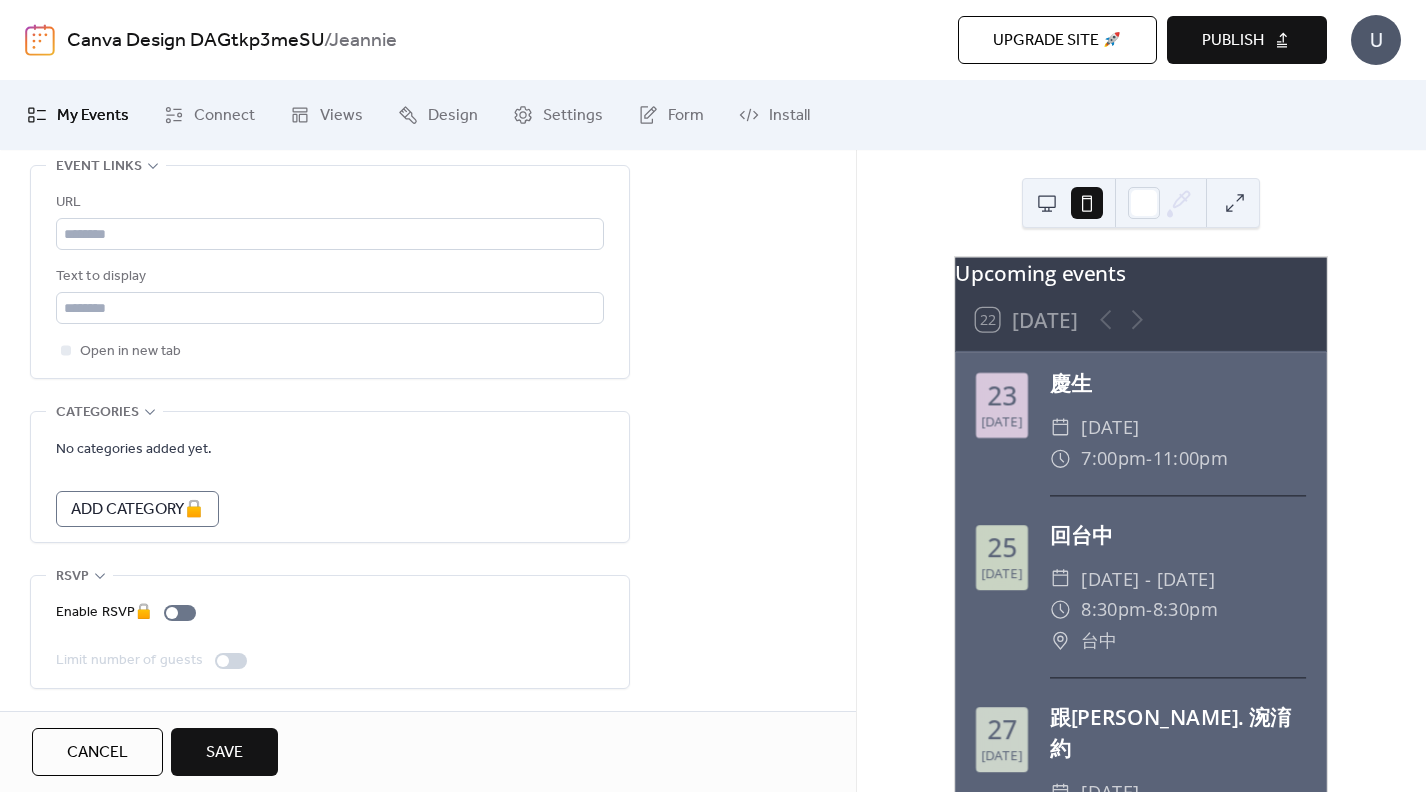type on "***" 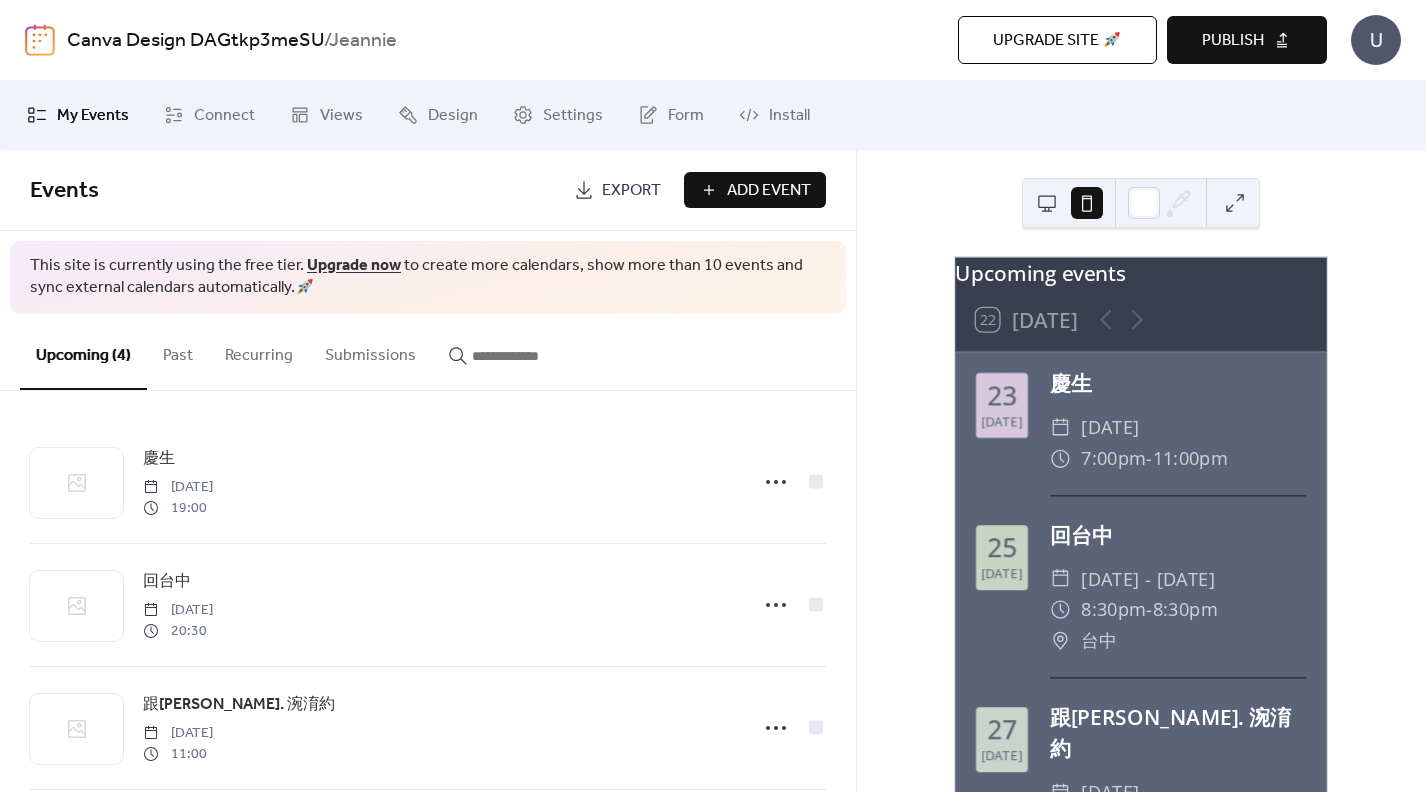 click on "Add Event" at bounding box center [769, 191] 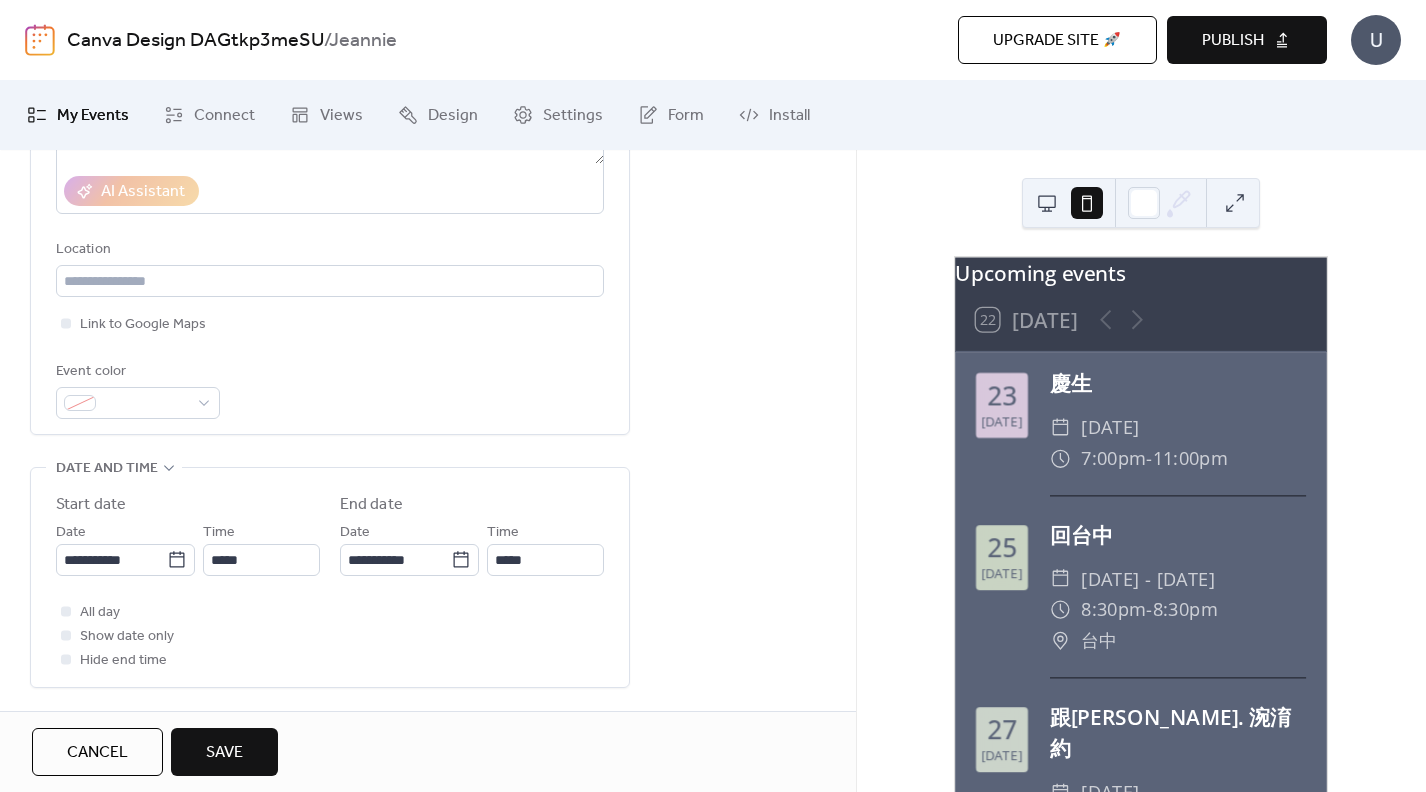 scroll, scrollTop: 377, scrollLeft: 0, axis: vertical 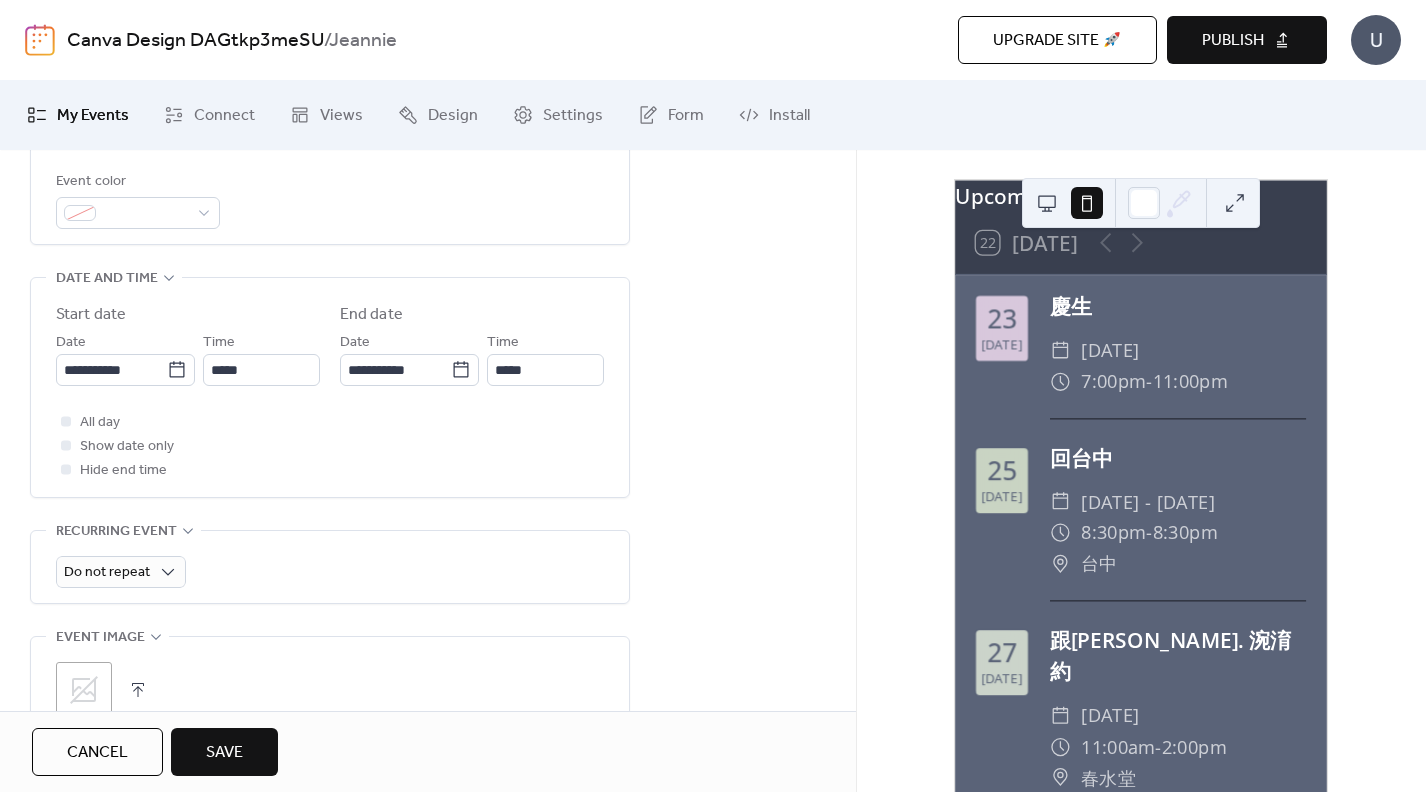 type on "***" 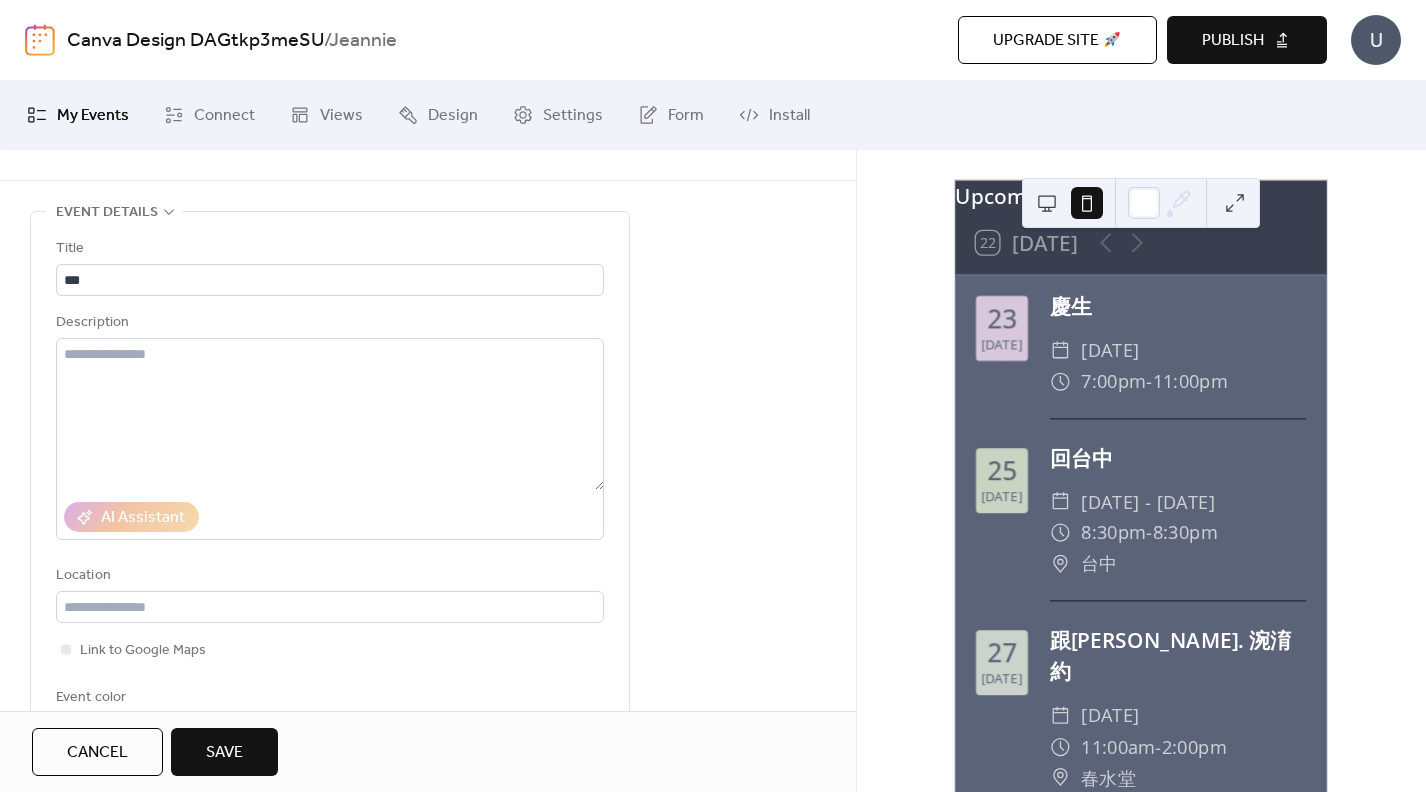 scroll, scrollTop: 0, scrollLeft: 0, axis: both 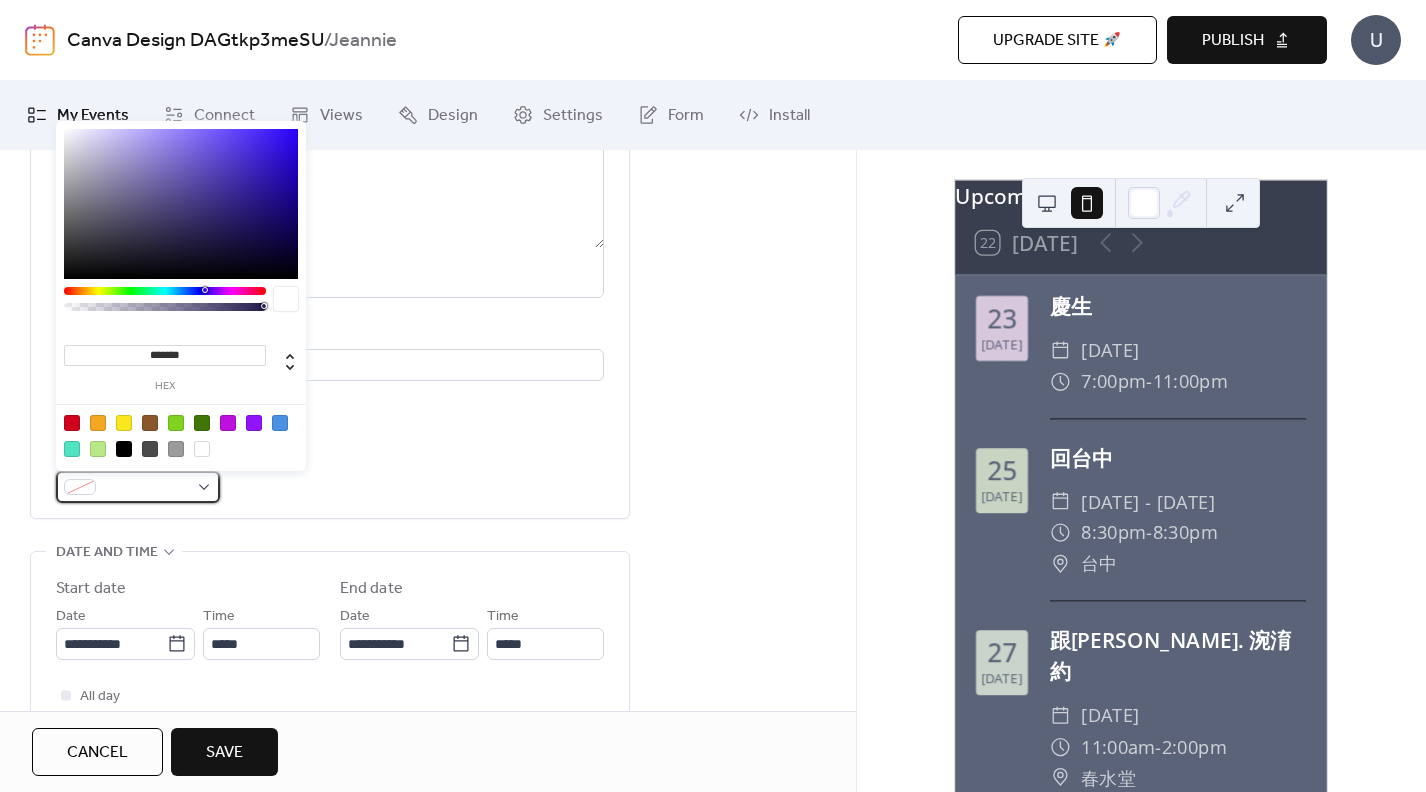 click at bounding box center (146, 488) 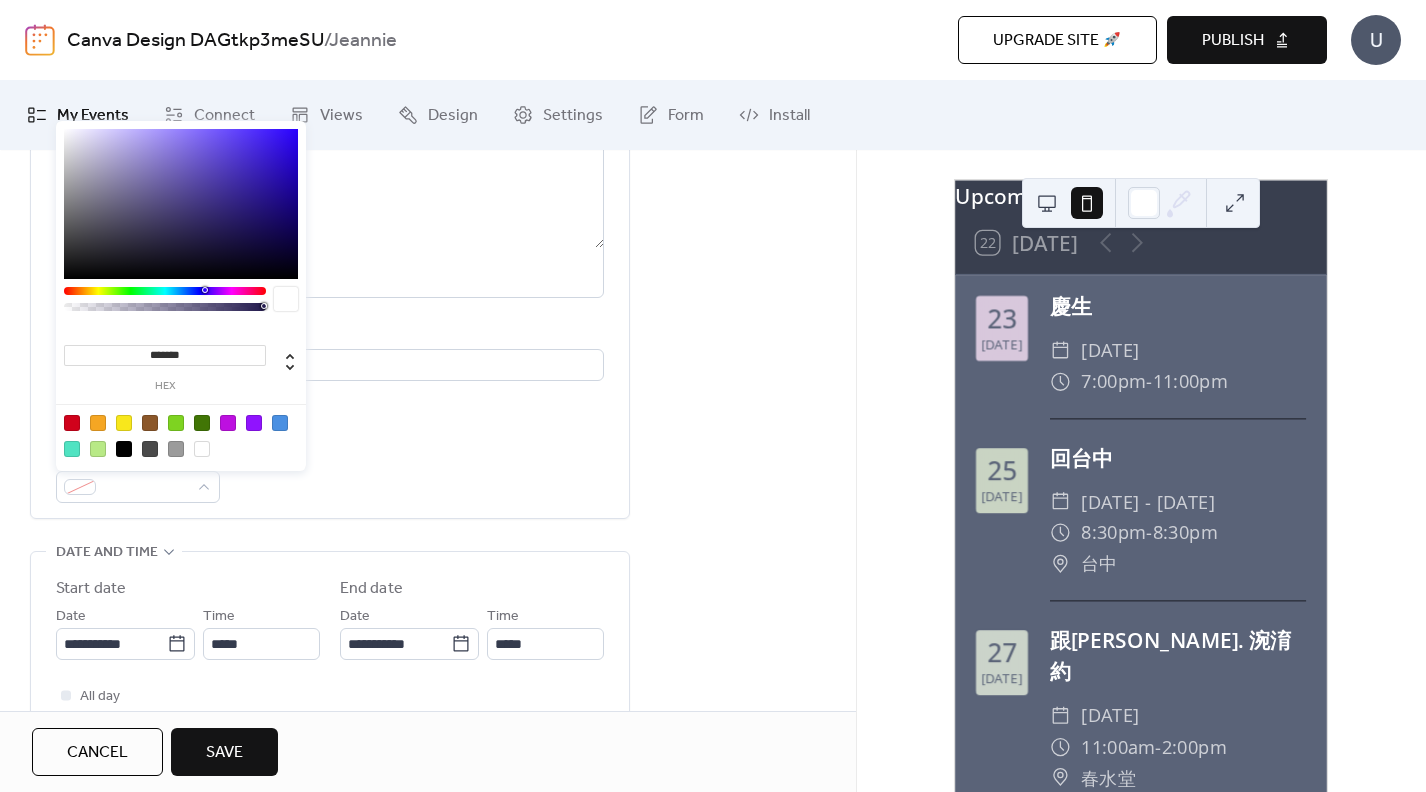 click at bounding box center [98, 449] 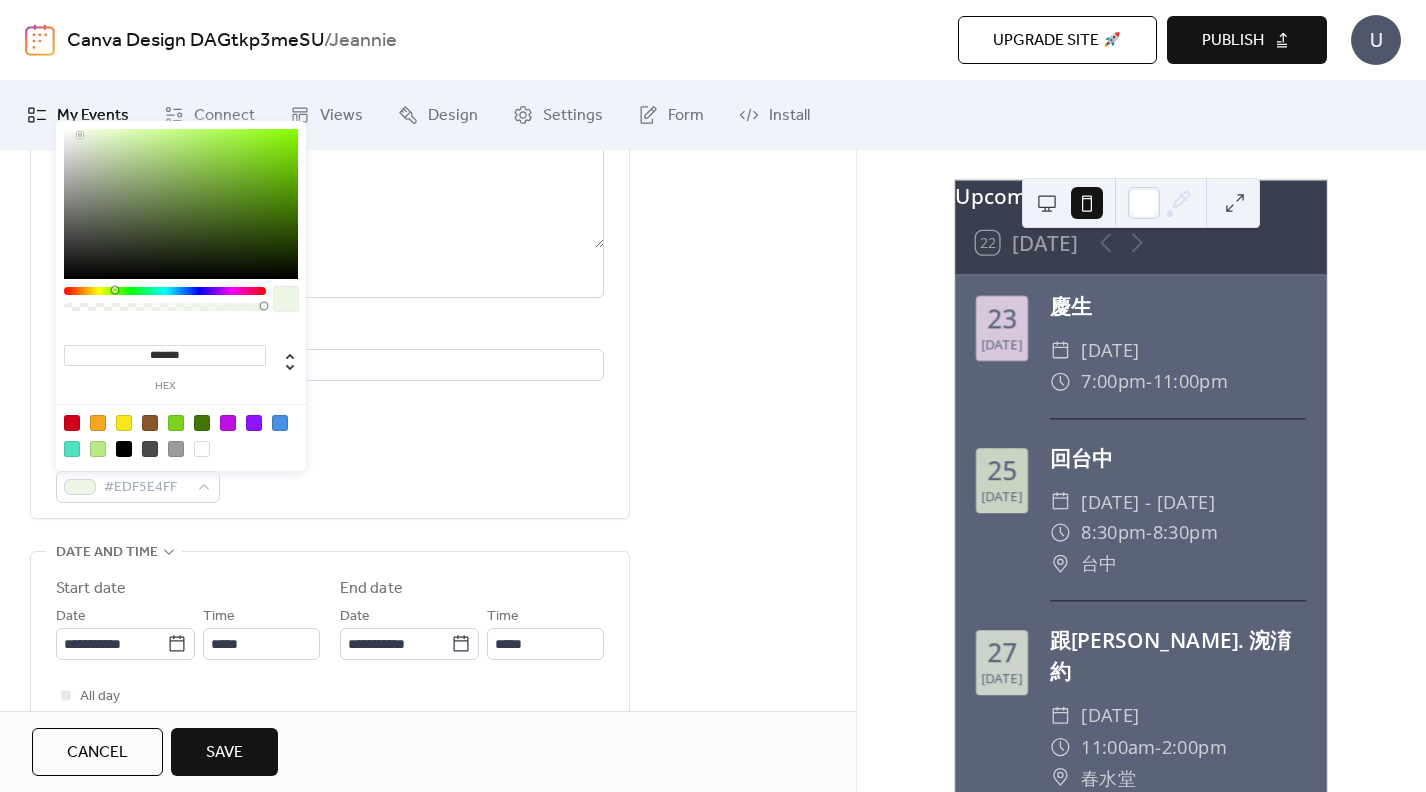 click at bounding box center (181, 204) 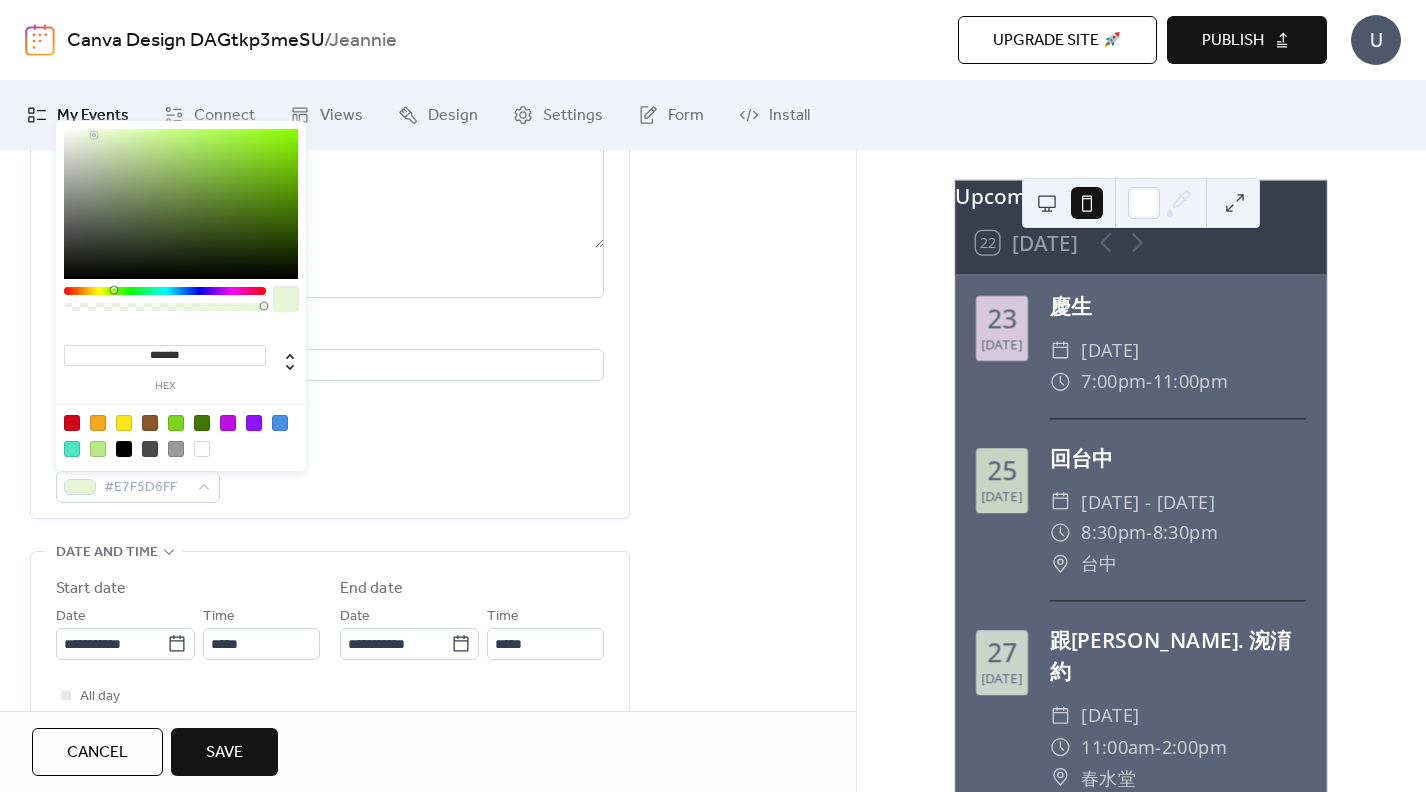 click at bounding box center (181, 204) 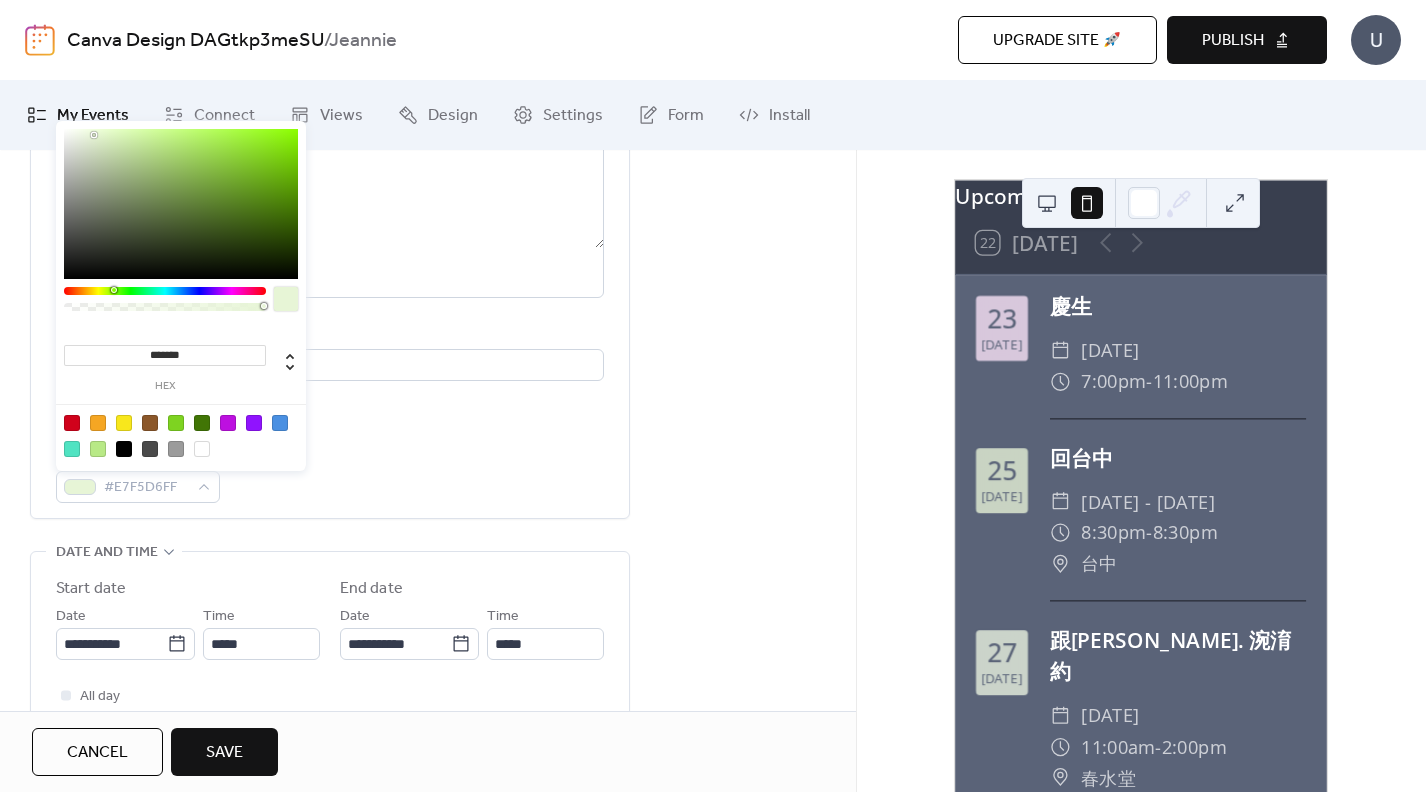 click on "Event color #E7F5D6FF" at bounding box center [330, 473] 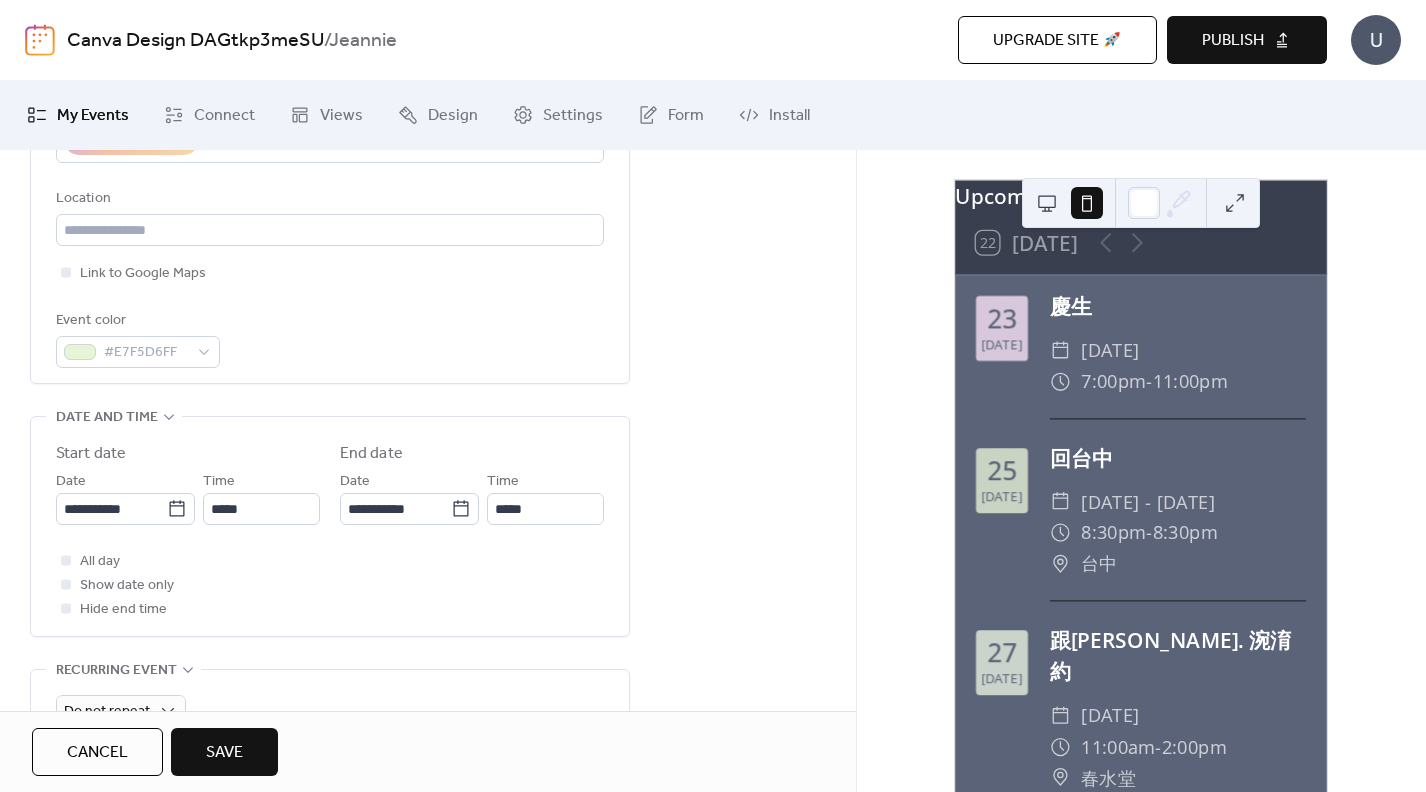 scroll, scrollTop: 428, scrollLeft: 0, axis: vertical 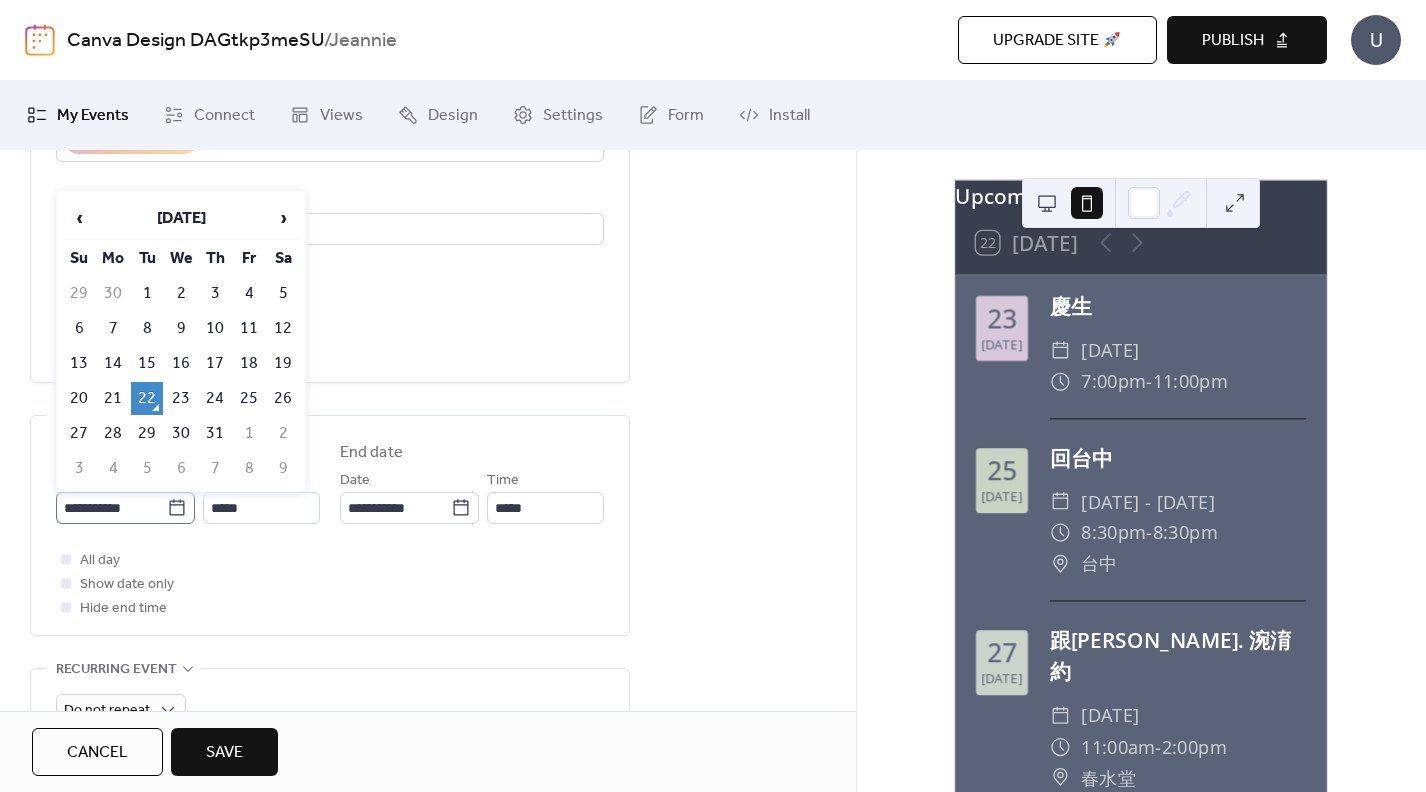 click 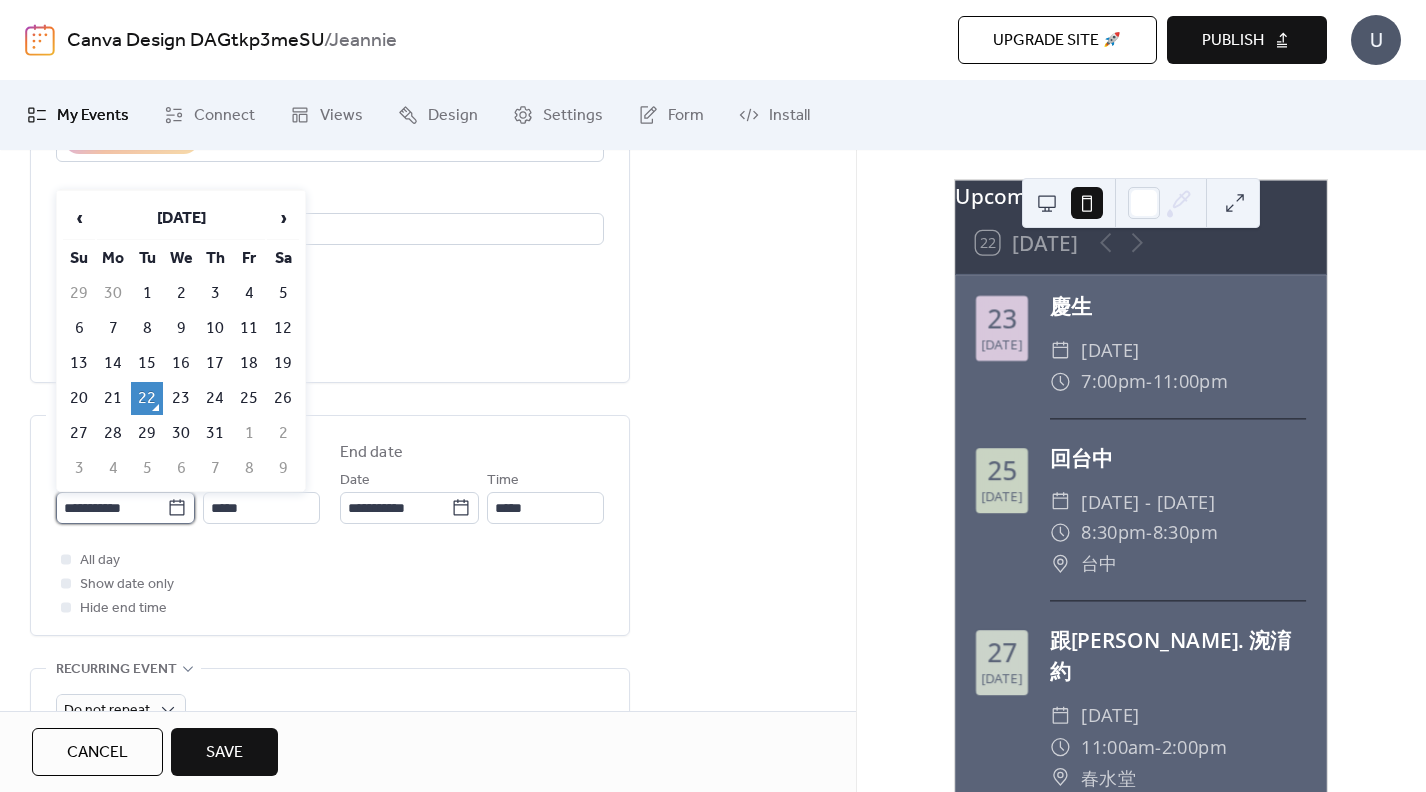 click on "**********" at bounding box center (111, 508) 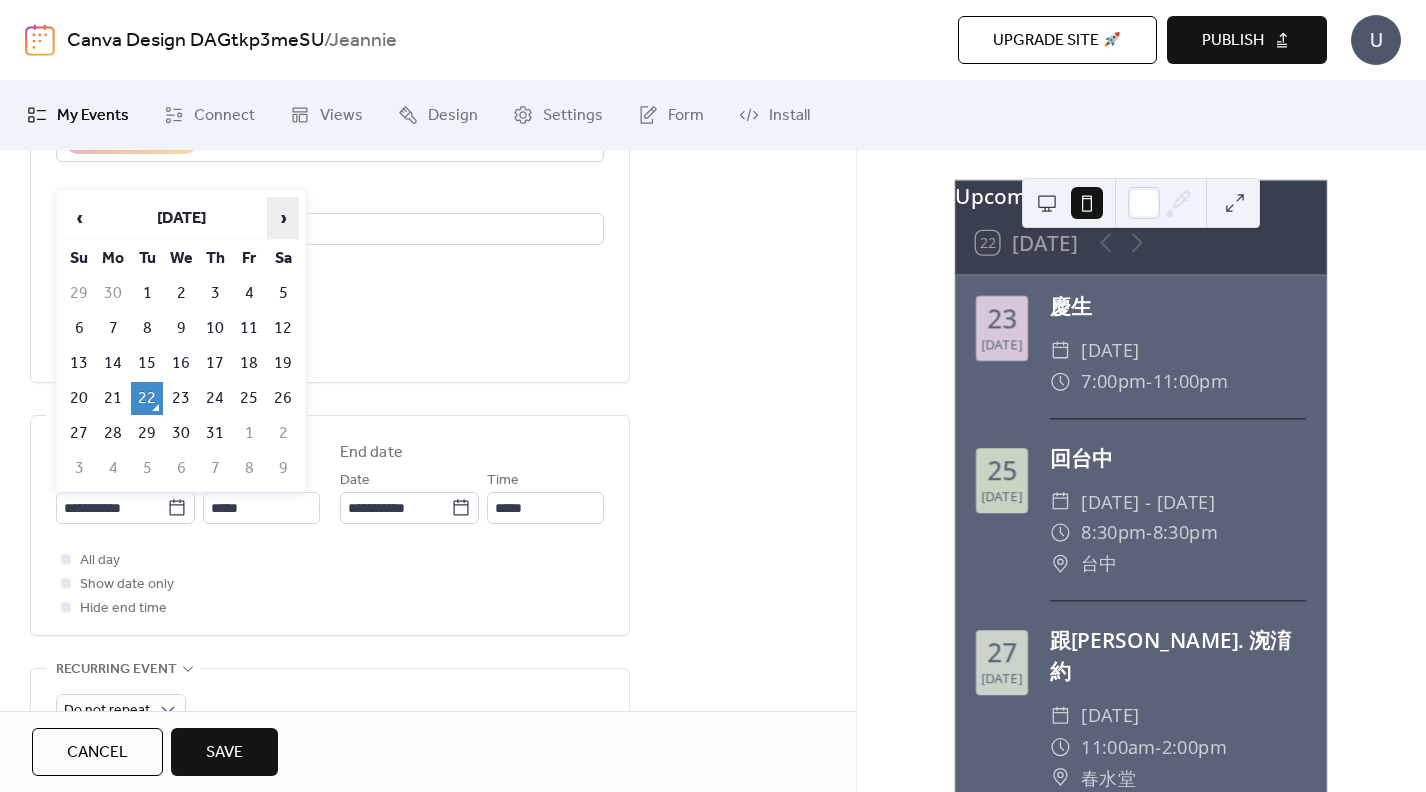 click on "›" at bounding box center (283, 218) 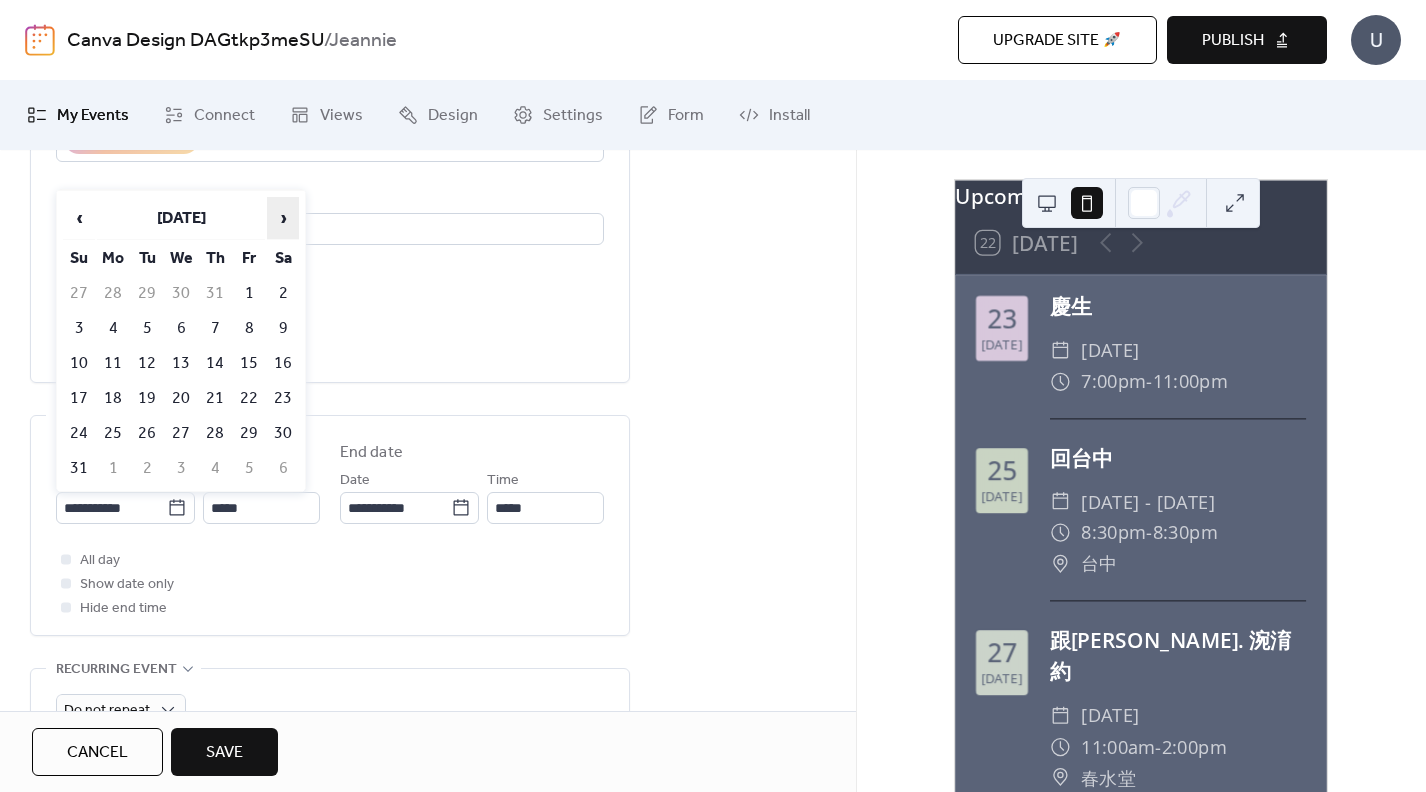 click on "›" at bounding box center (283, 218) 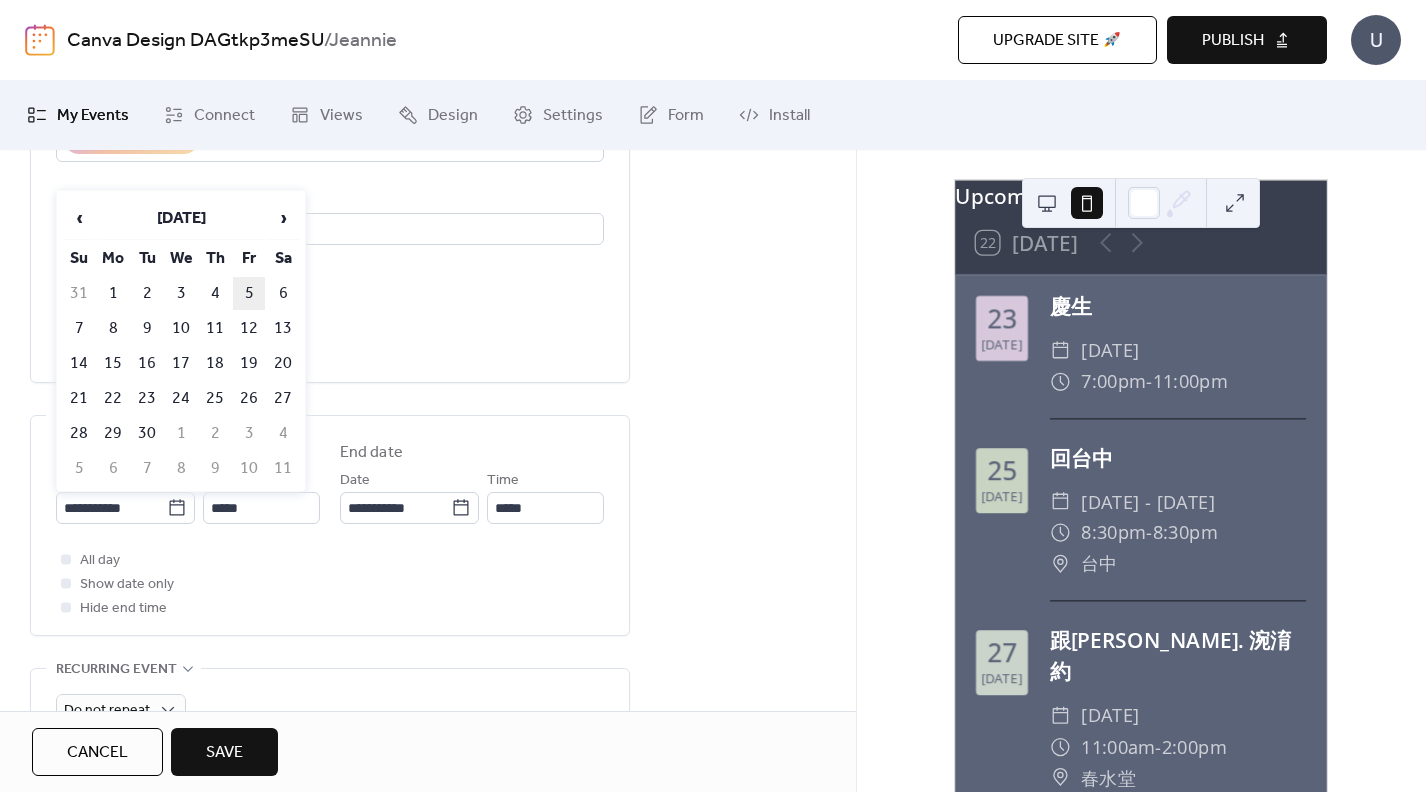 click on "5" at bounding box center (249, 293) 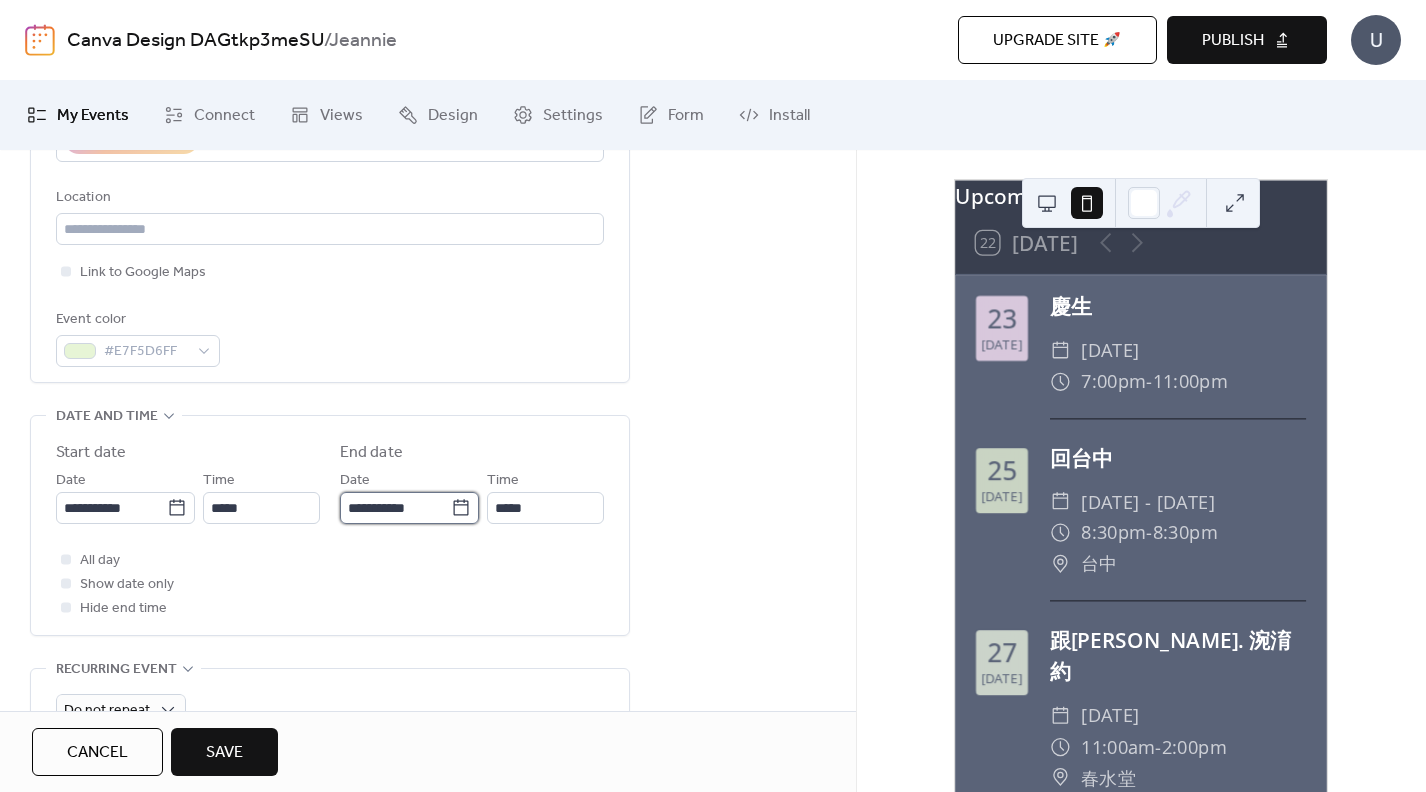 click on "**********" at bounding box center [395, 508] 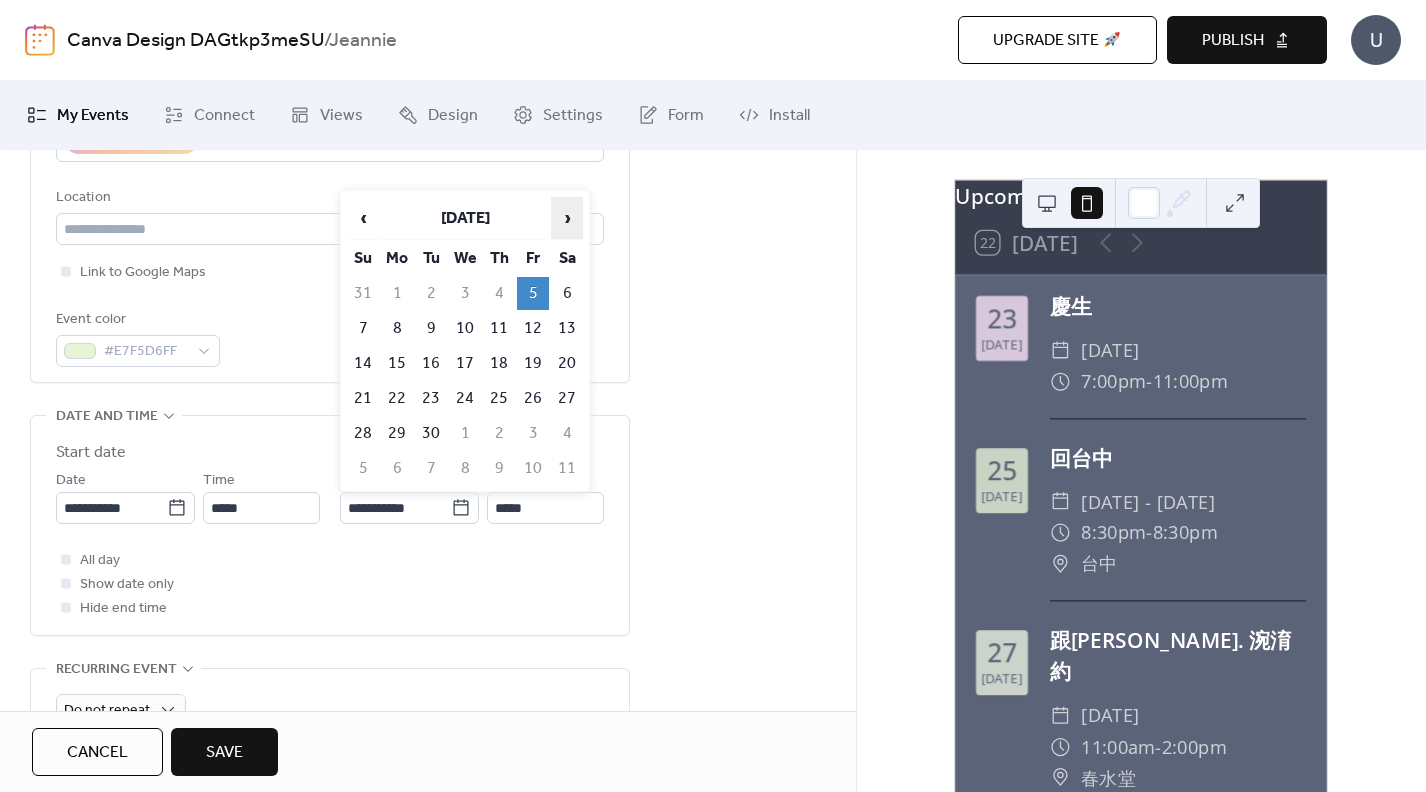 click on "›" at bounding box center (567, 218) 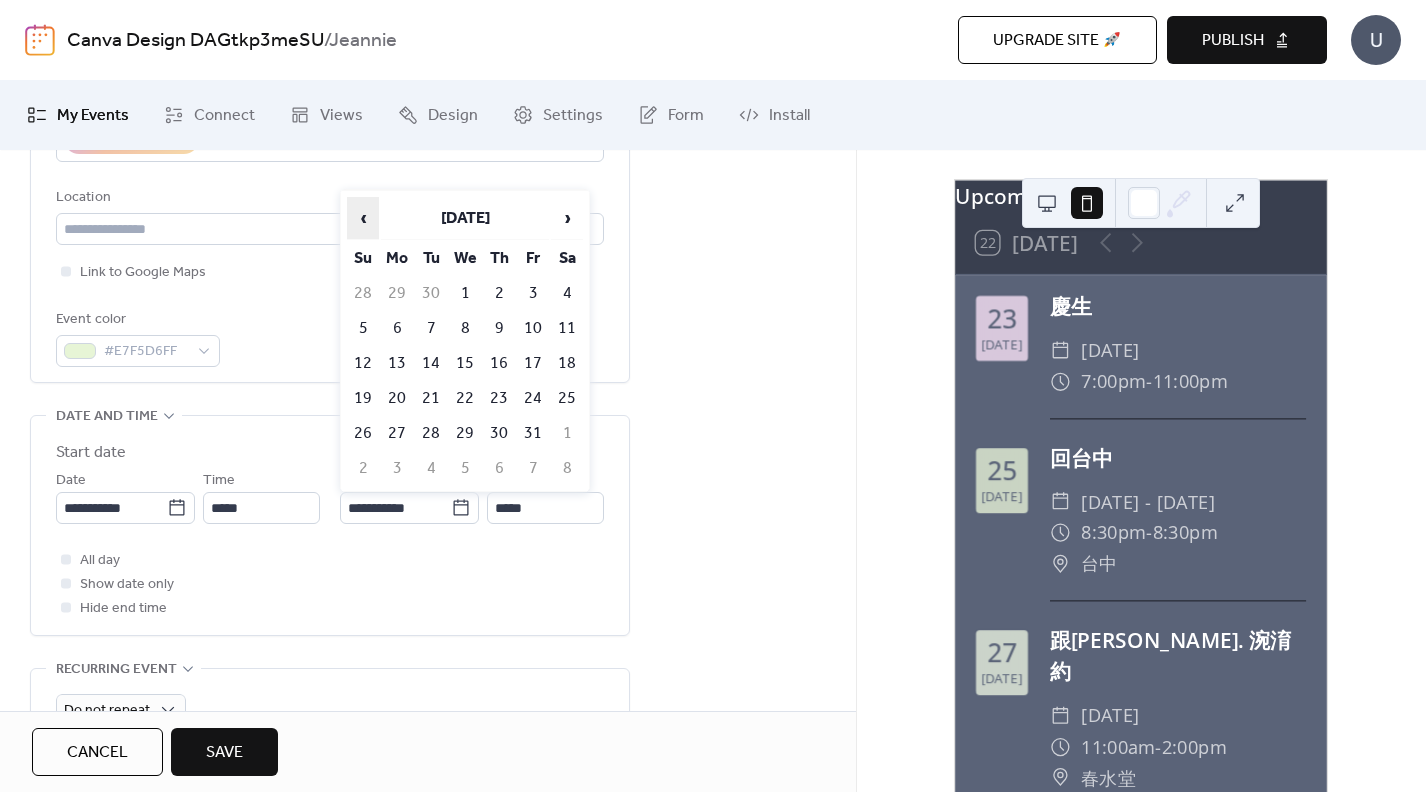 click on "‹" at bounding box center (363, 218) 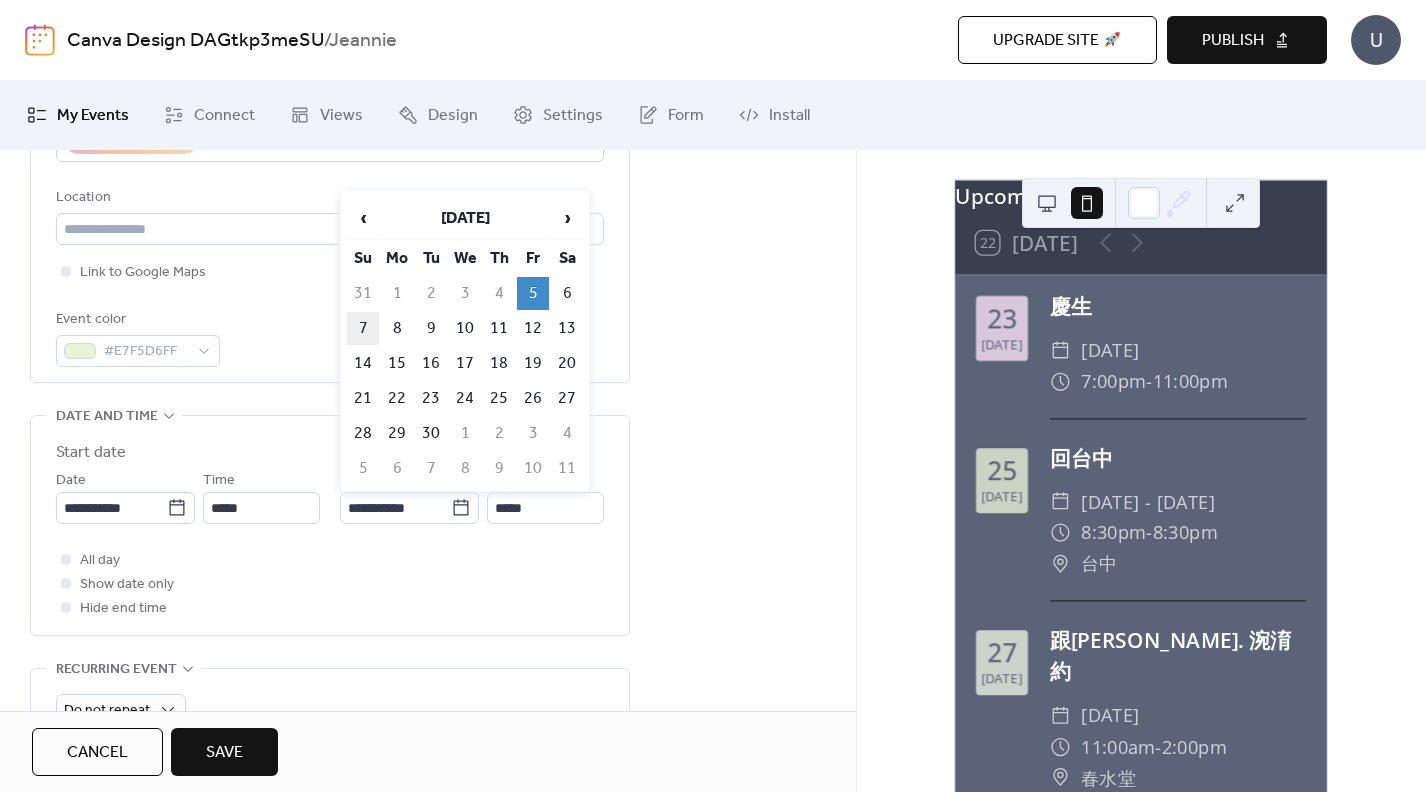 click on "7" at bounding box center [363, 328] 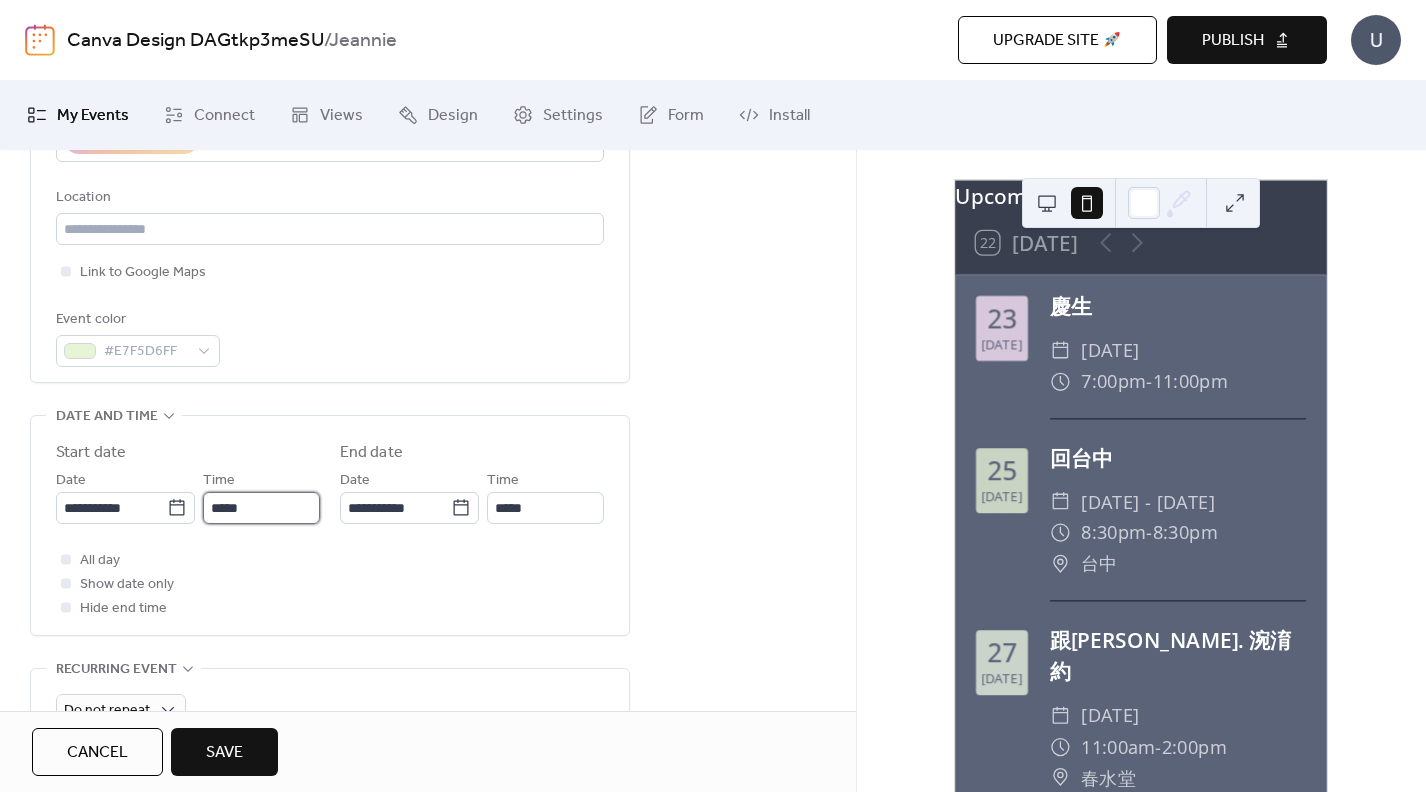 click on "*****" at bounding box center (261, 508) 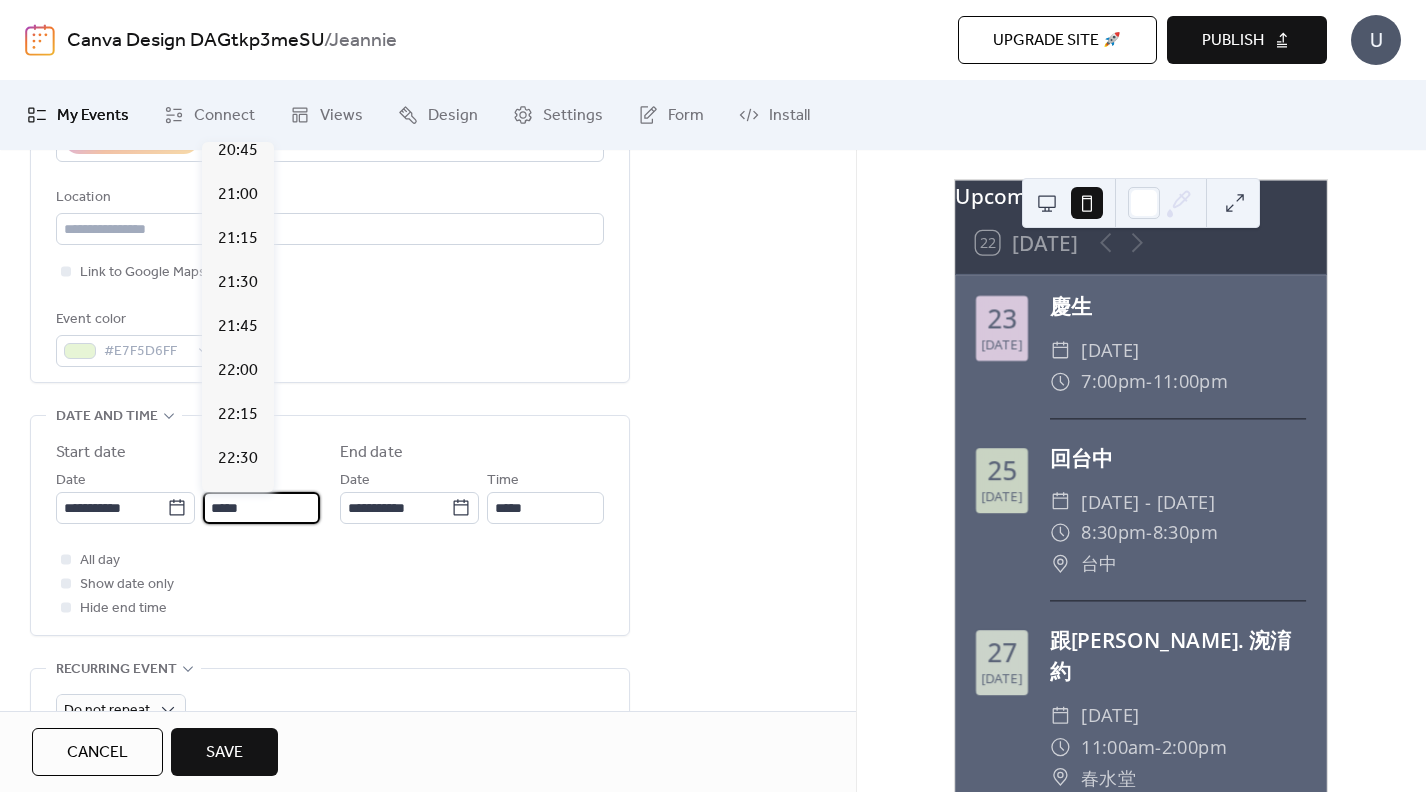 scroll, scrollTop: 3680, scrollLeft: 0, axis: vertical 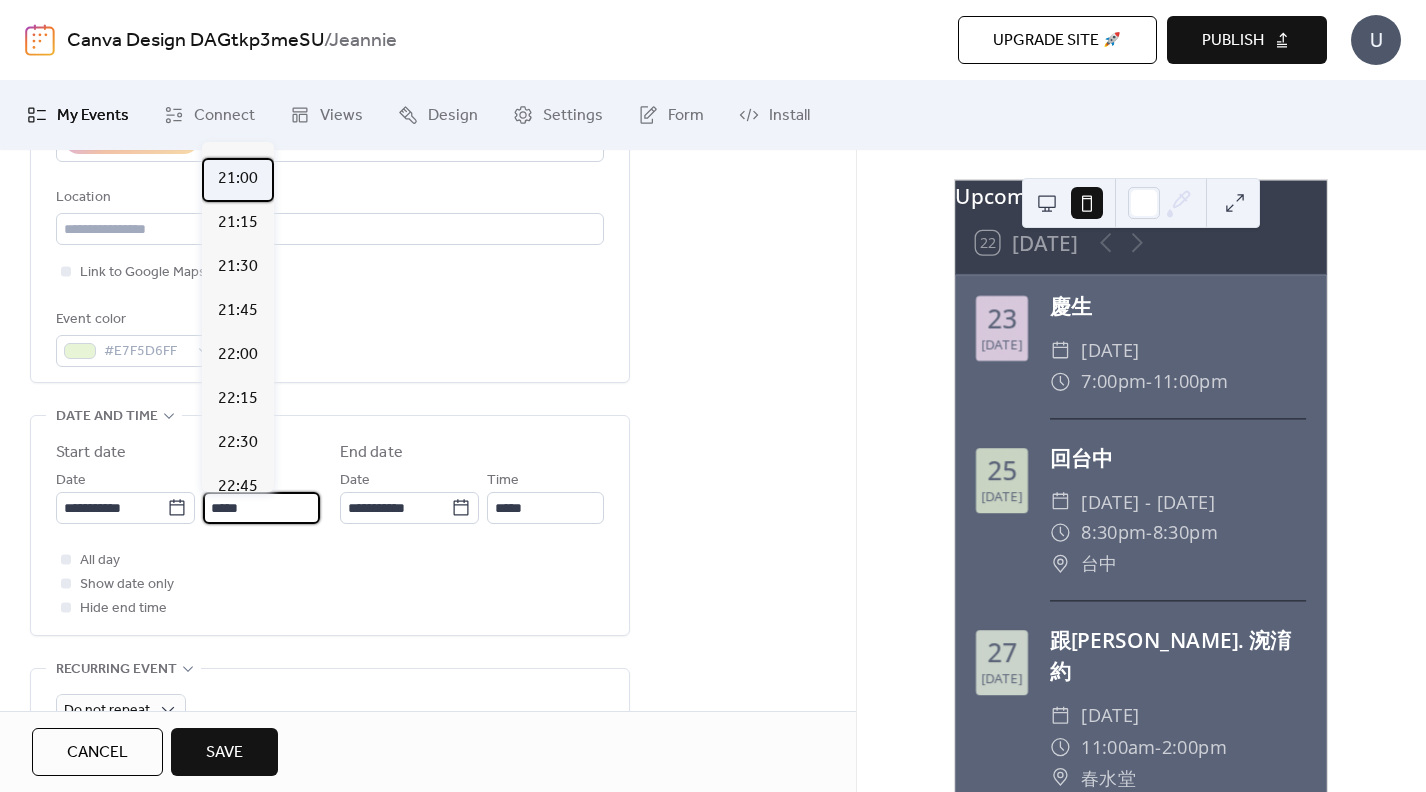 click on "21:00" at bounding box center (238, 179) 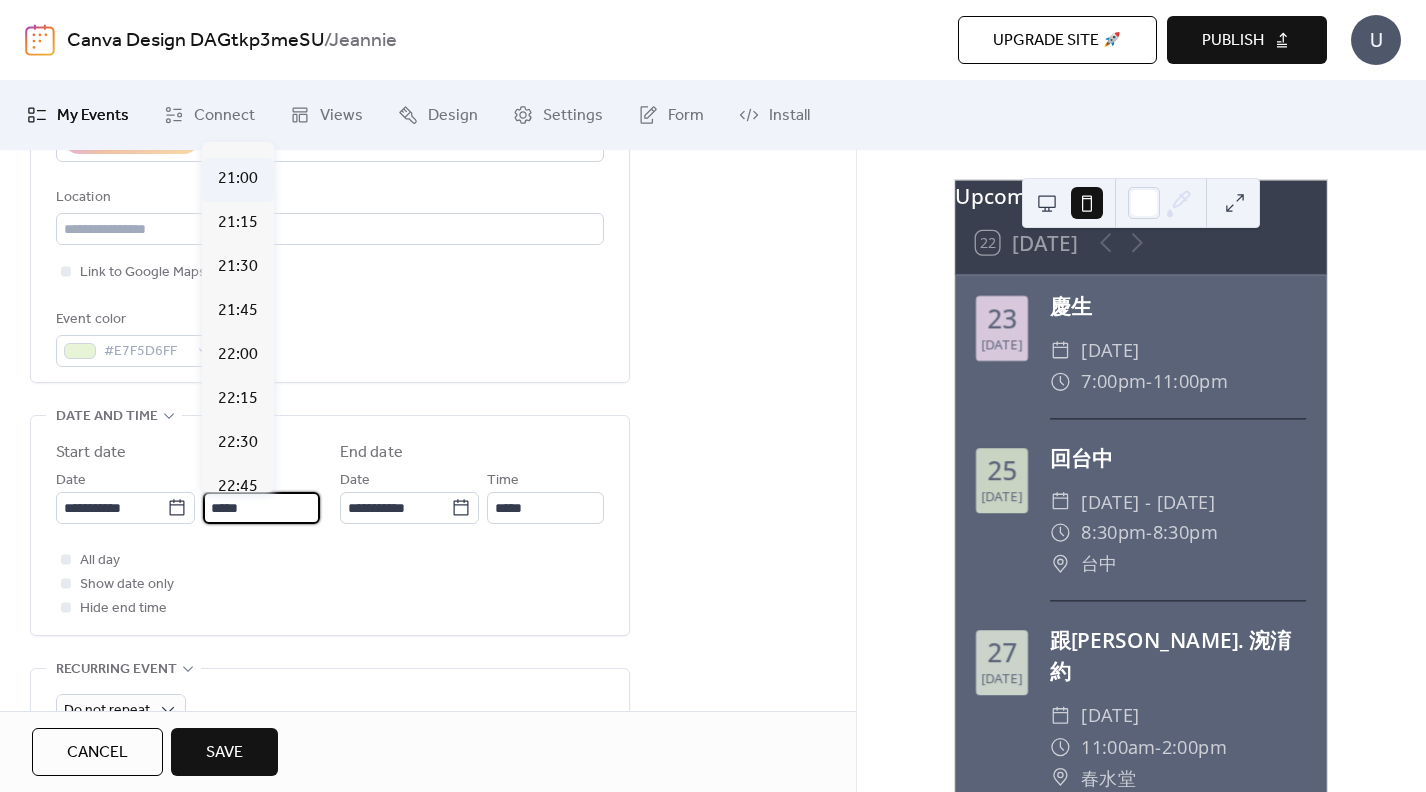 type on "*****" 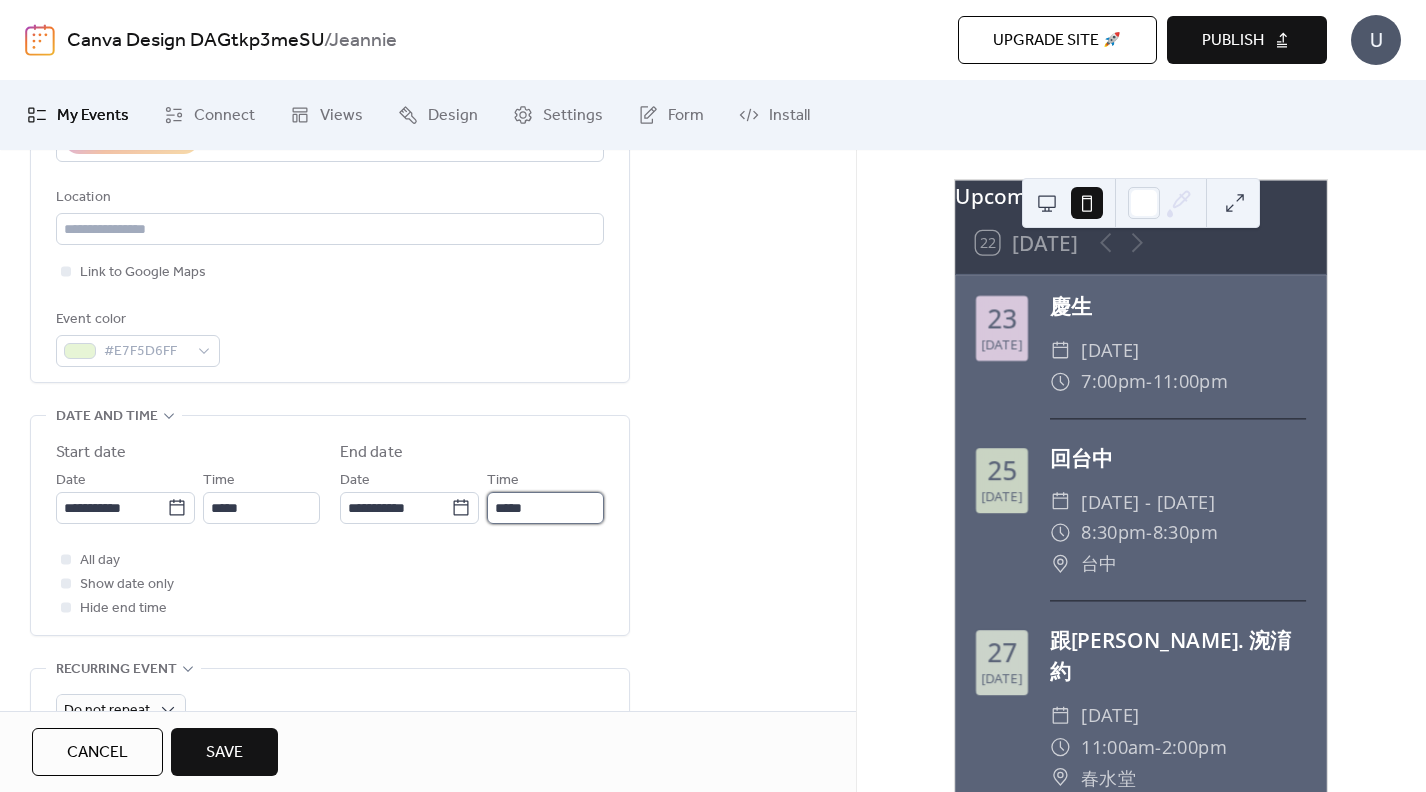 click on "*****" at bounding box center (545, 508) 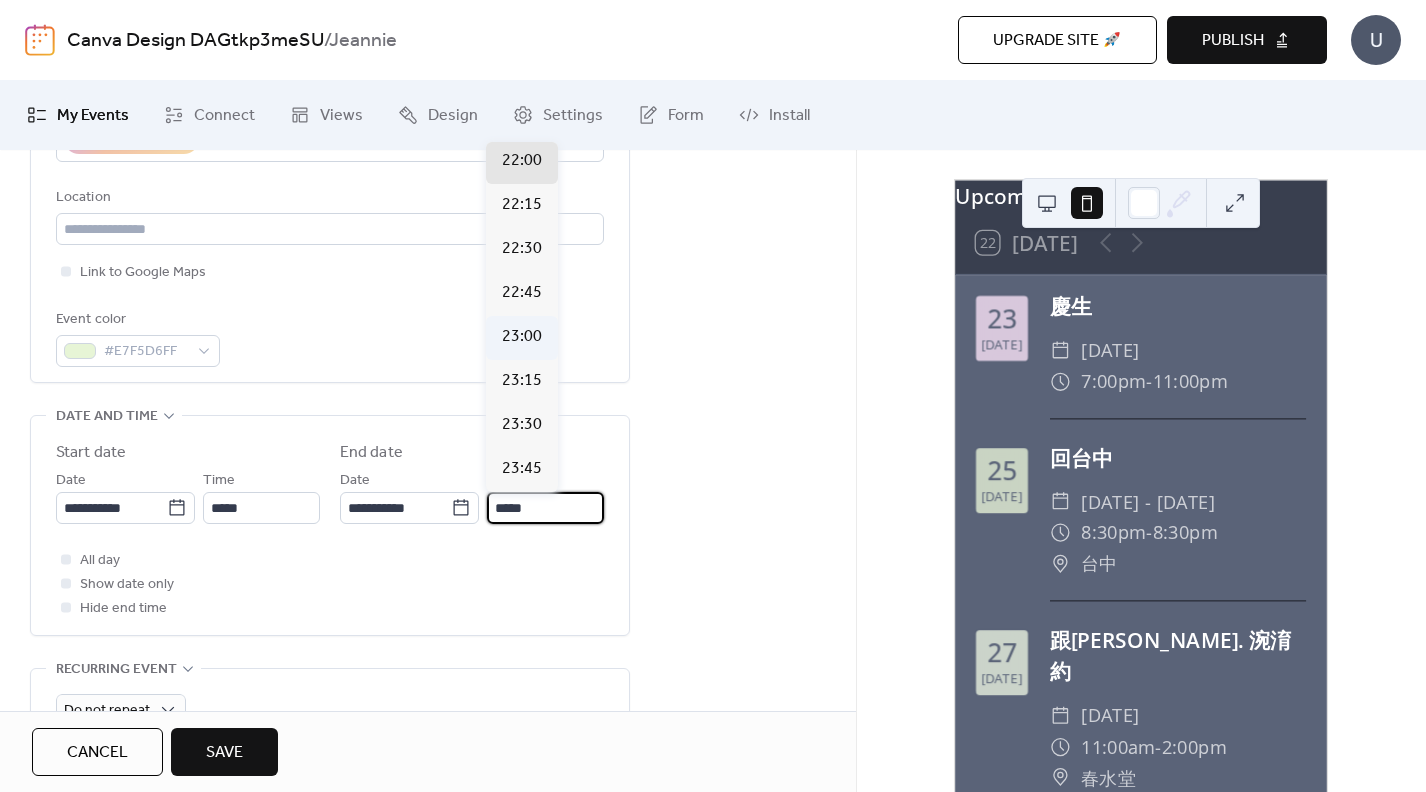 scroll, scrollTop: 3813, scrollLeft: 0, axis: vertical 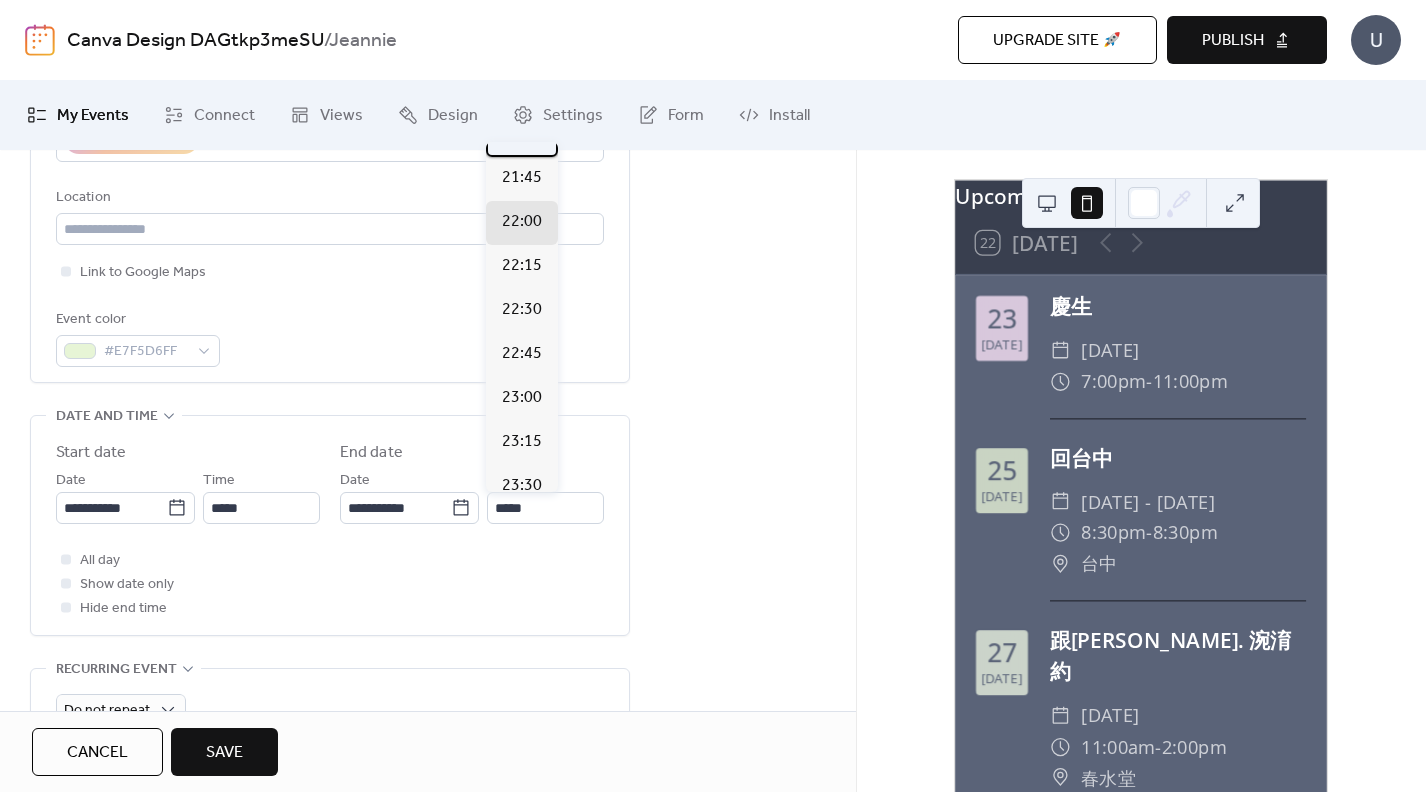 click on "21:30" at bounding box center (522, 134) 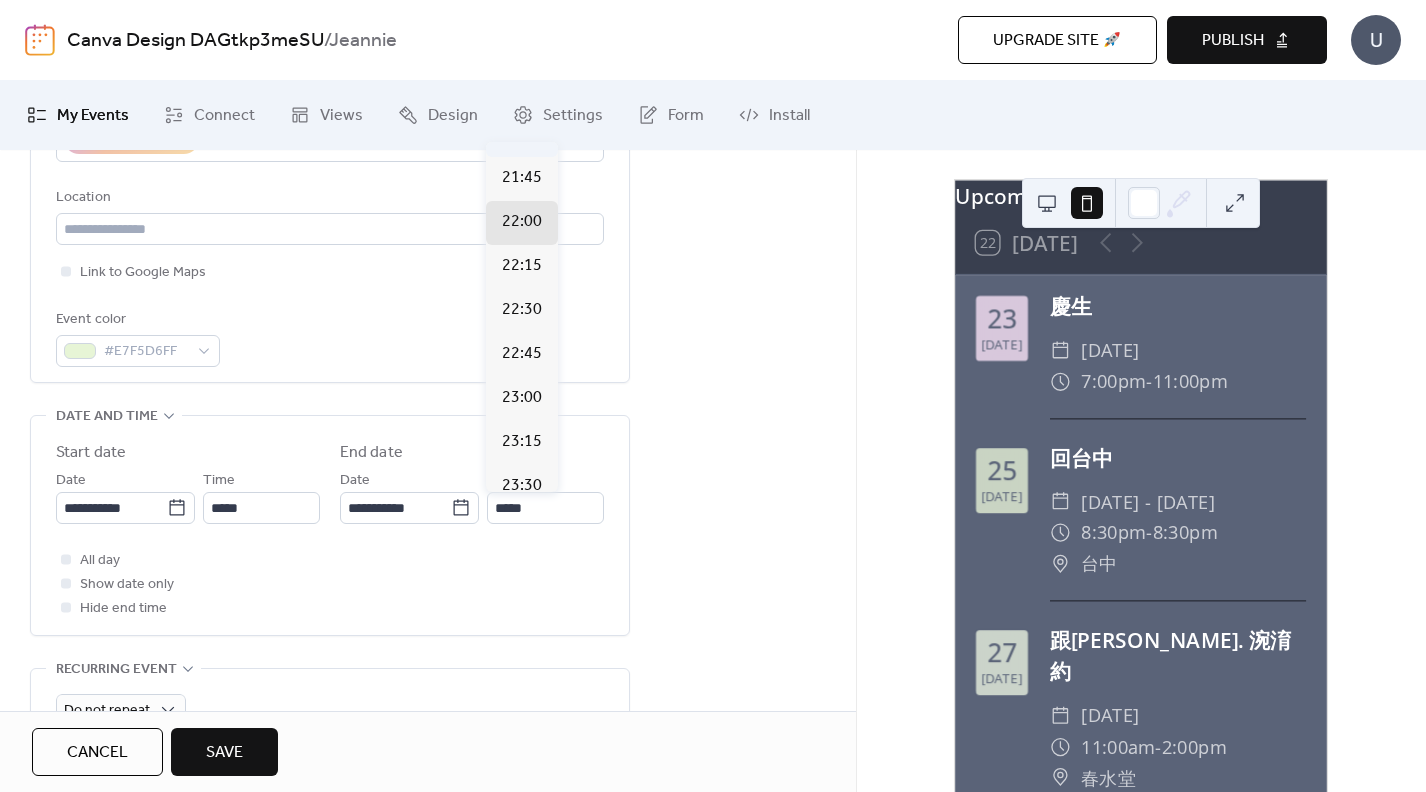 type on "*****" 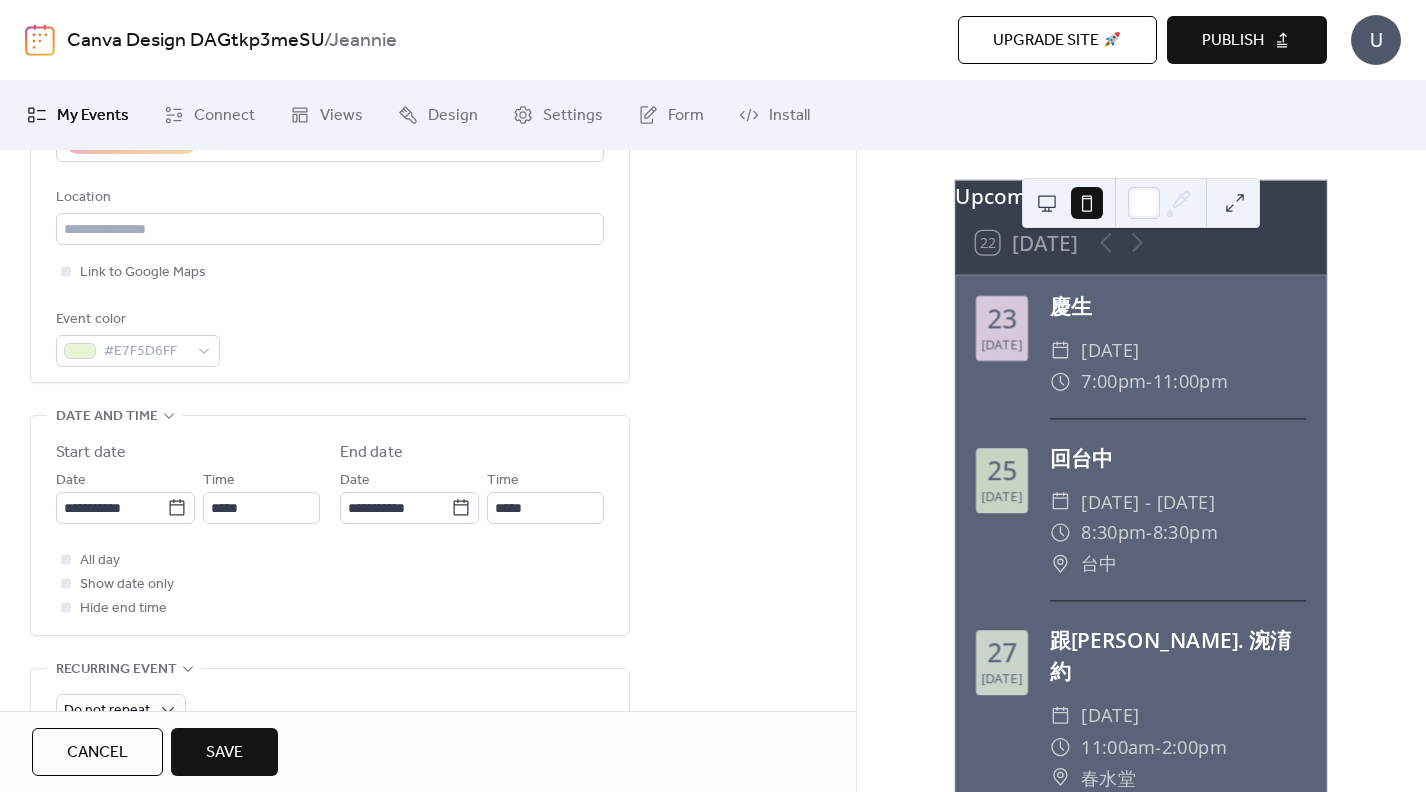 click on "All day Show date only Hide end time" at bounding box center (330, 584) 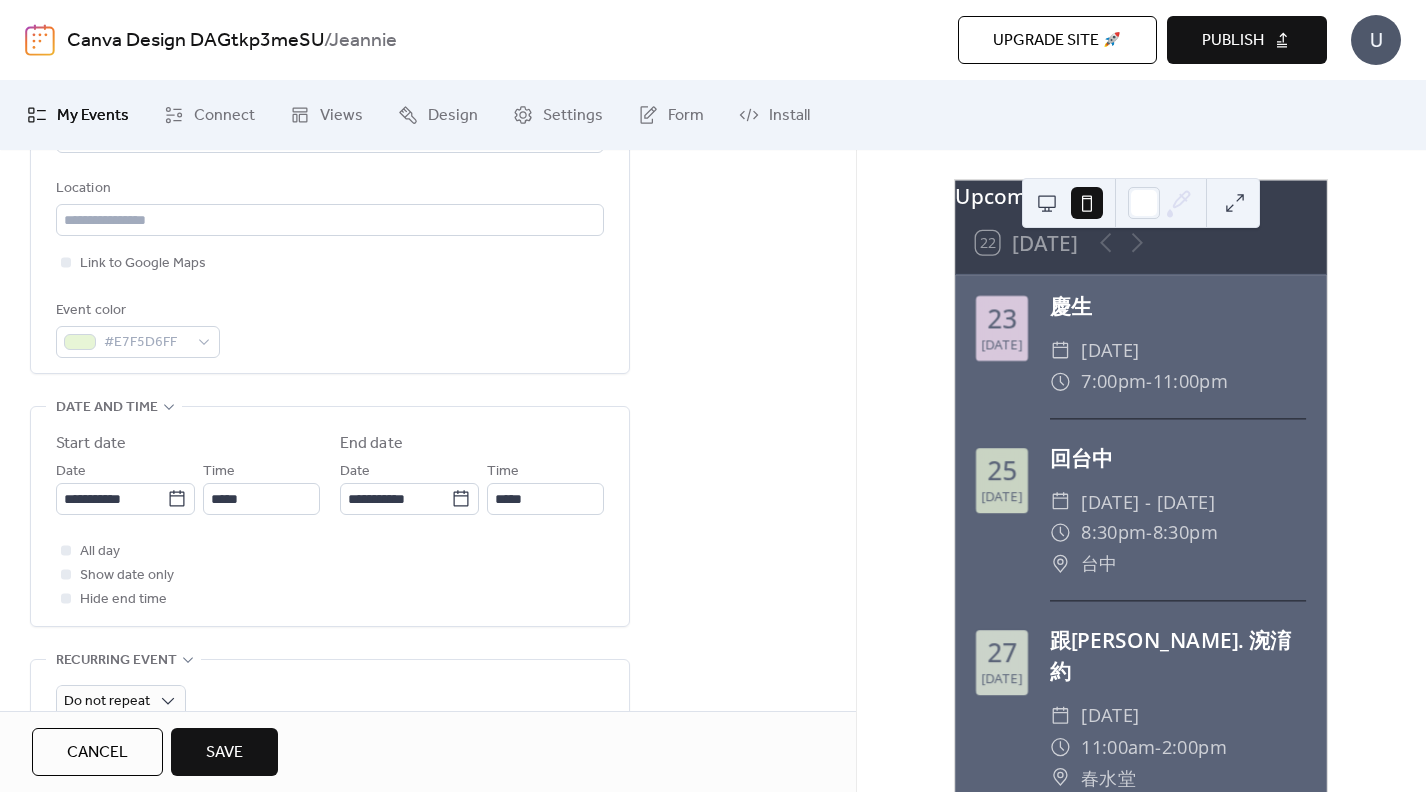 scroll, scrollTop: 479, scrollLeft: 0, axis: vertical 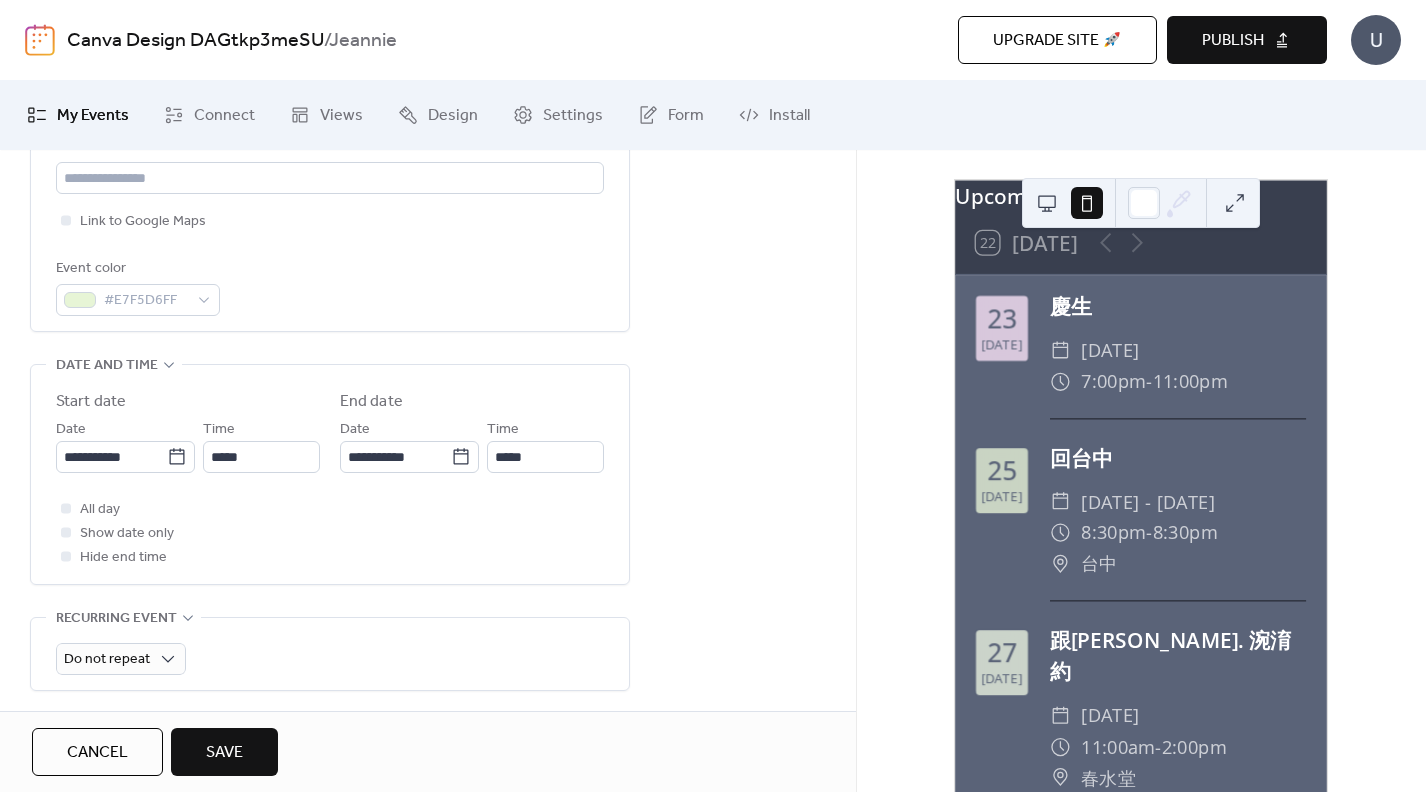 click on "Save" at bounding box center [224, 753] 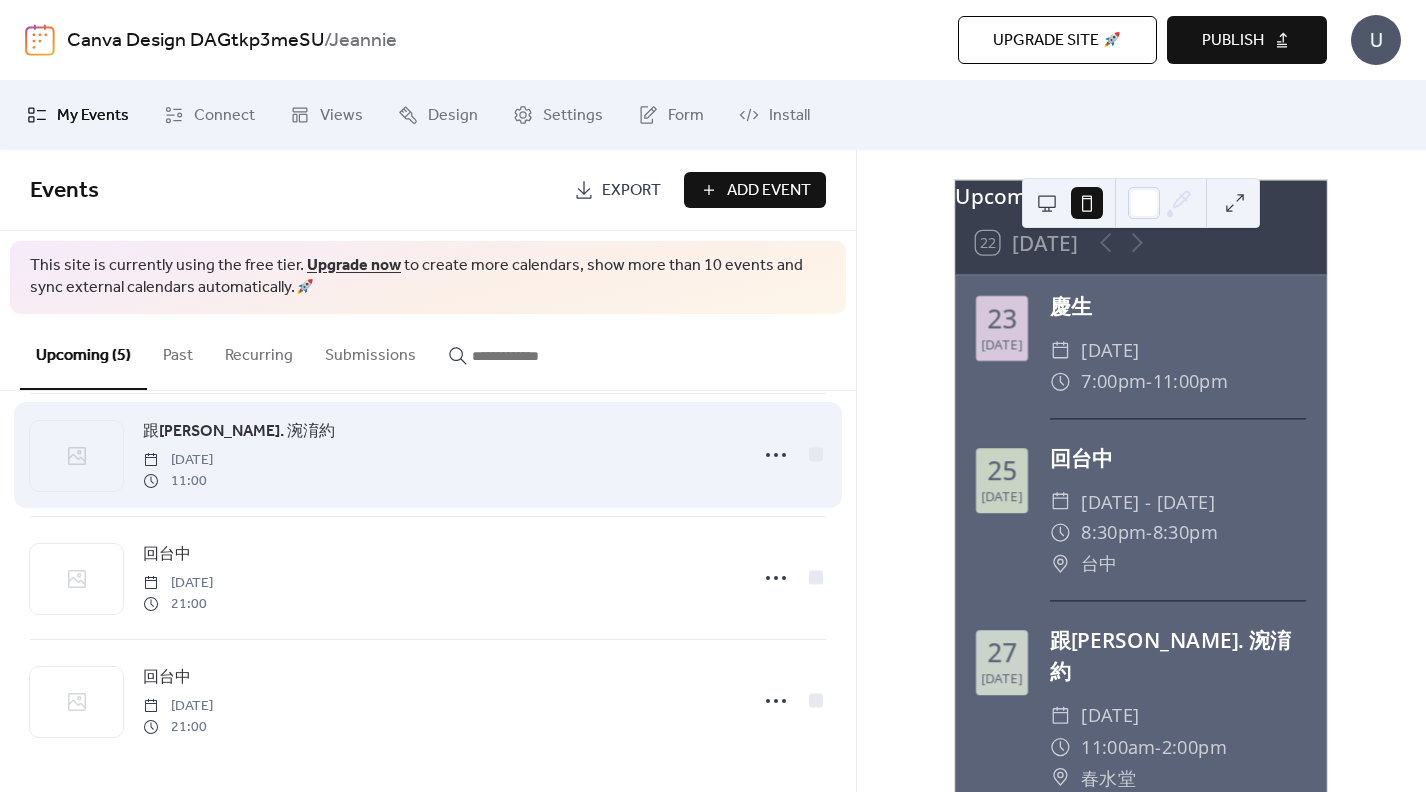 scroll, scrollTop: 0, scrollLeft: 0, axis: both 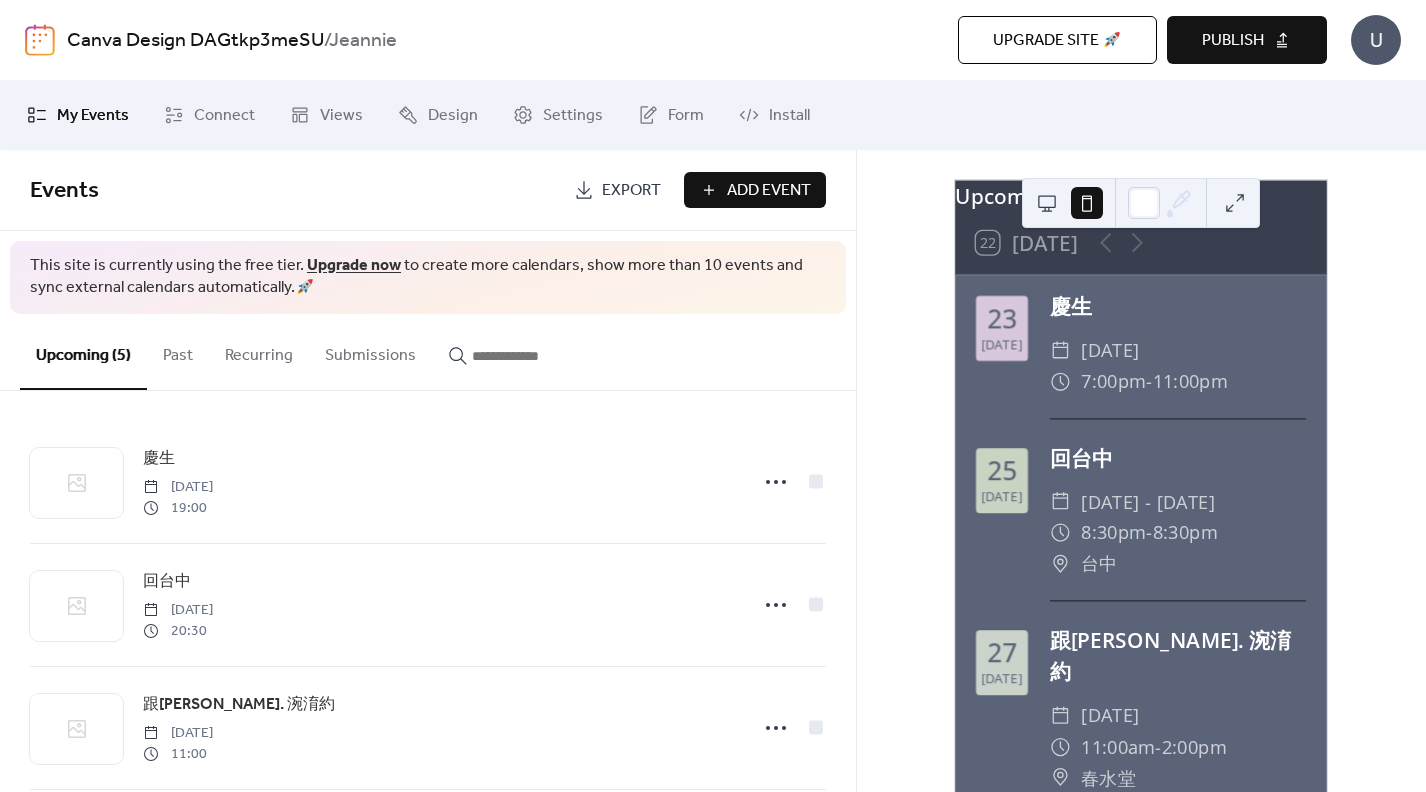 click on "Add Event" at bounding box center (769, 191) 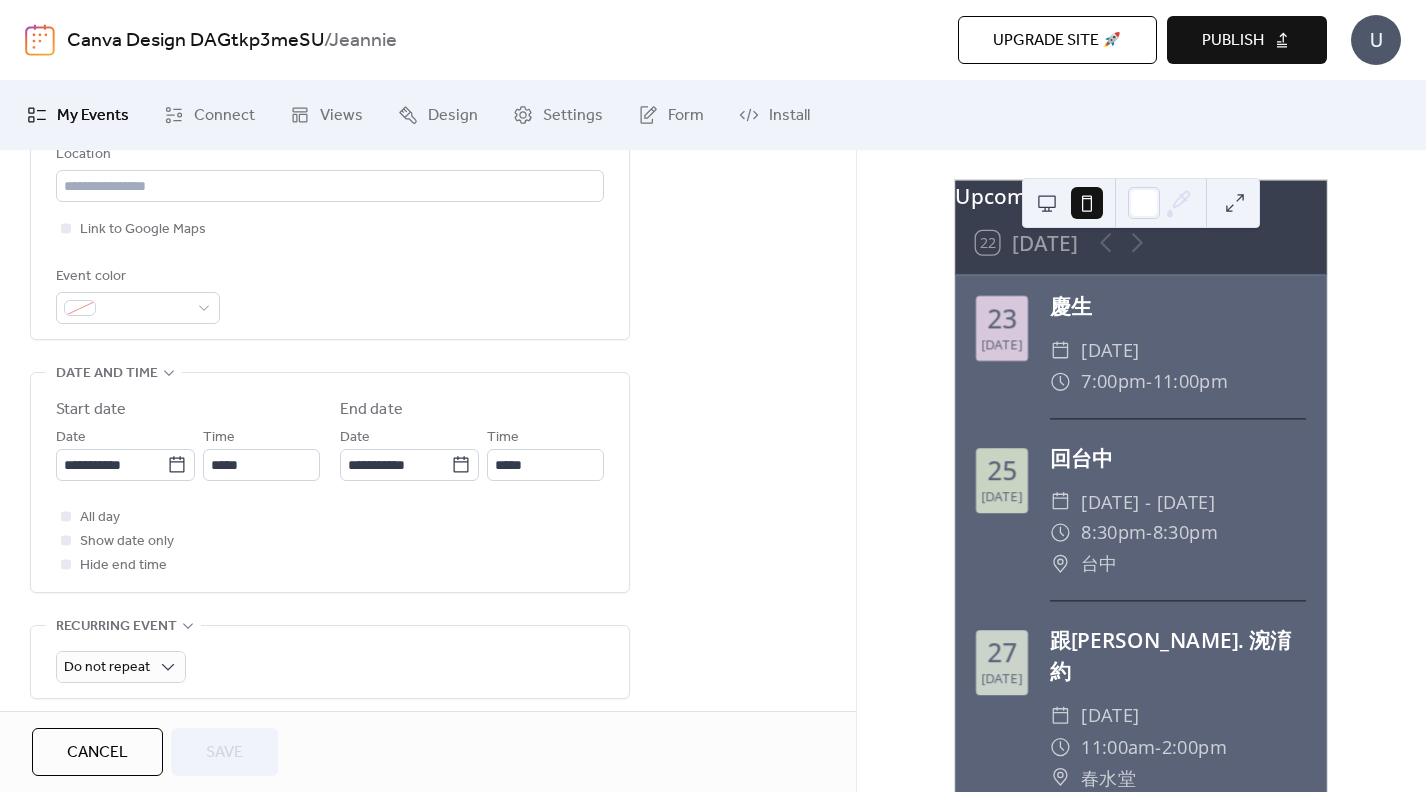 scroll, scrollTop: 470, scrollLeft: 0, axis: vertical 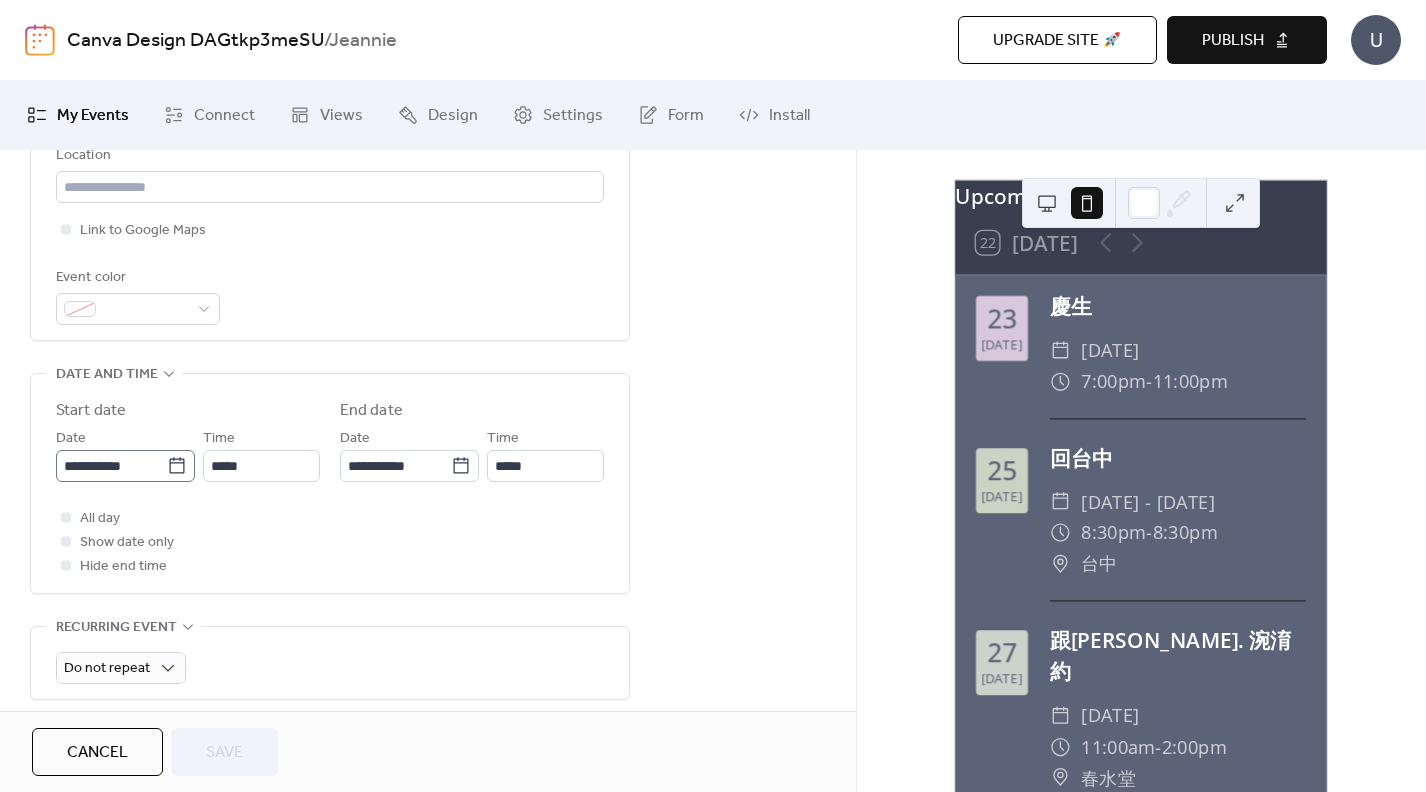 click 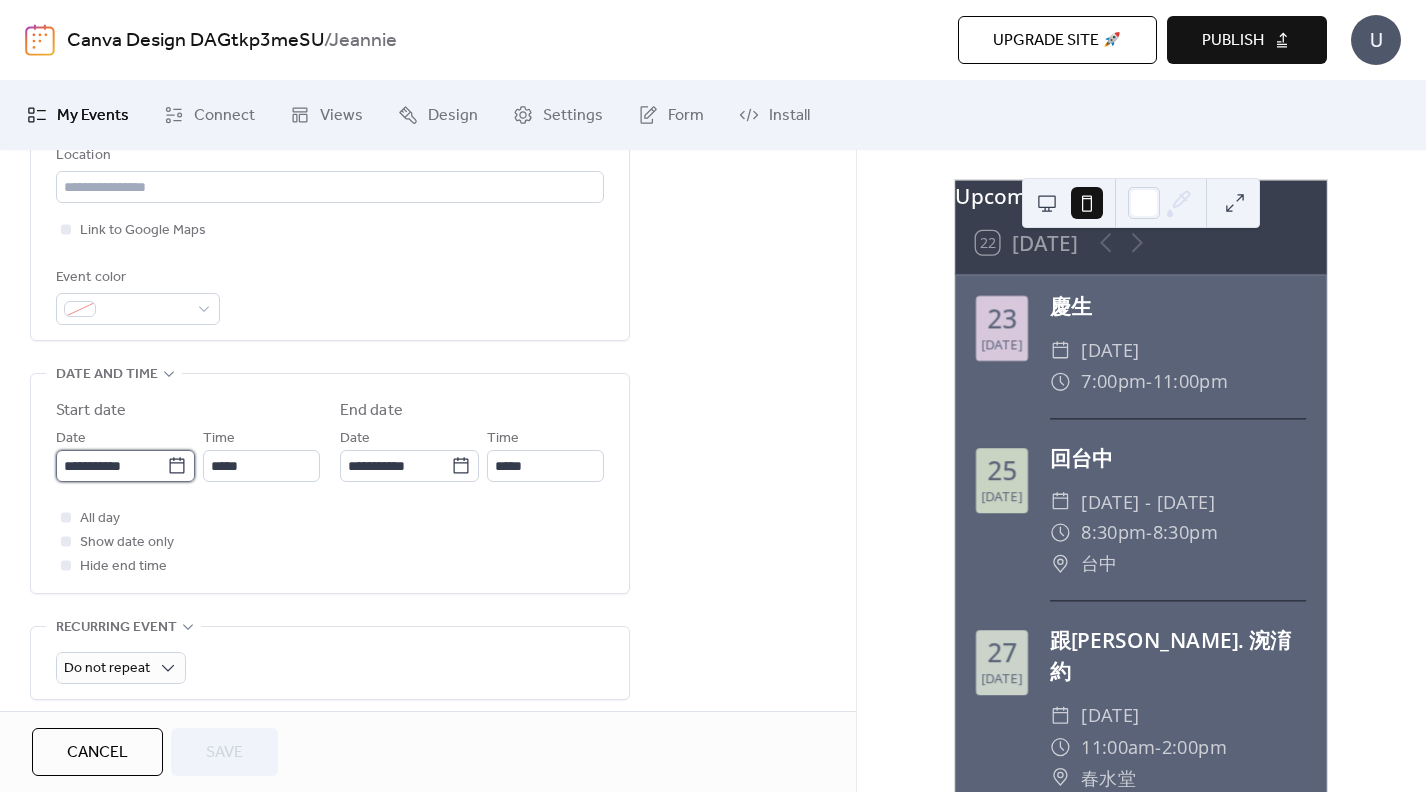 click on "**********" at bounding box center [111, 466] 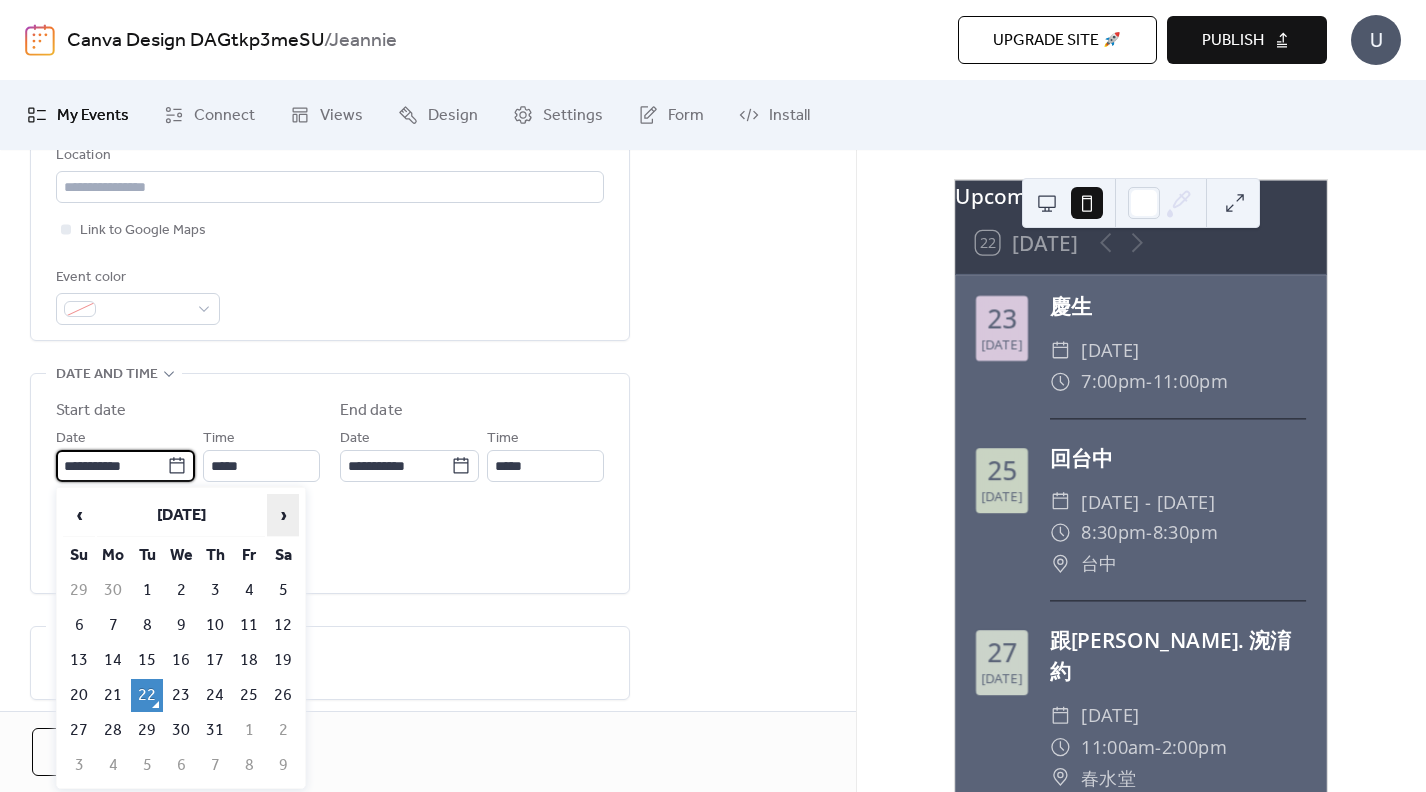 click on "›" at bounding box center [283, 515] 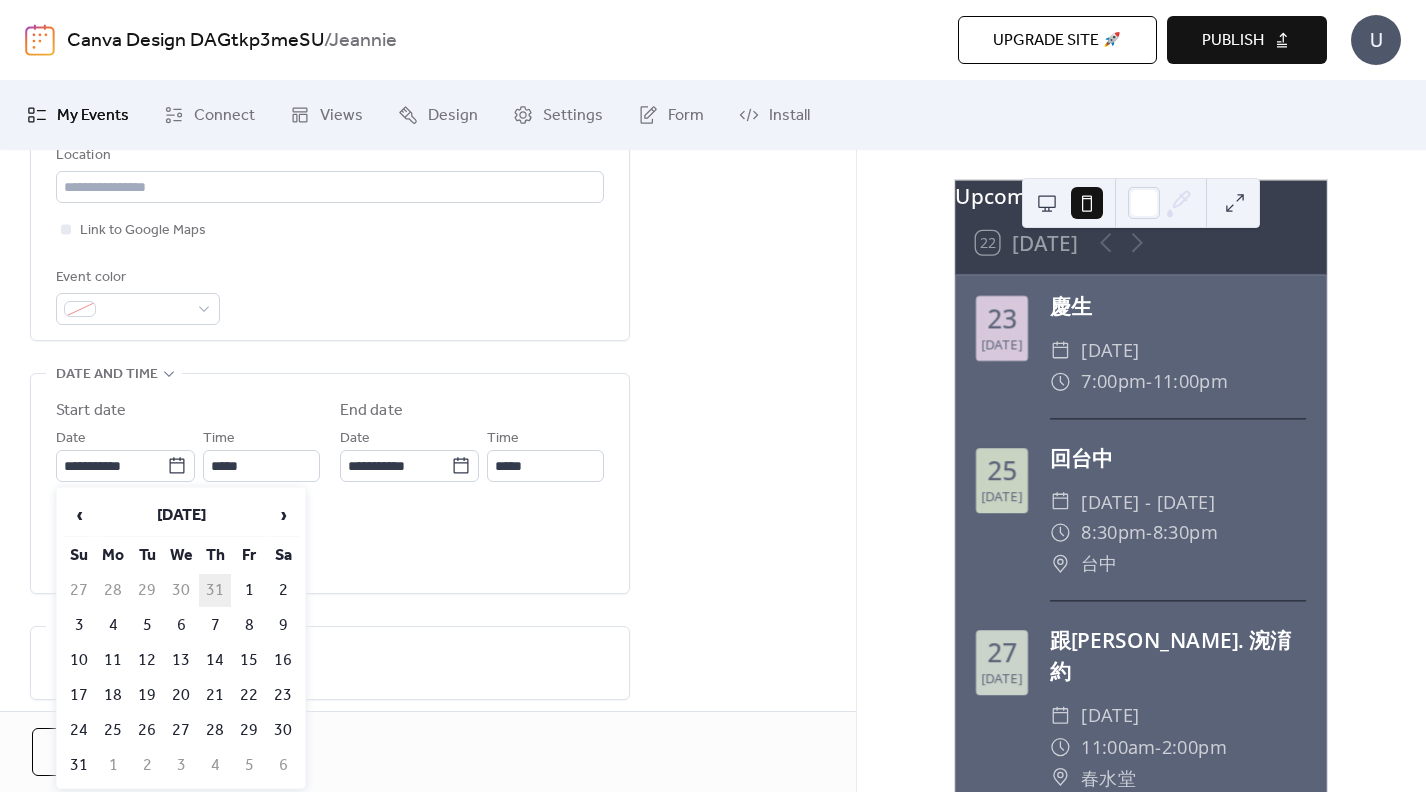 click on "31" at bounding box center [215, 590] 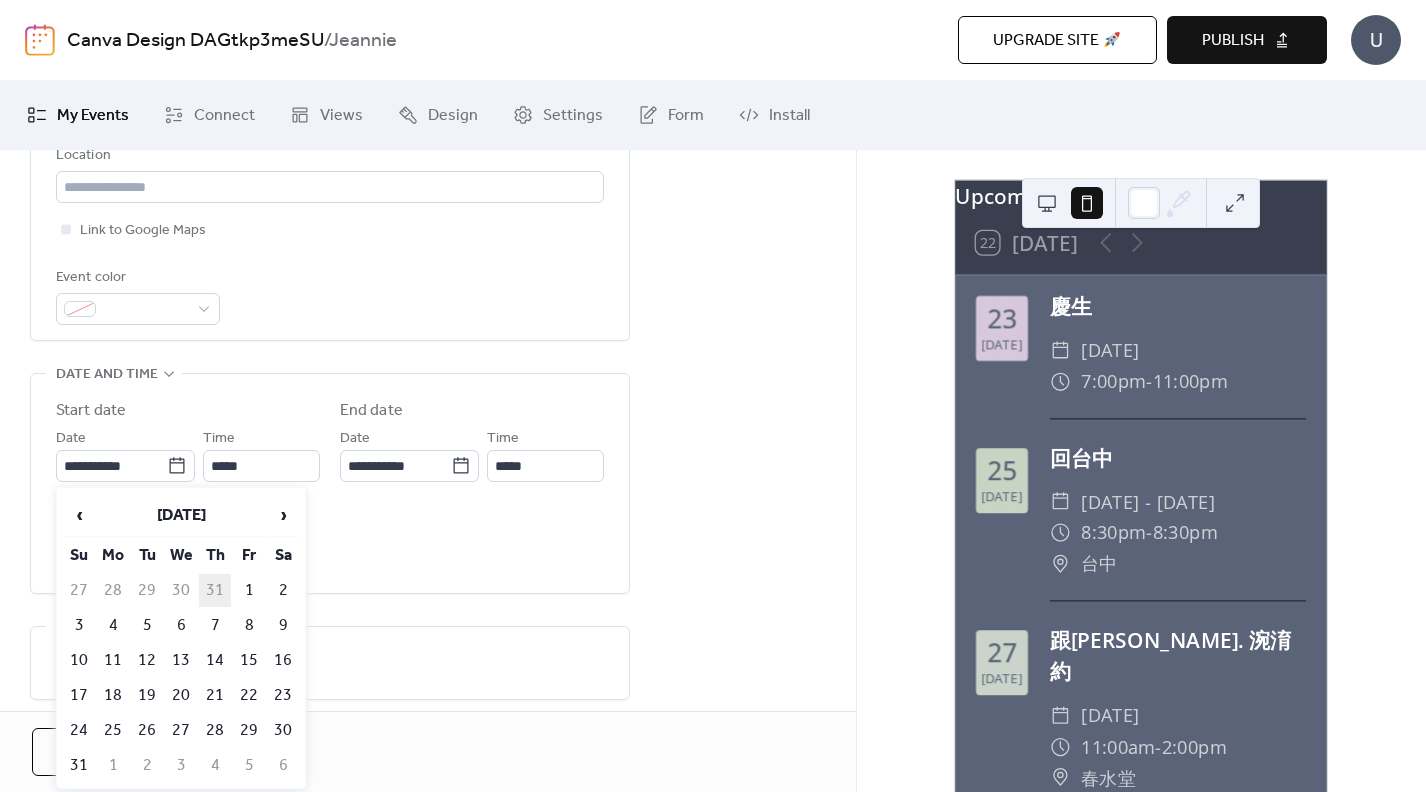 type on "**********" 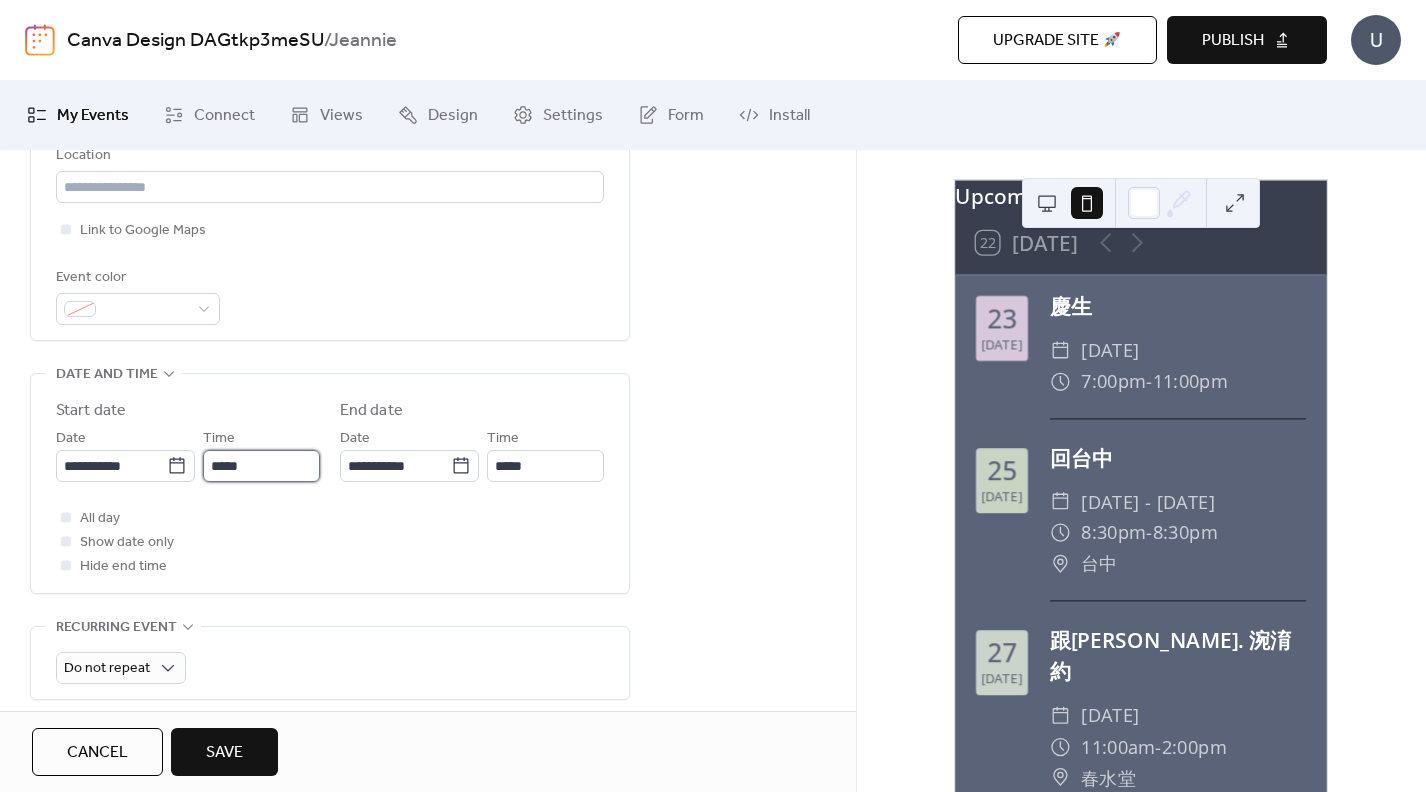 click on "*****" at bounding box center (261, 466) 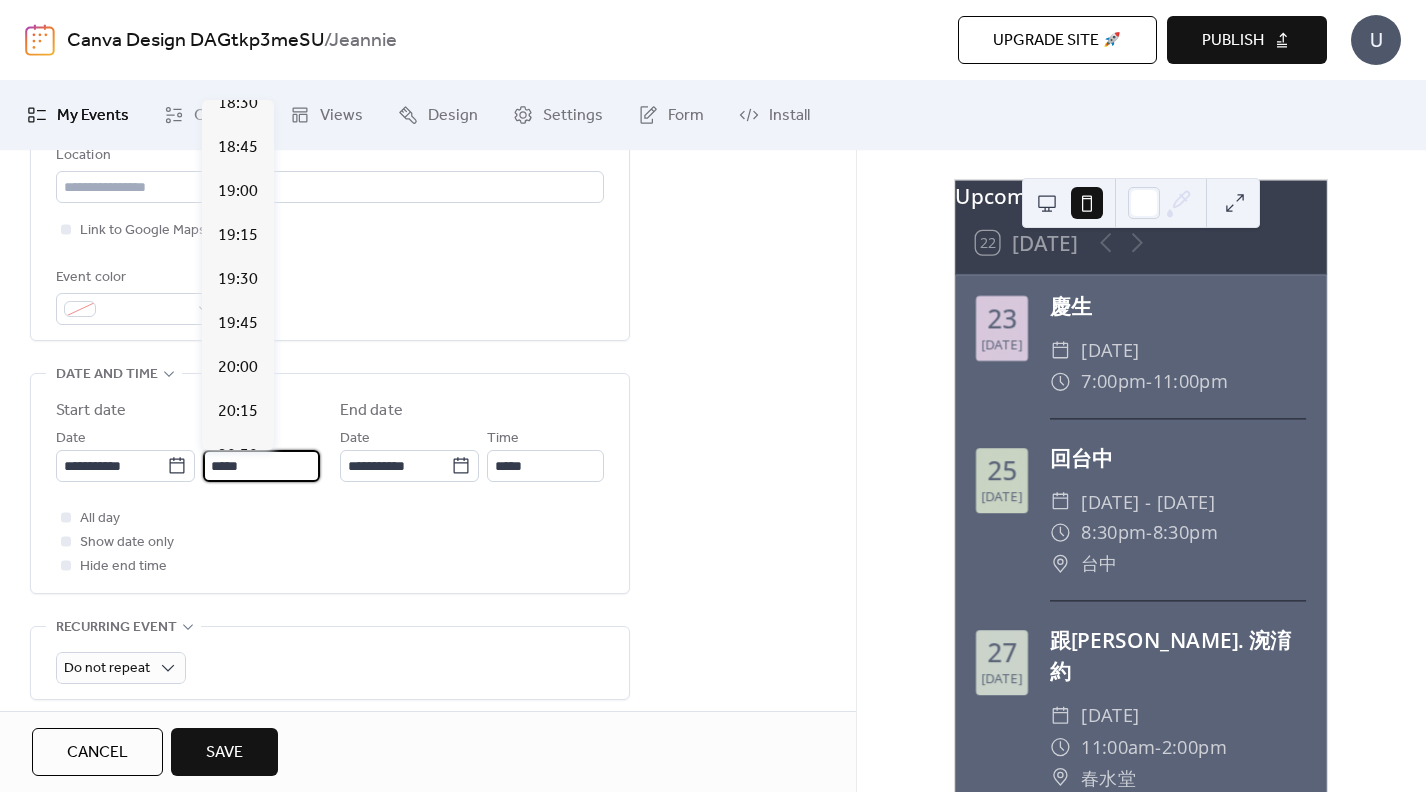 scroll, scrollTop: 3188, scrollLeft: 0, axis: vertical 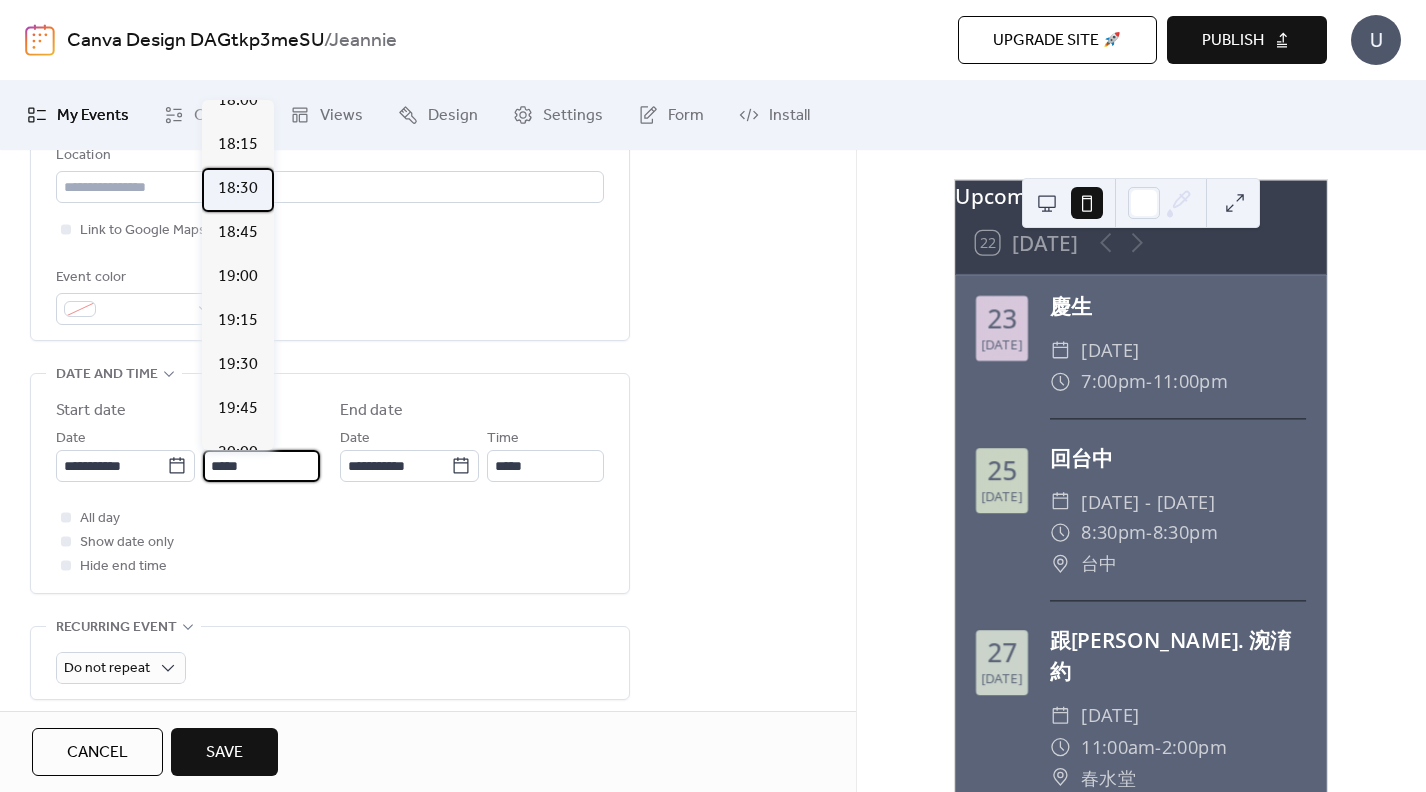 click on "18:30" at bounding box center (238, 189) 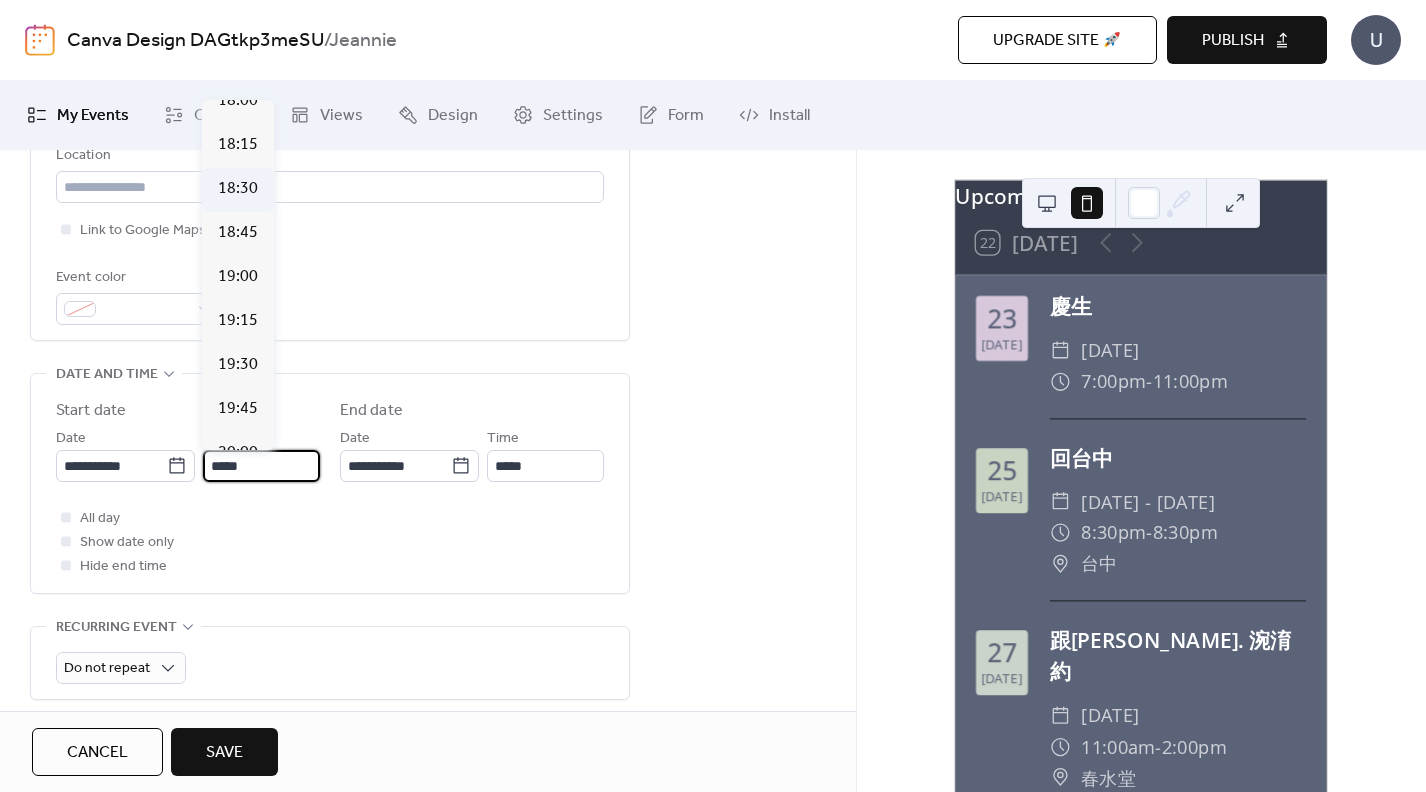 type on "*****" 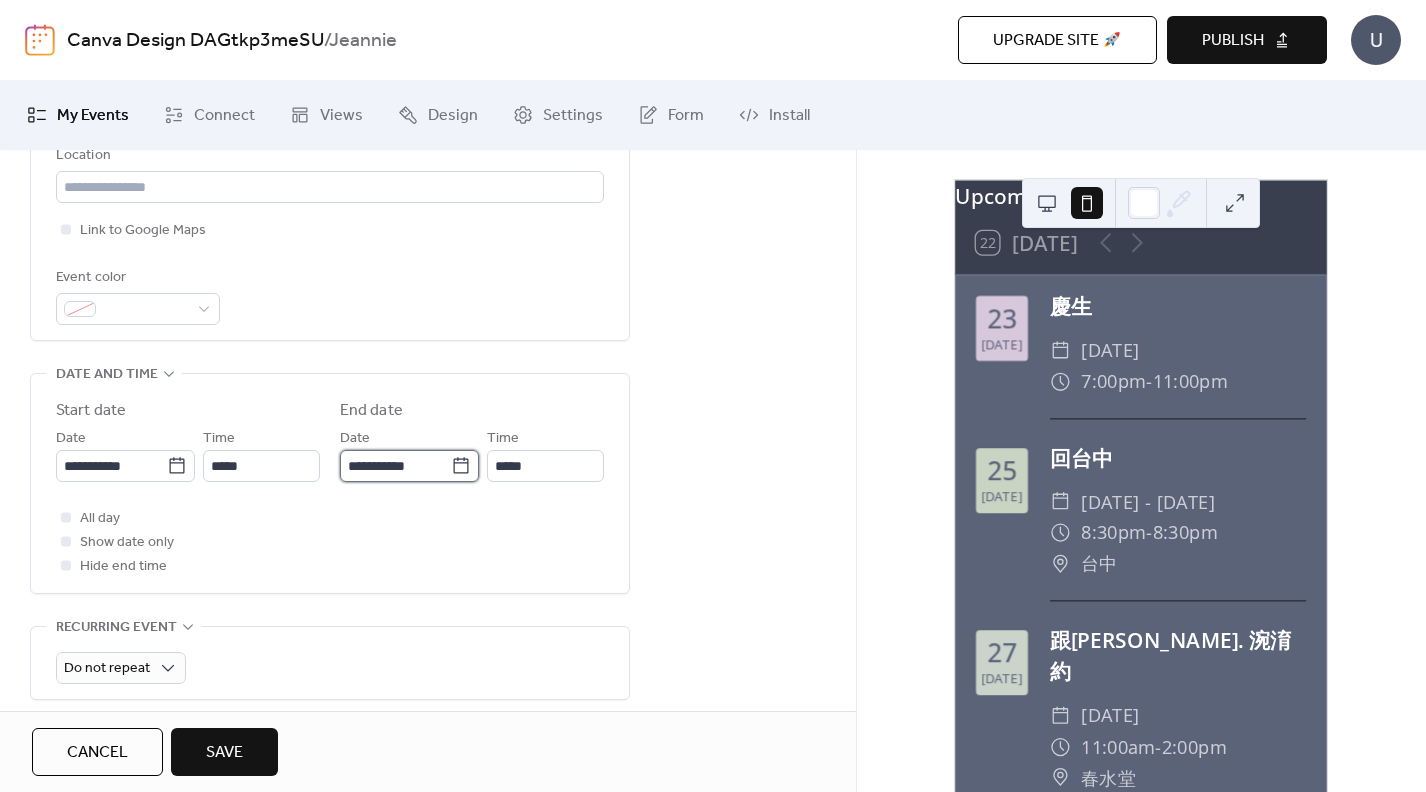 click on "**********" at bounding box center [395, 466] 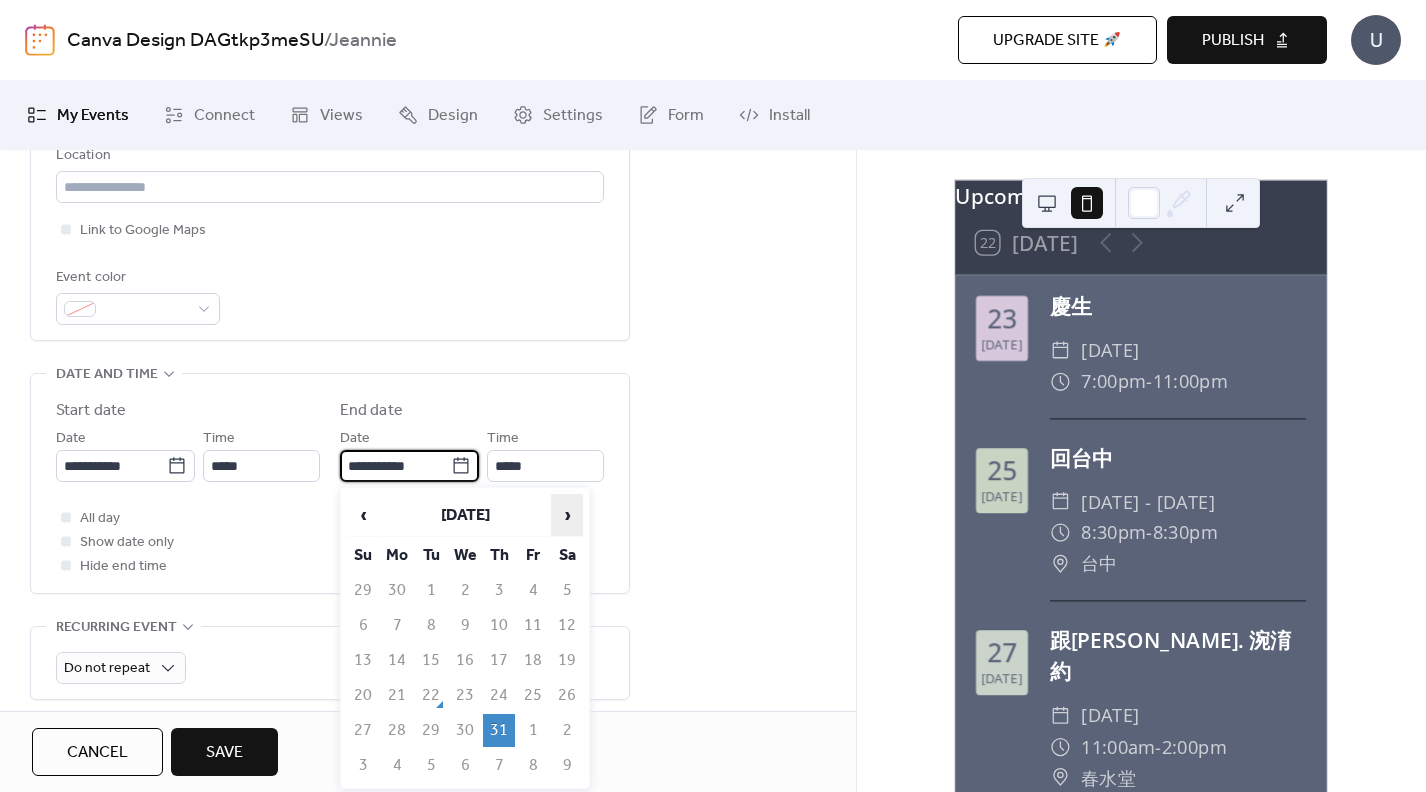 click on "›" at bounding box center (567, 515) 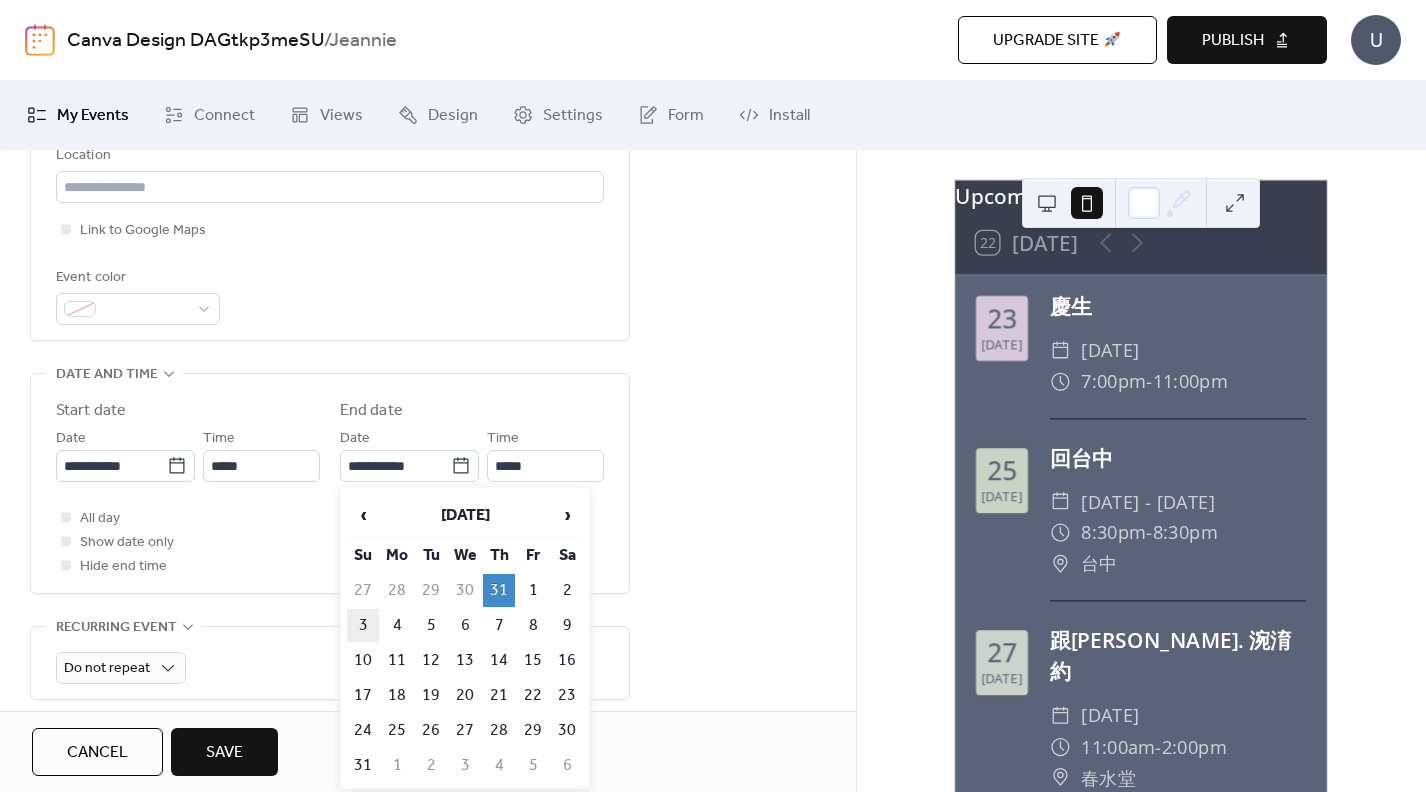 click on "3" at bounding box center (363, 625) 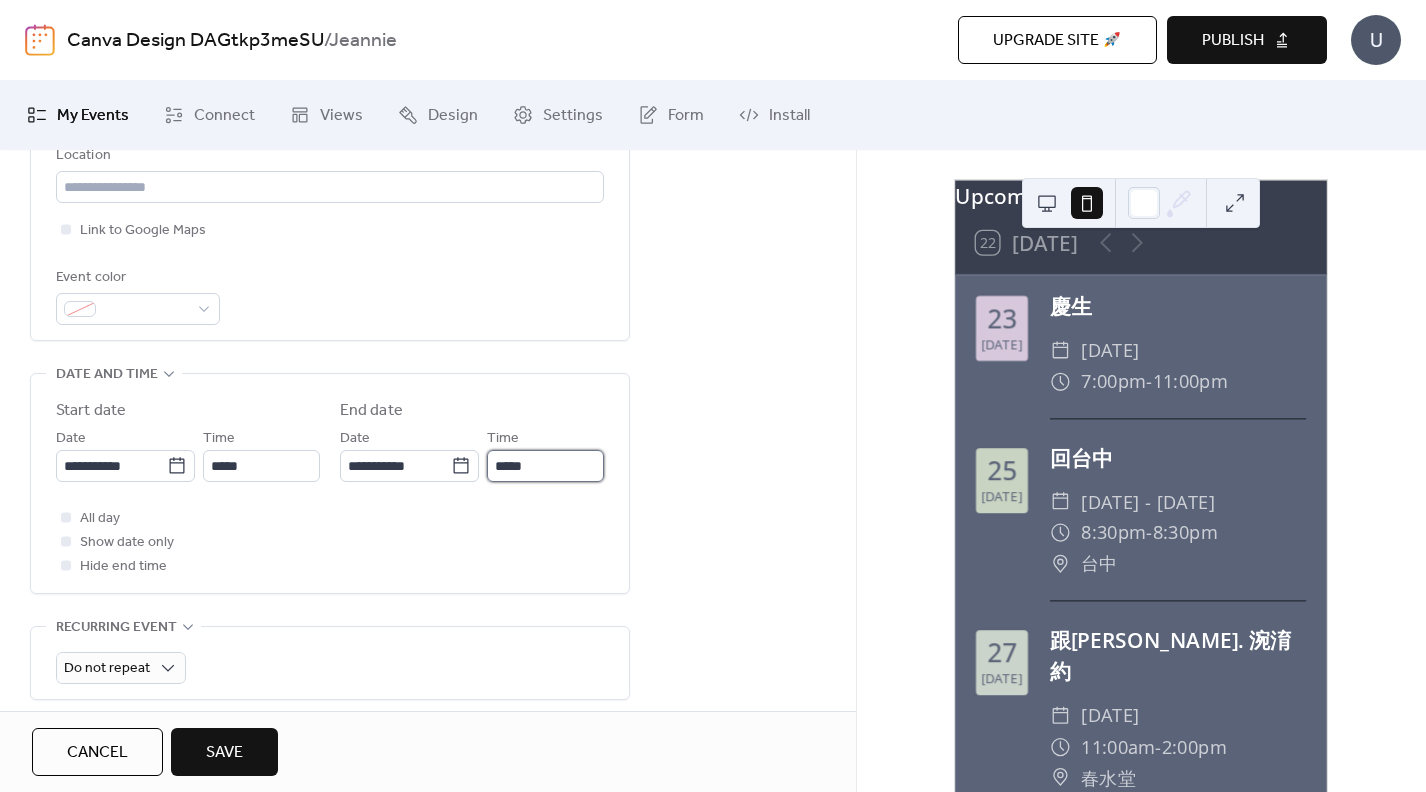 click on "*****" at bounding box center (545, 466) 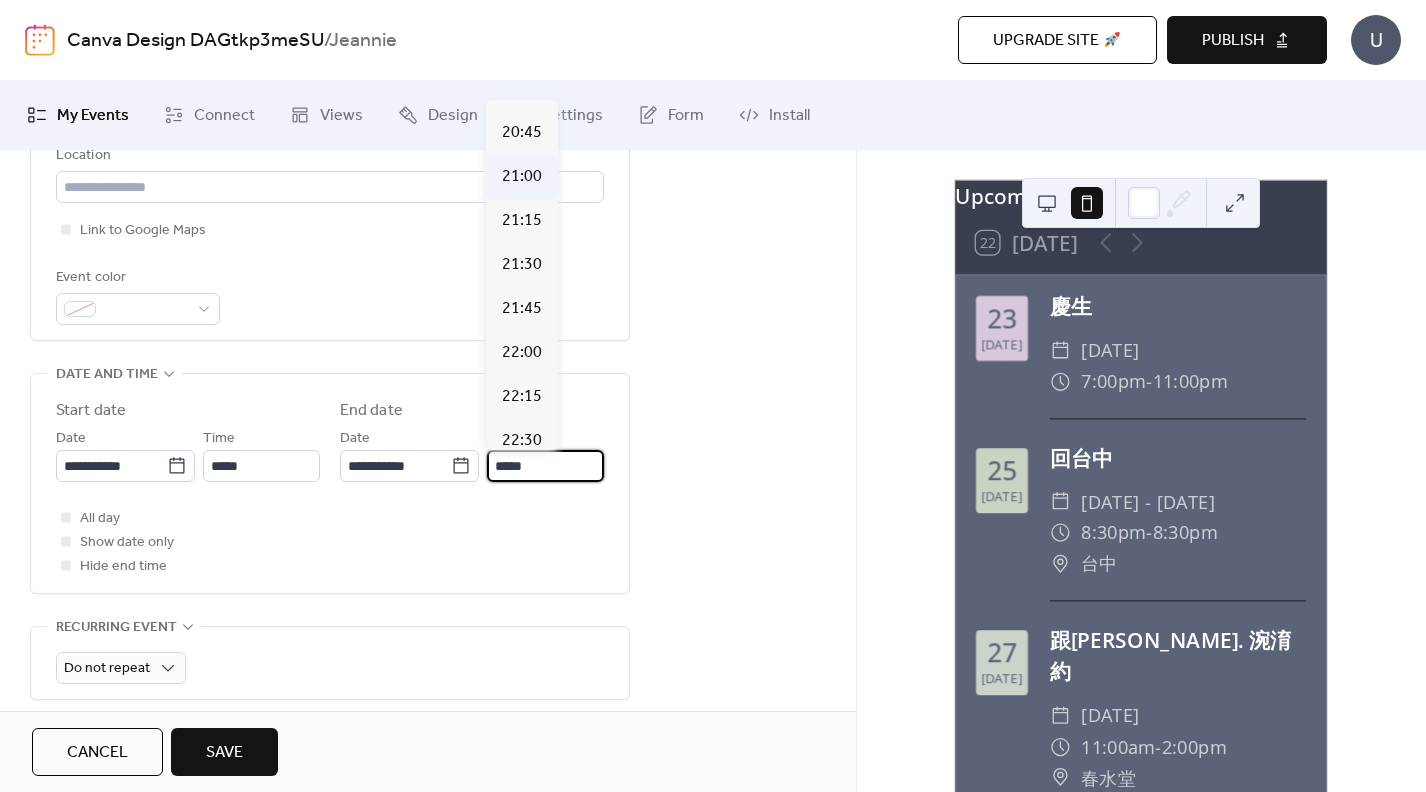 scroll, scrollTop: 3643, scrollLeft: 0, axis: vertical 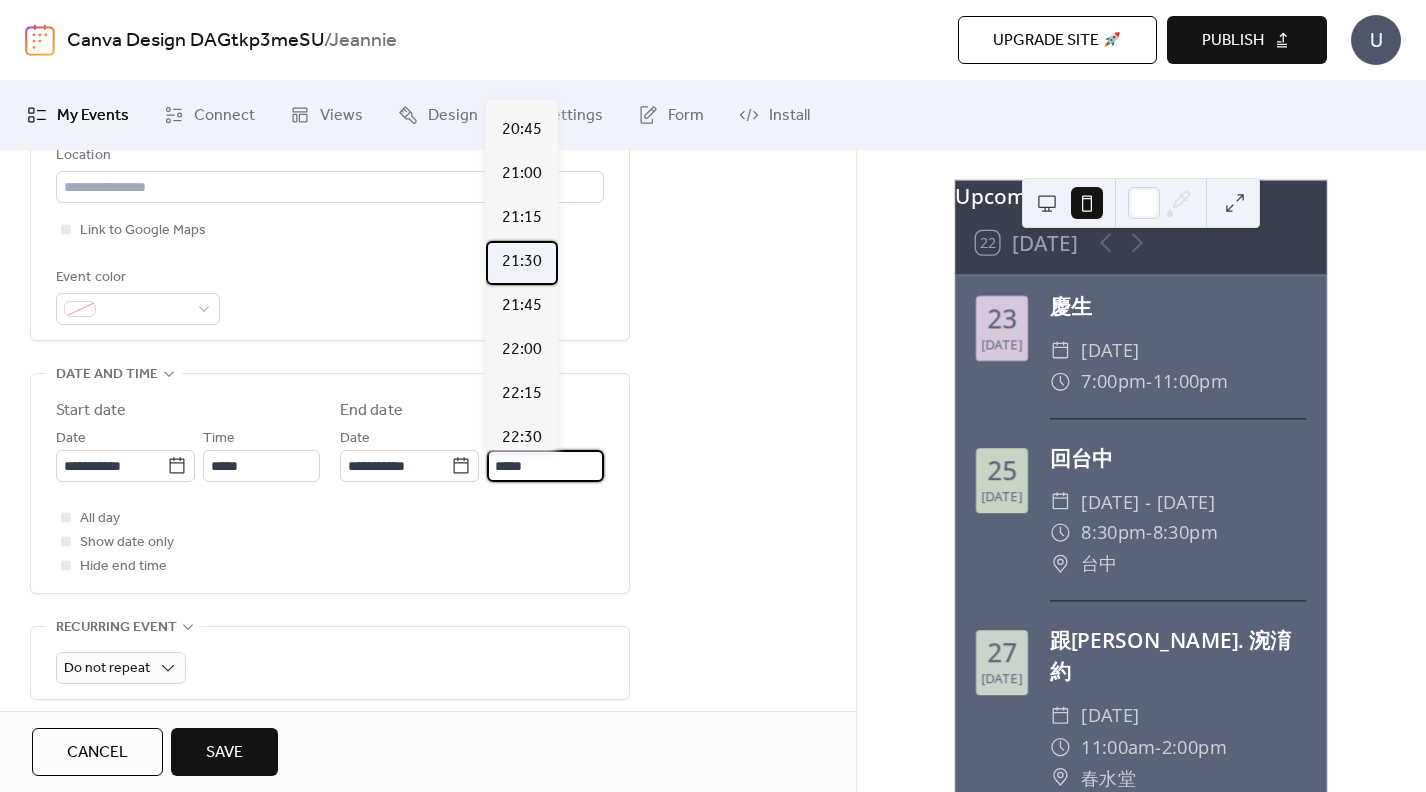 click on "21:30" at bounding box center (522, 262) 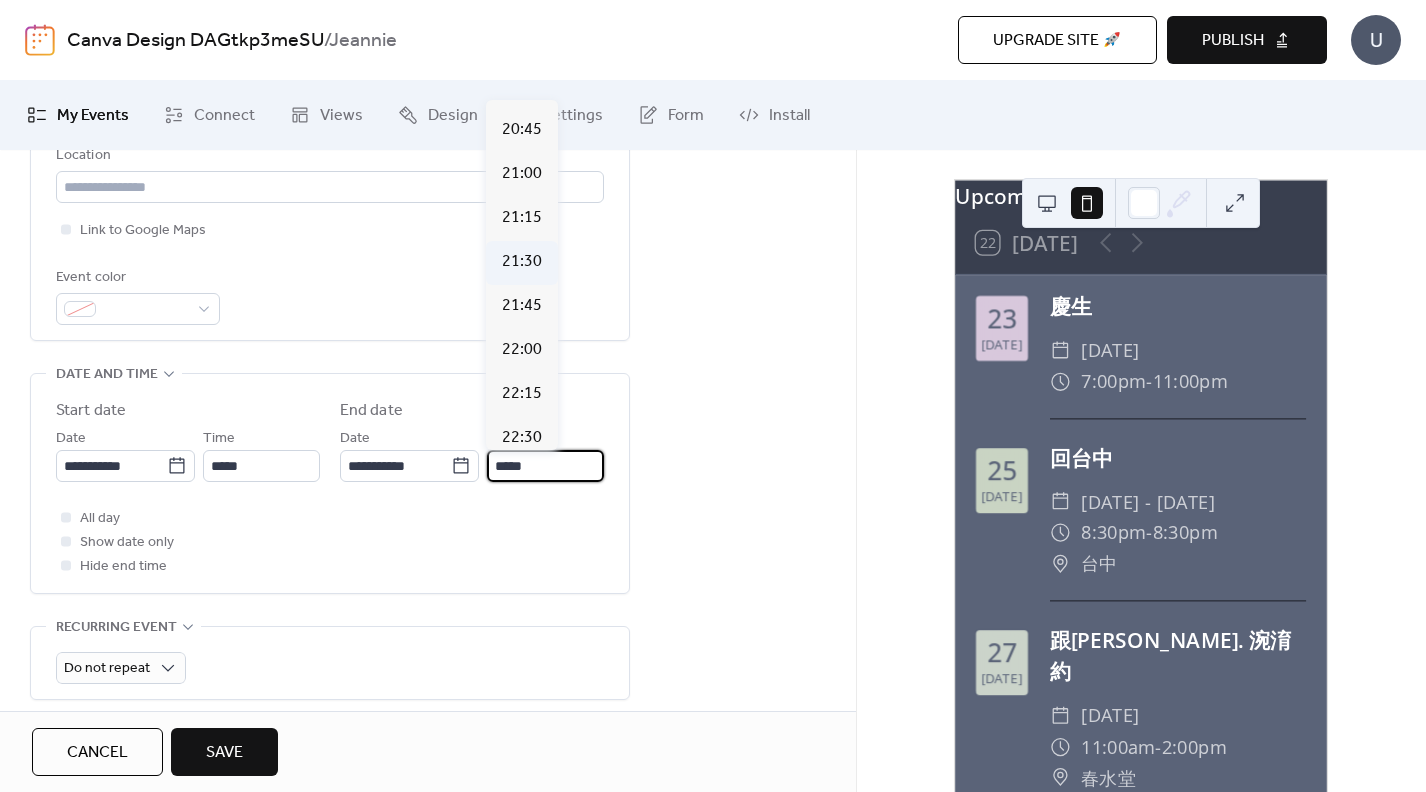 type on "*****" 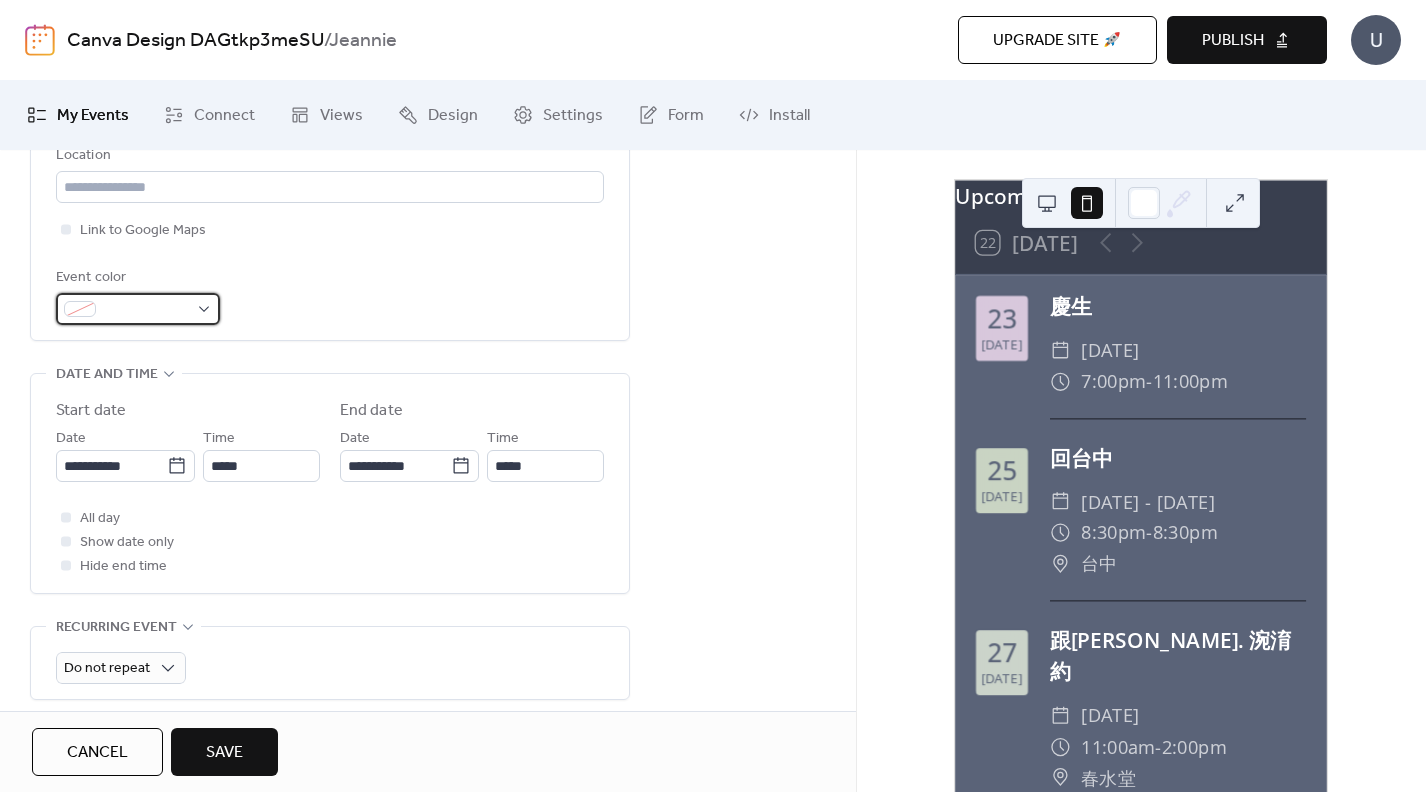click at bounding box center [146, 310] 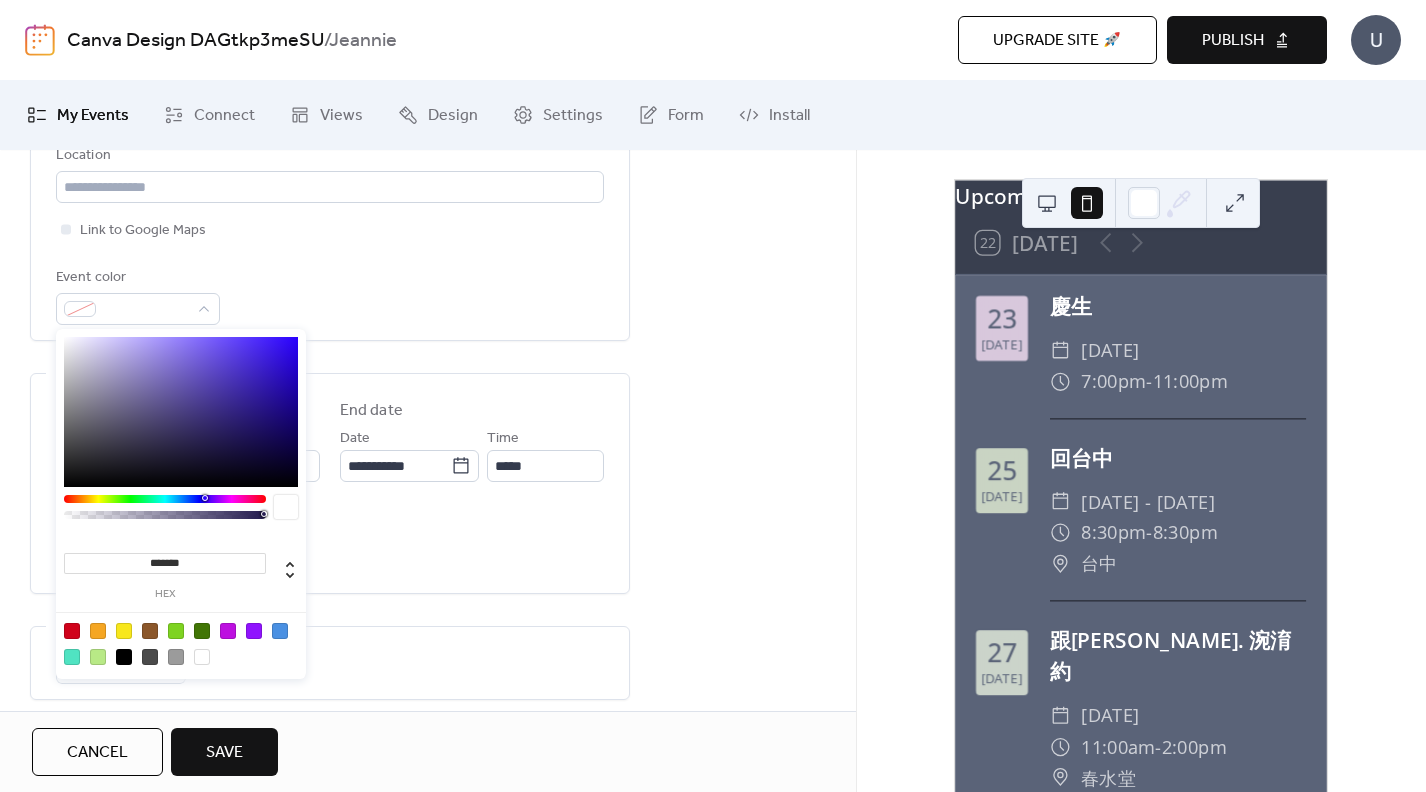 click at bounding box center [124, 631] 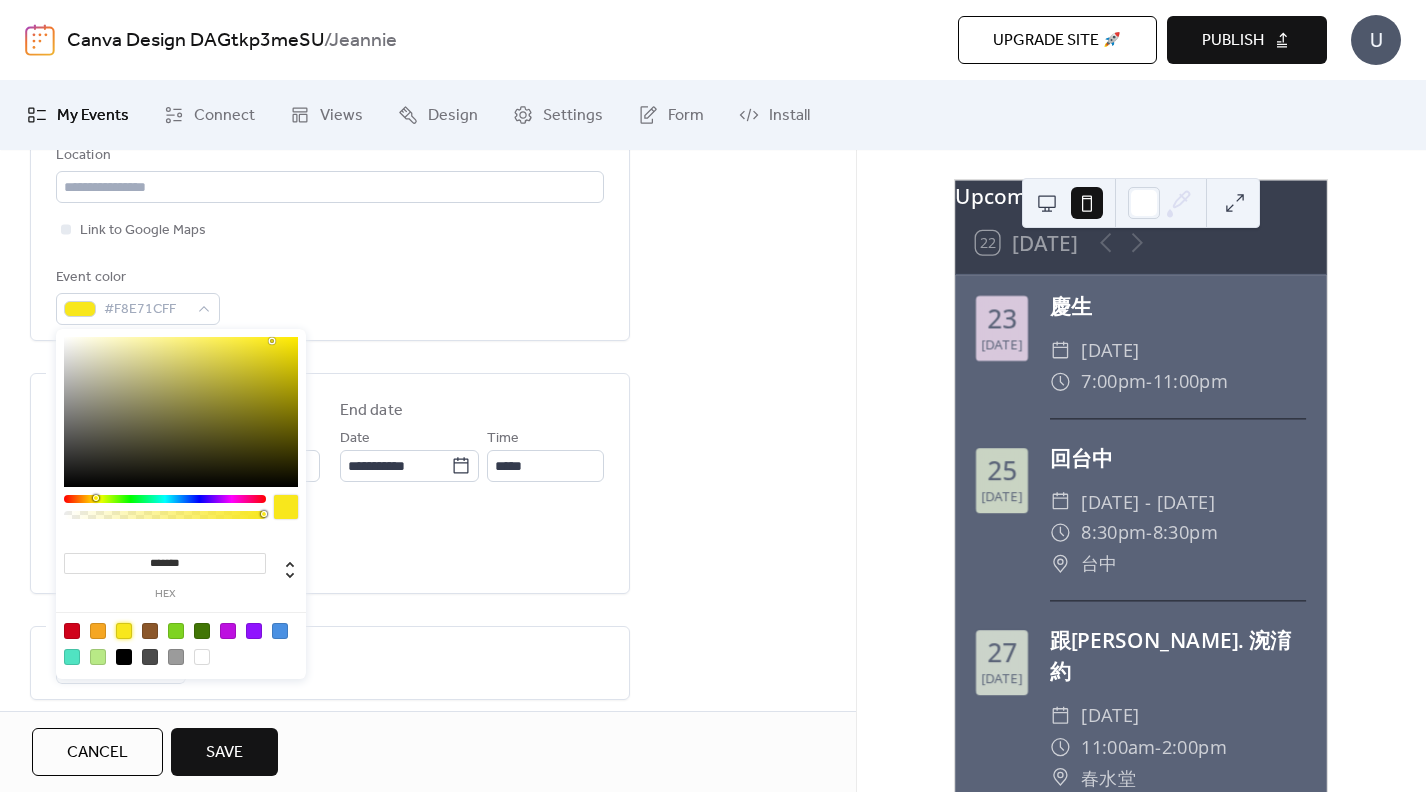 click at bounding box center [202, 631] 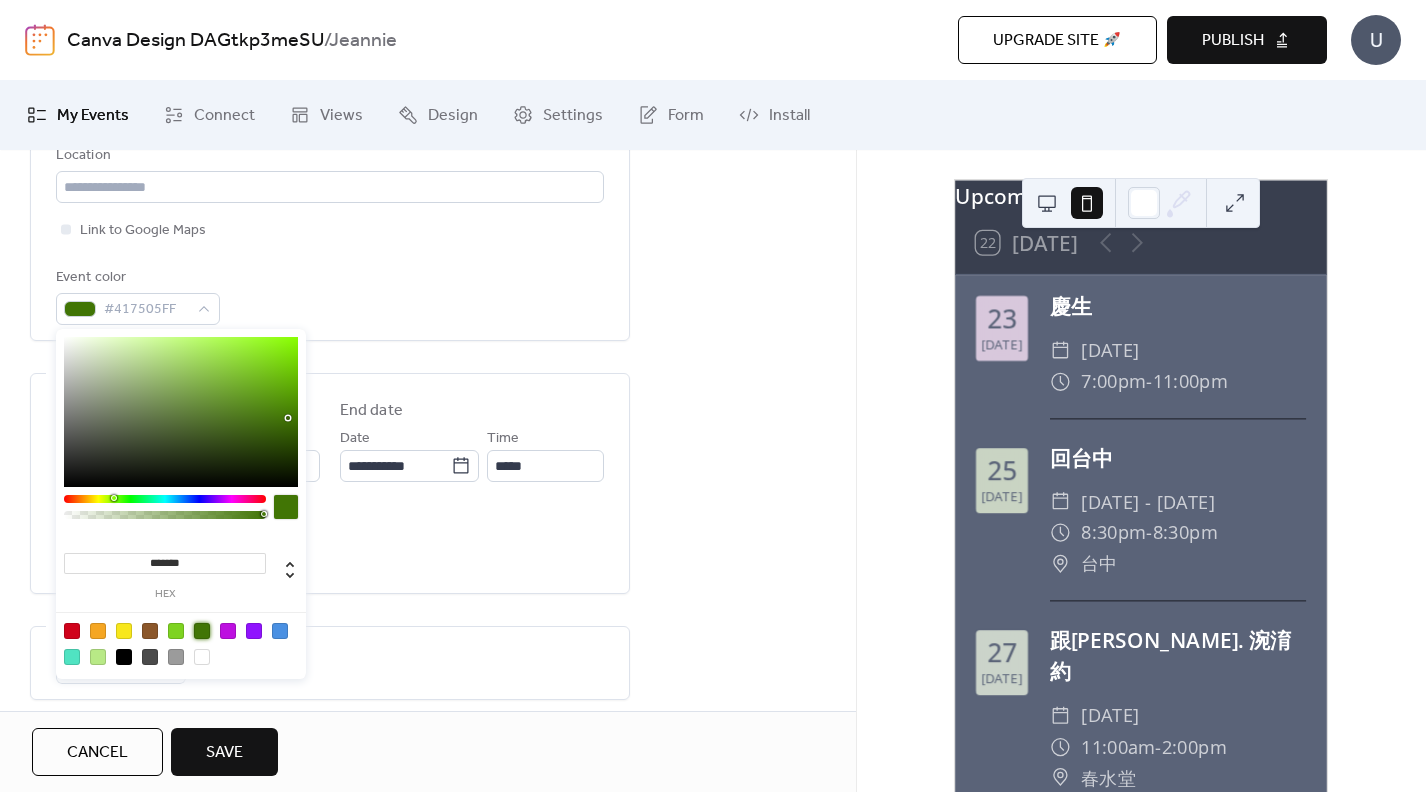 click on "All day Show date only Hide end time" at bounding box center [330, 542] 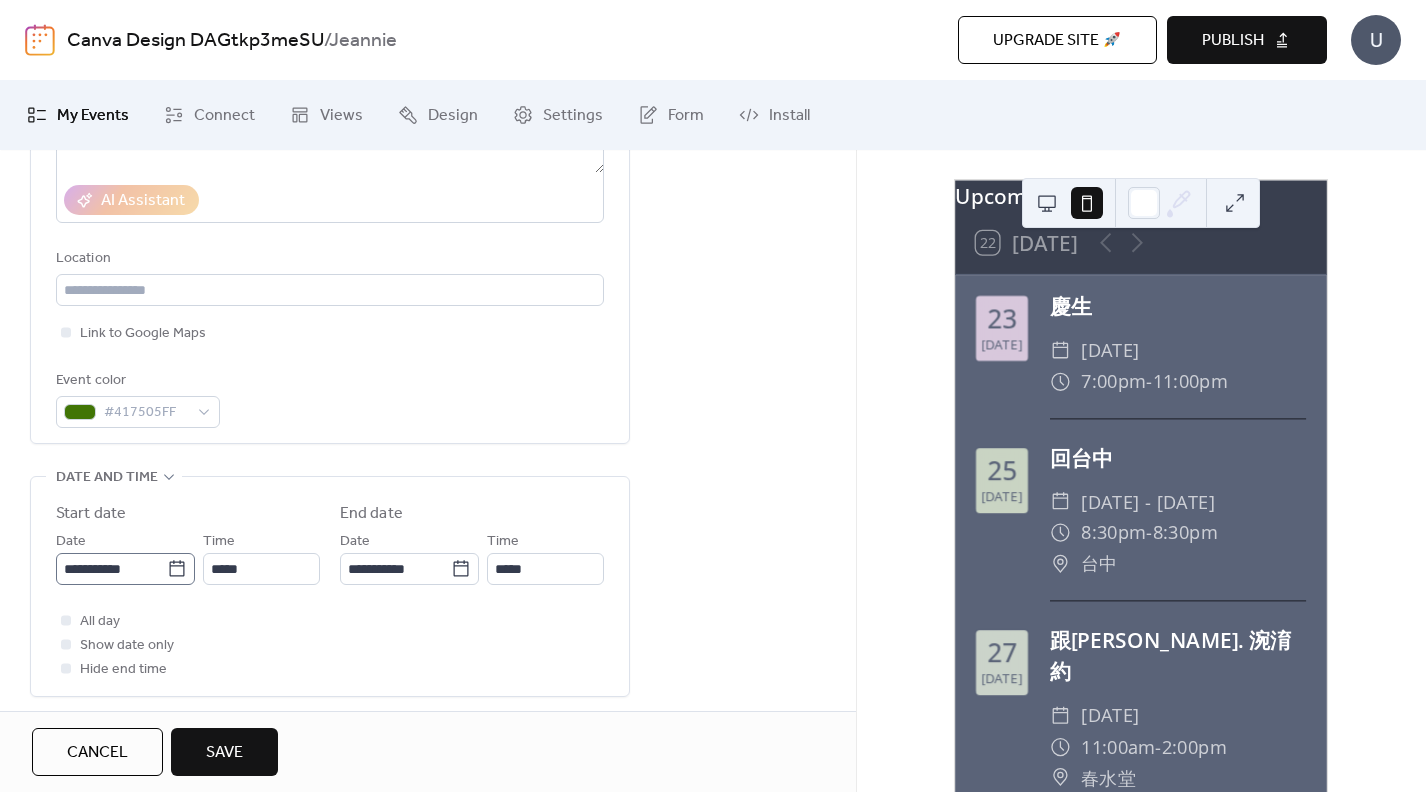 click on "**********" at bounding box center [330, 691] 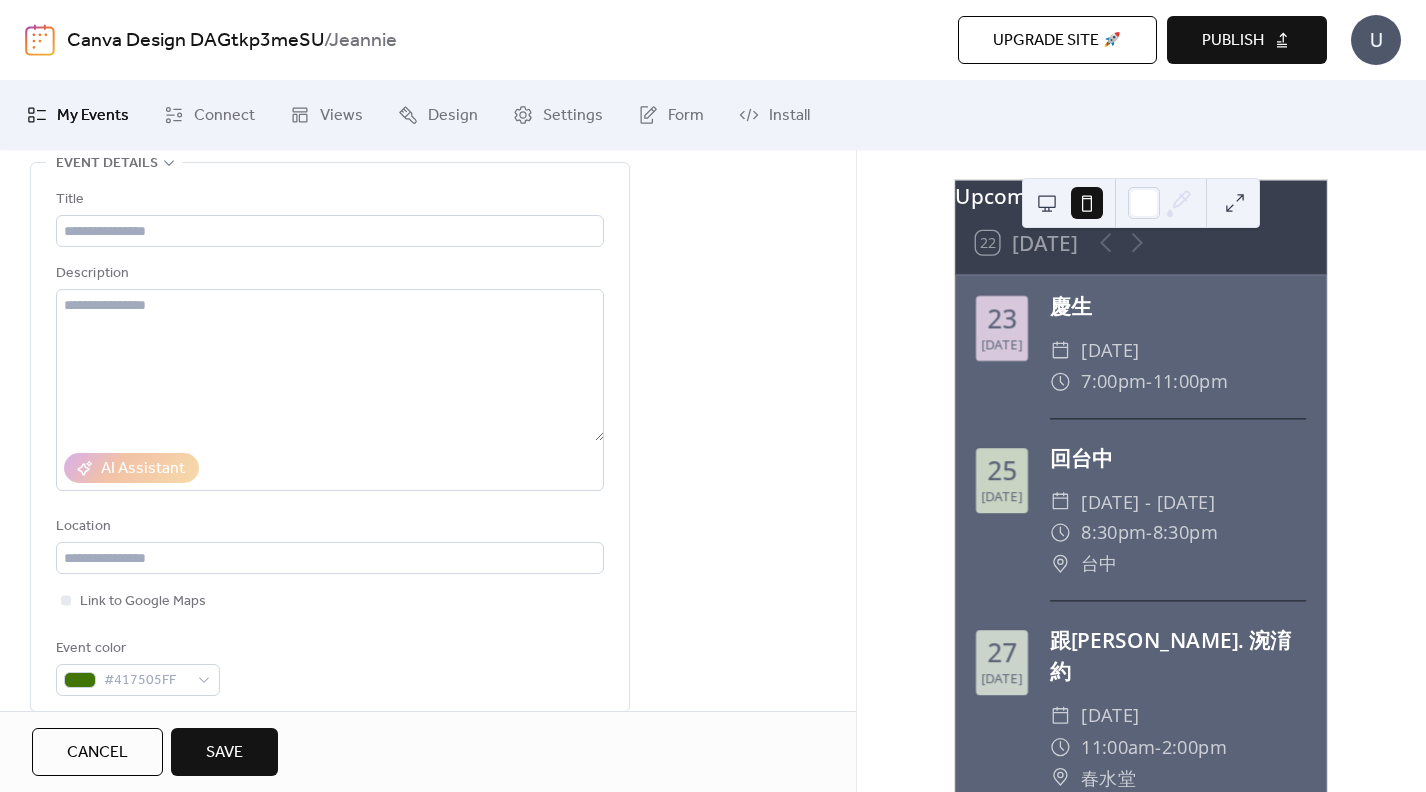 scroll, scrollTop: 0, scrollLeft: 0, axis: both 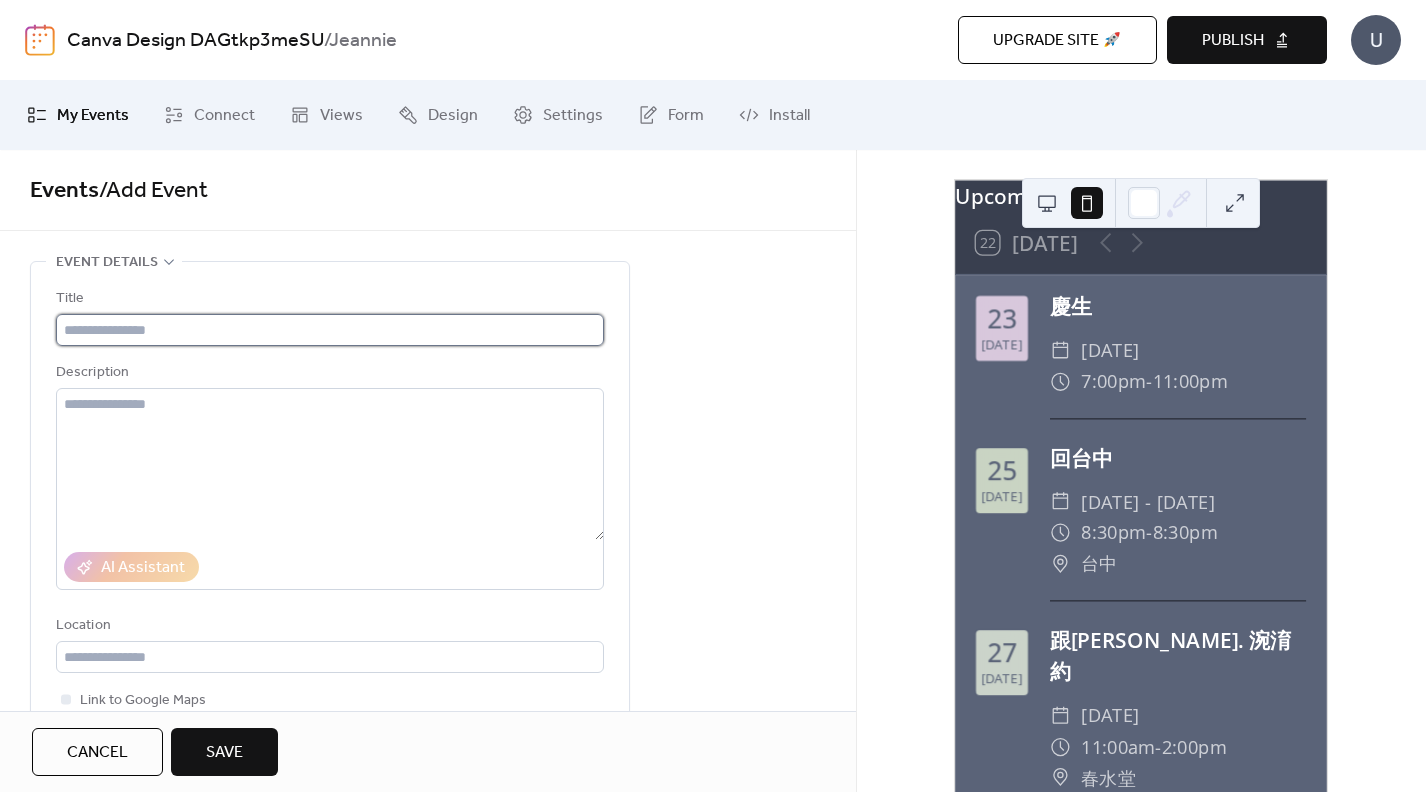 click at bounding box center [330, 330] 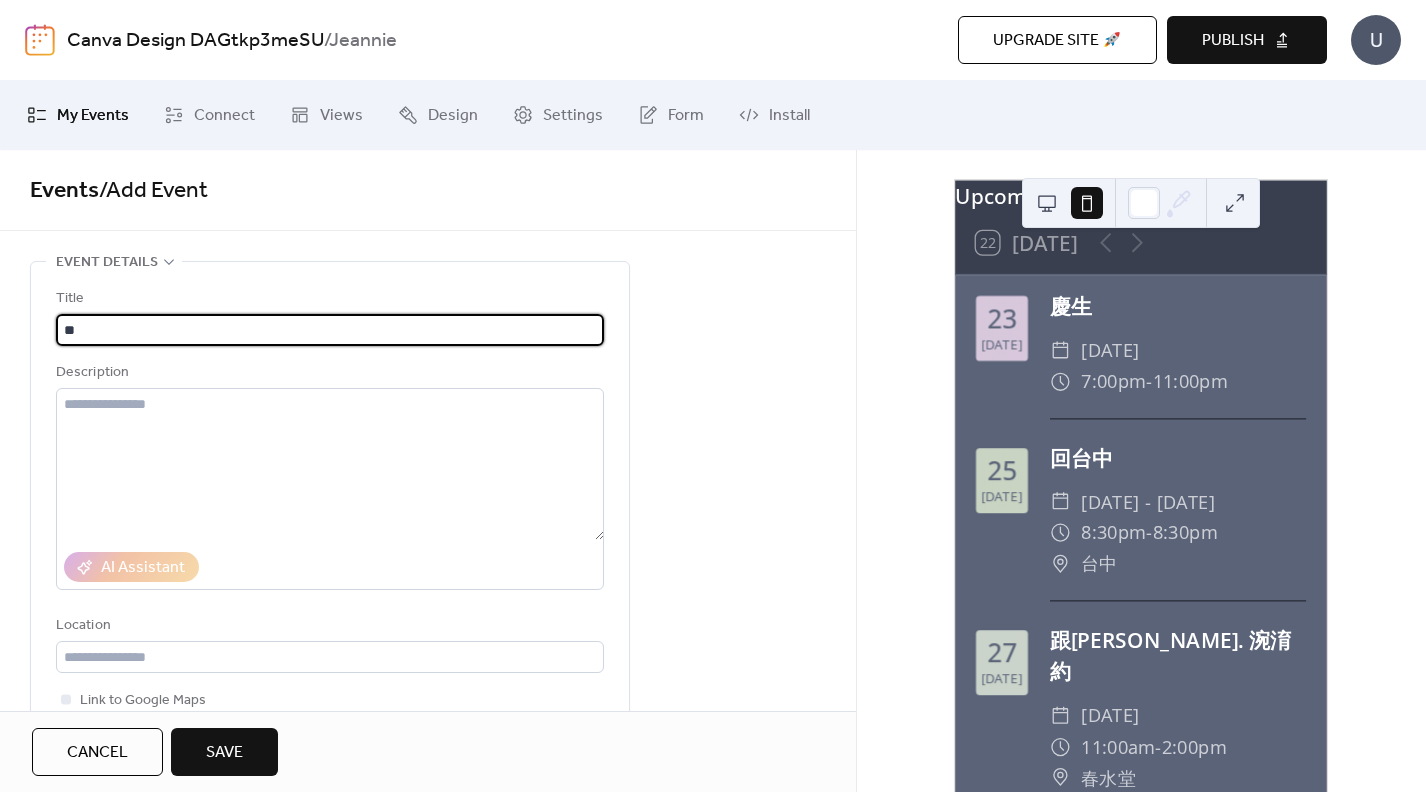 type on "*" 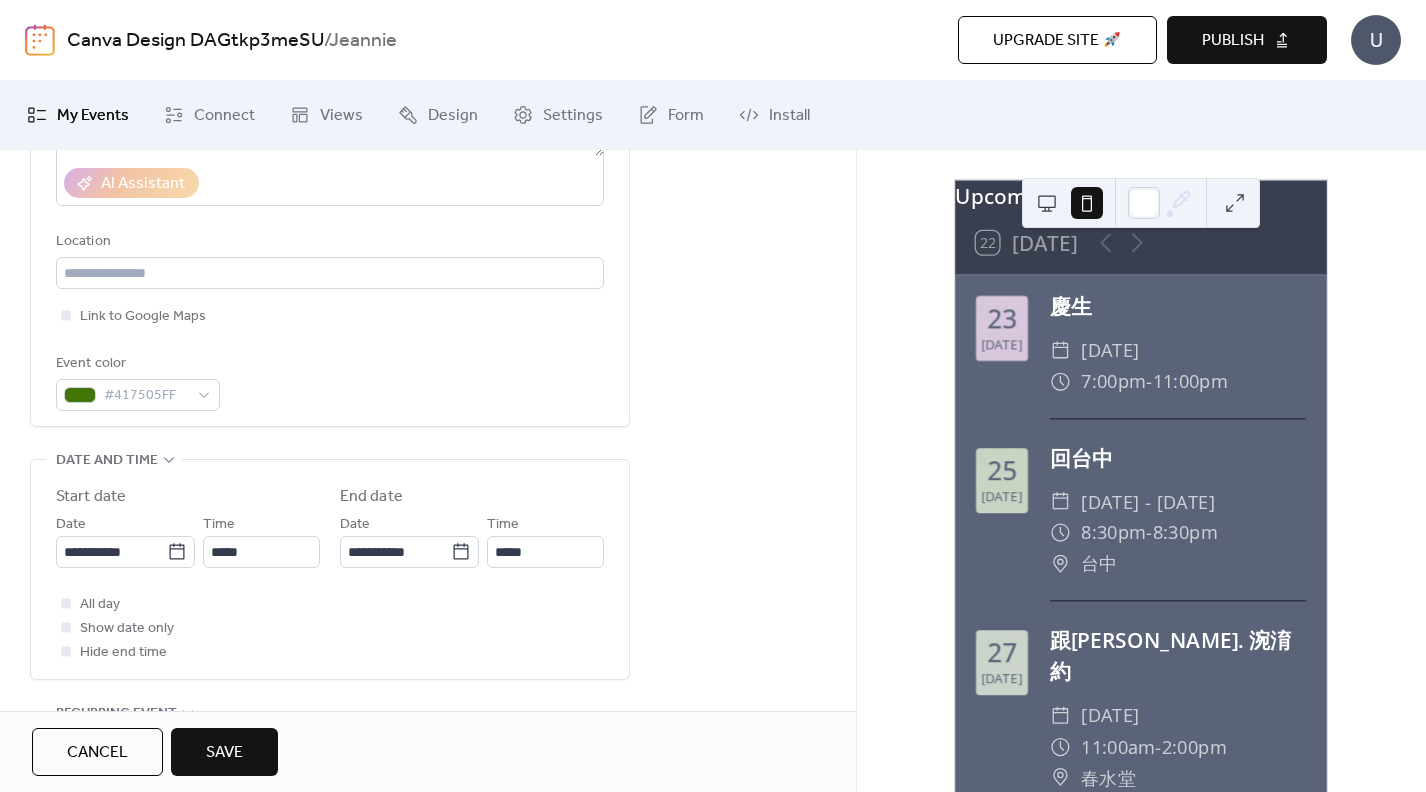 scroll, scrollTop: 383, scrollLeft: 0, axis: vertical 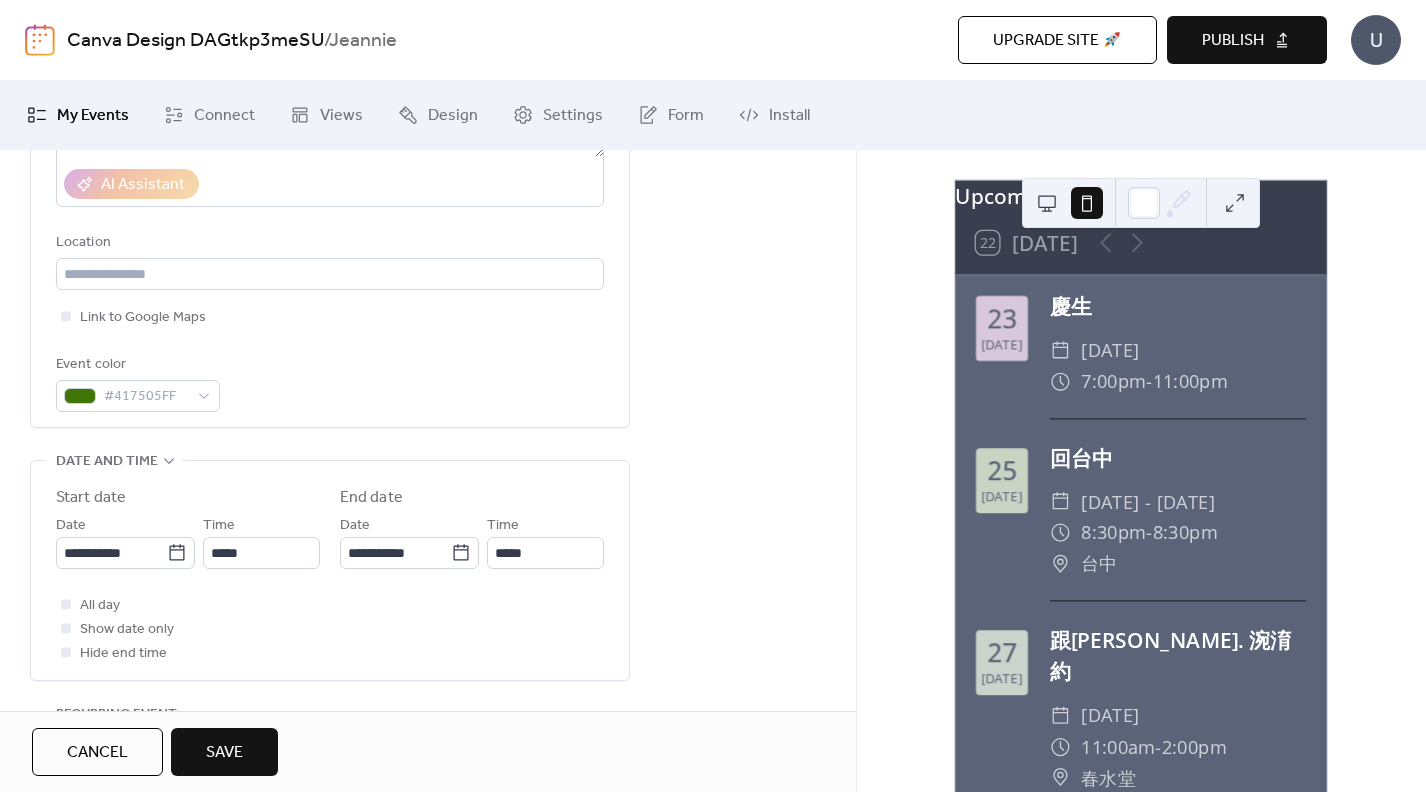type on "****" 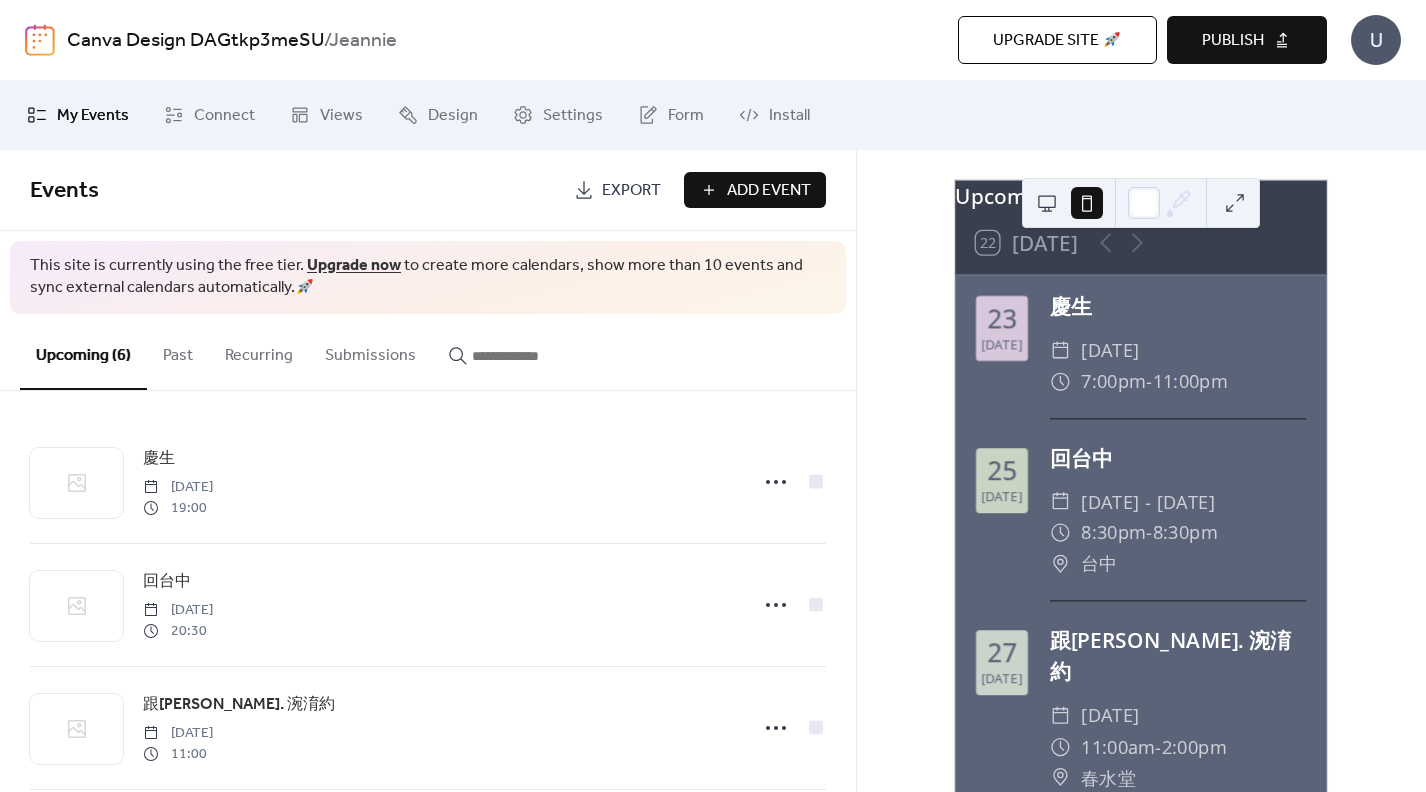 click on "Publish" at bounding box center (1233, 41) 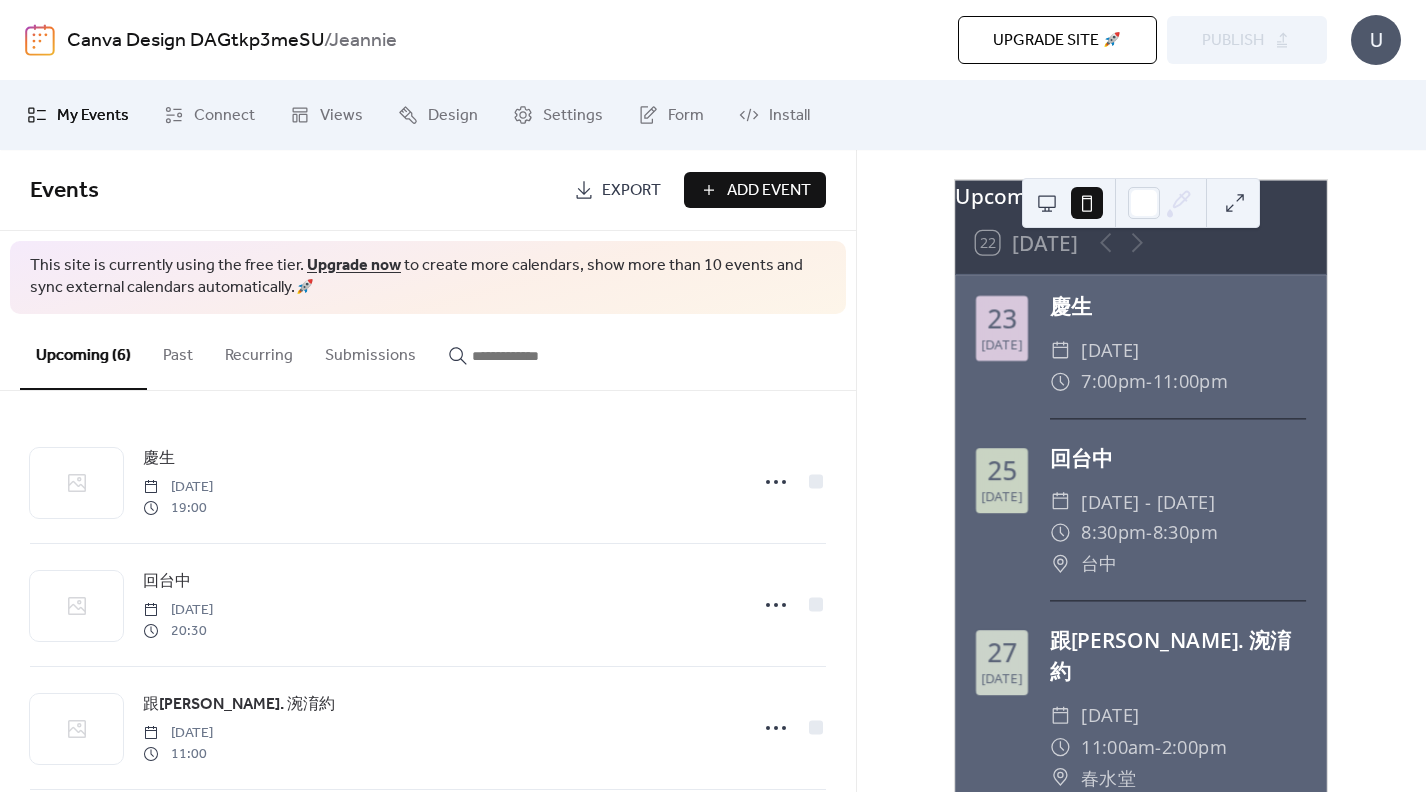 click on "Add Event" at bounding box center [769, 191] 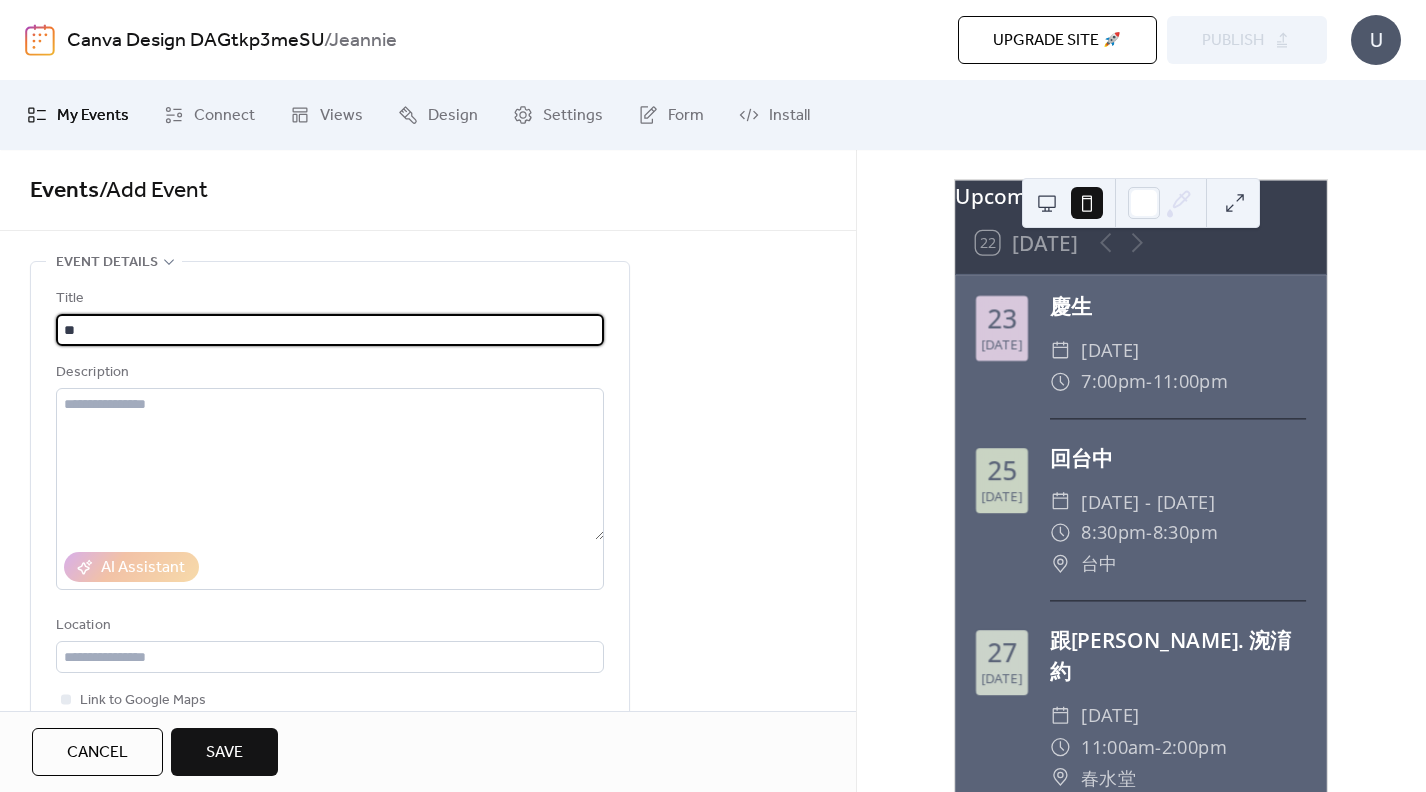 type on "*" 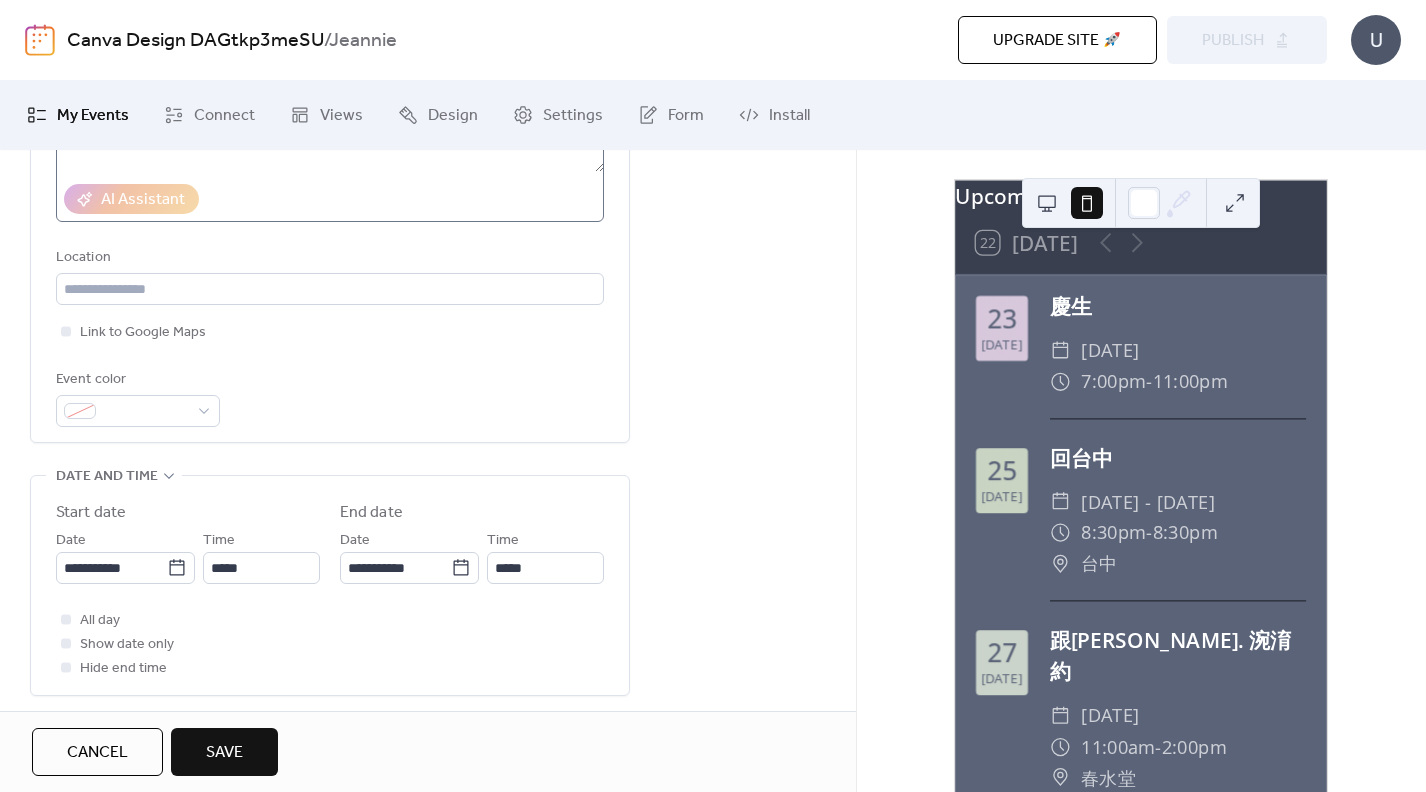 scroll, scrollTop: 375, scrollLeft: 0, axis: vertical 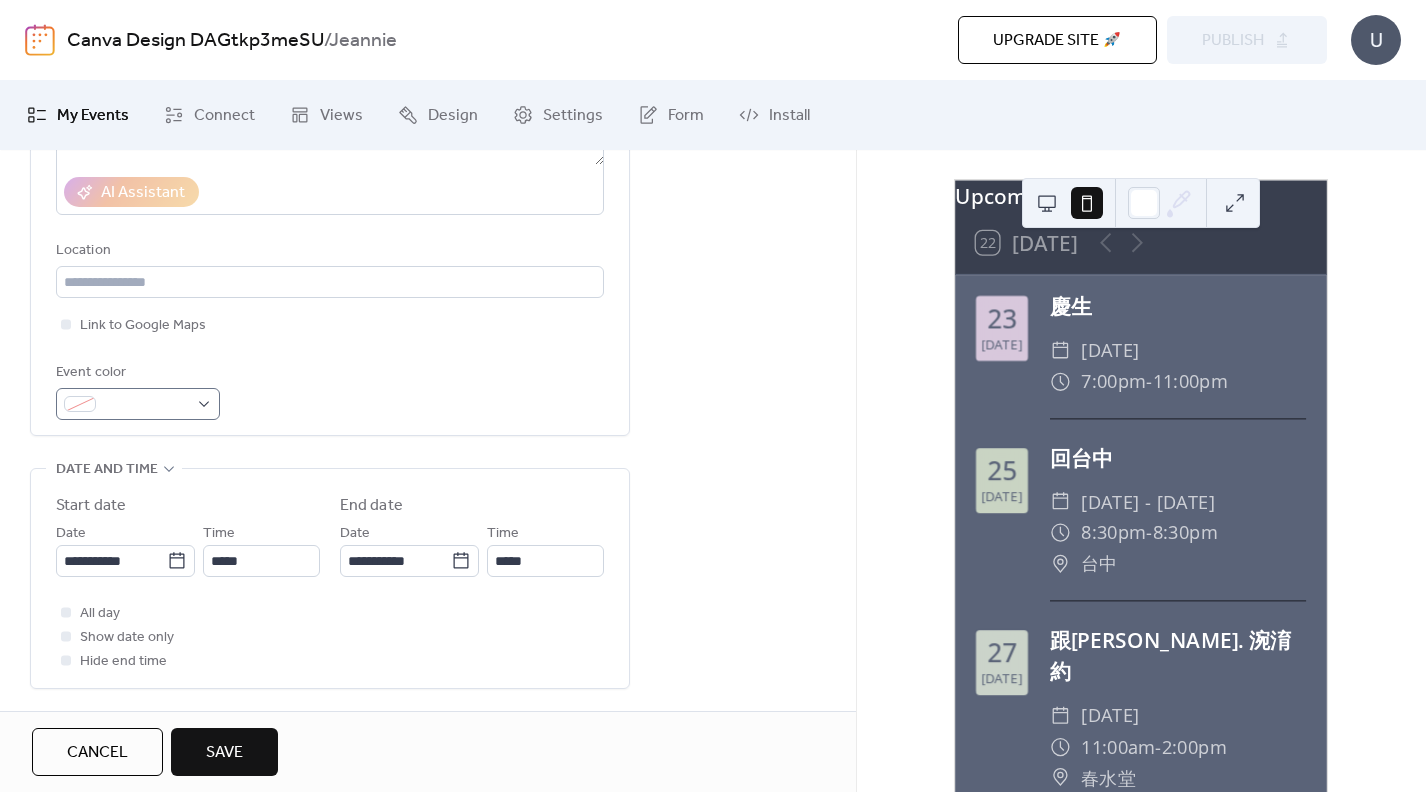 type on "****" 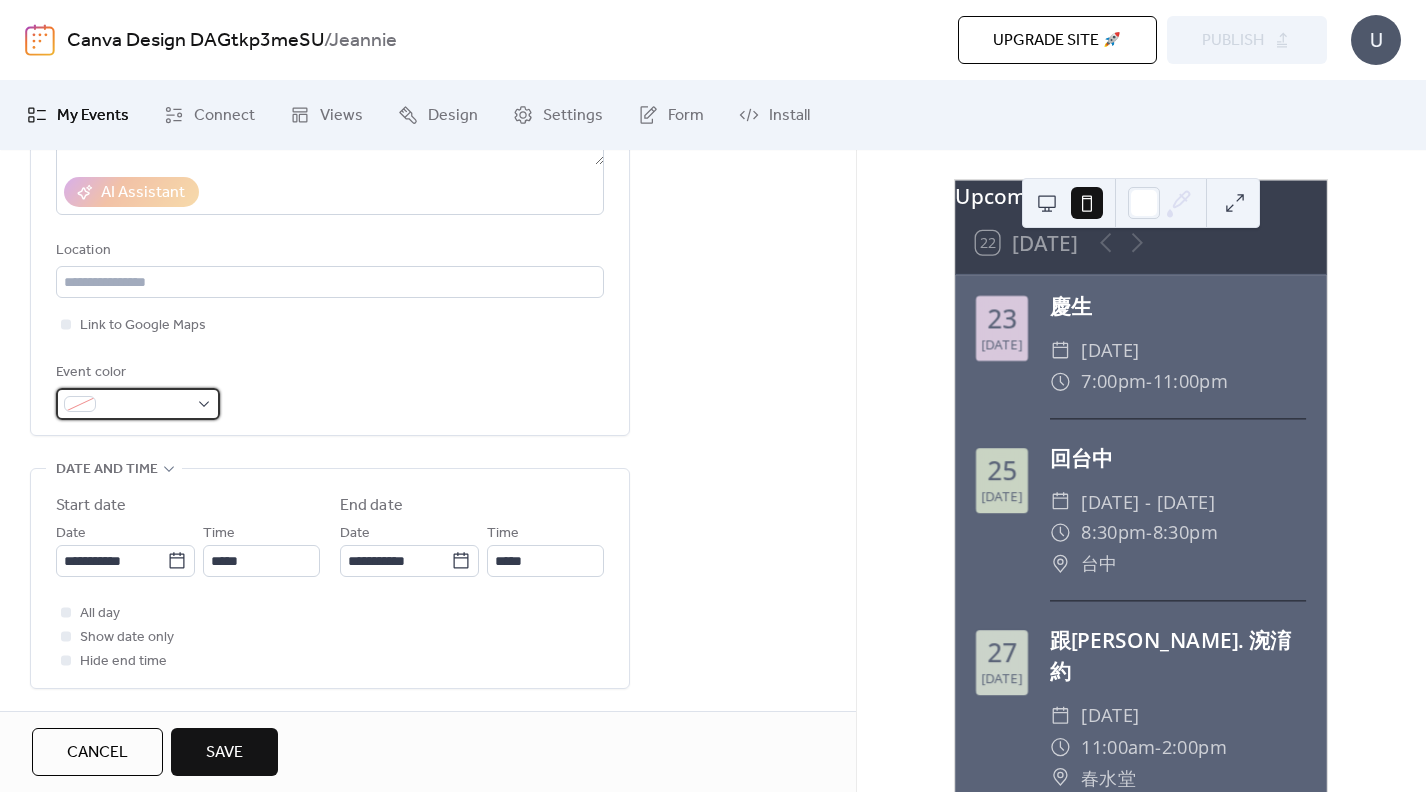 click at bounding box center [146, 405] 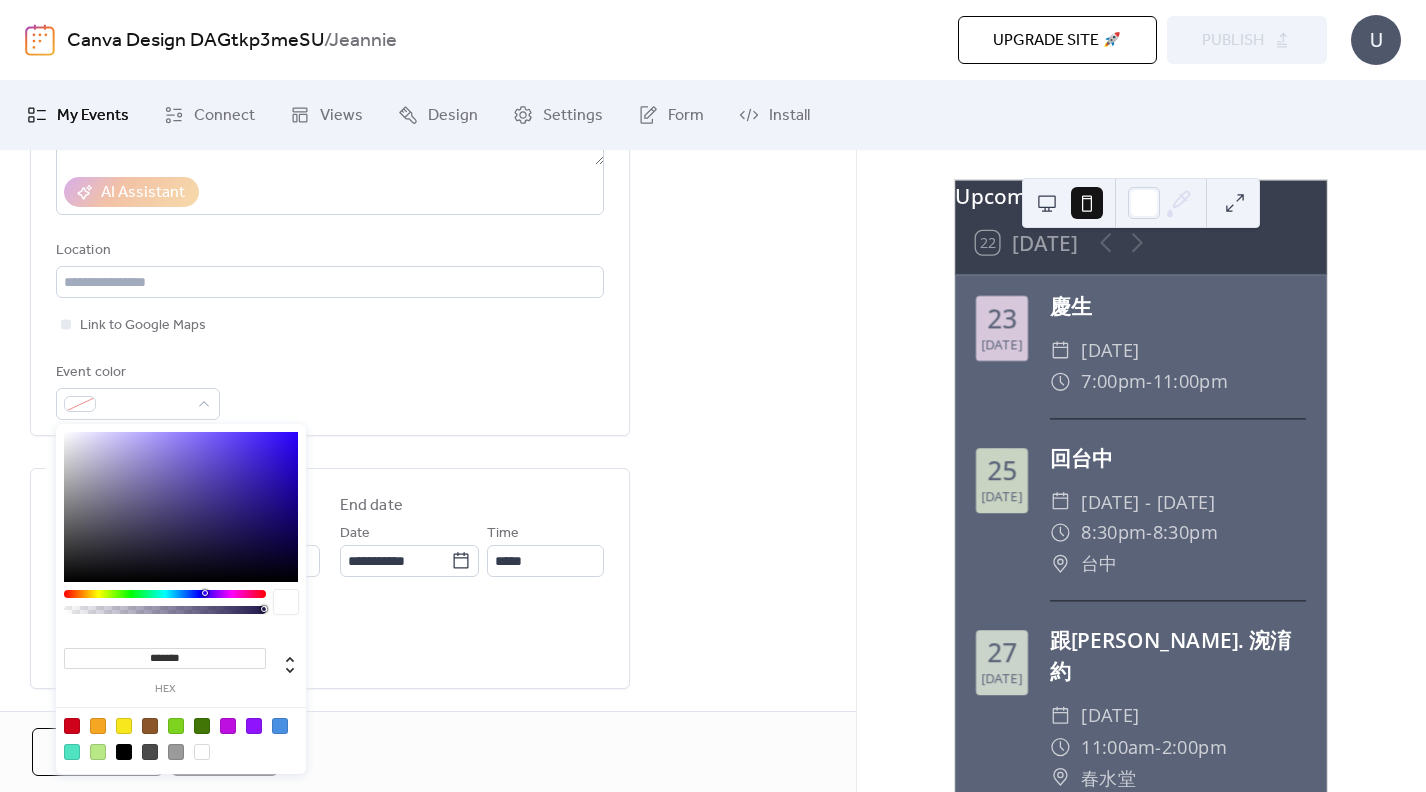 click at bounding box center [202, 726] 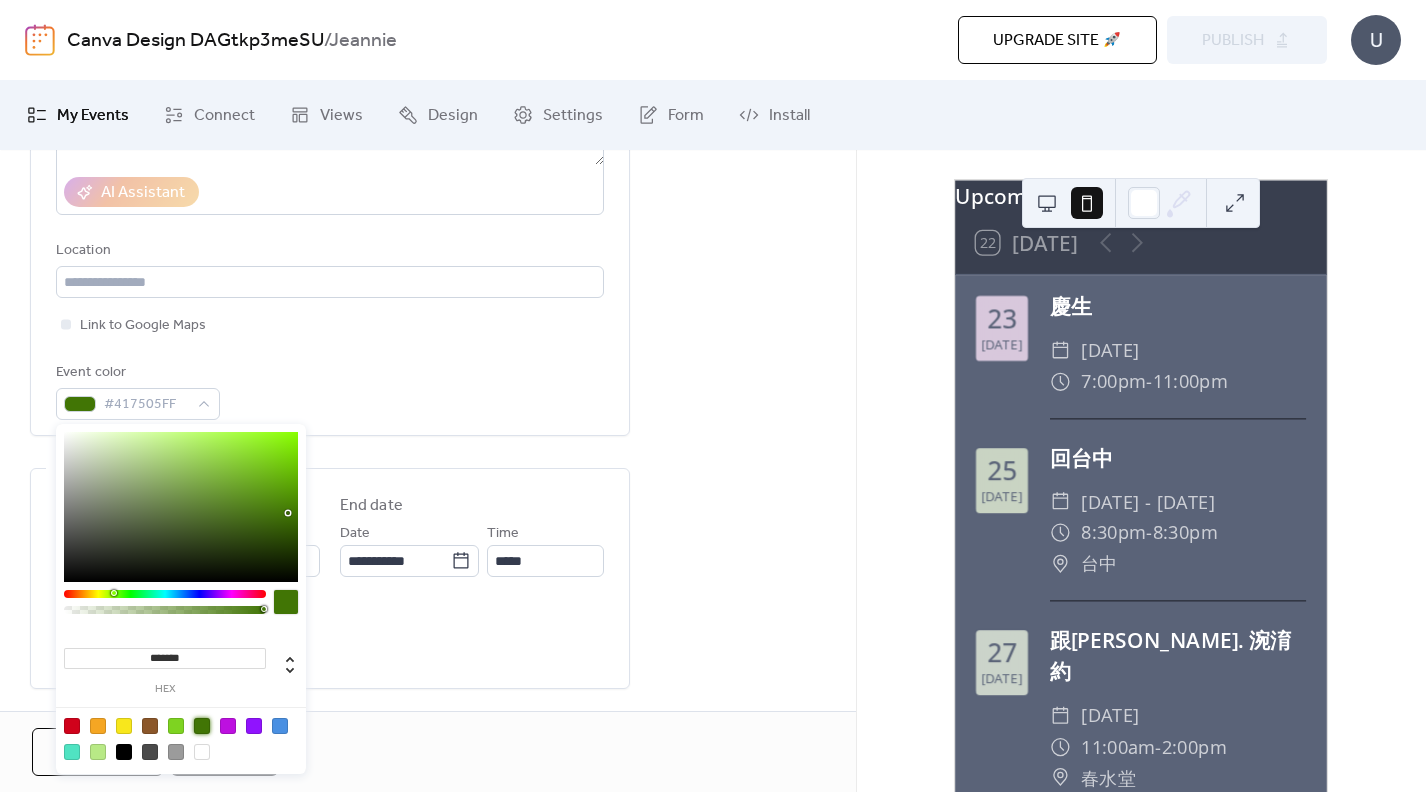 click on "Event color #417505FF" at bounding box center [330, 390] 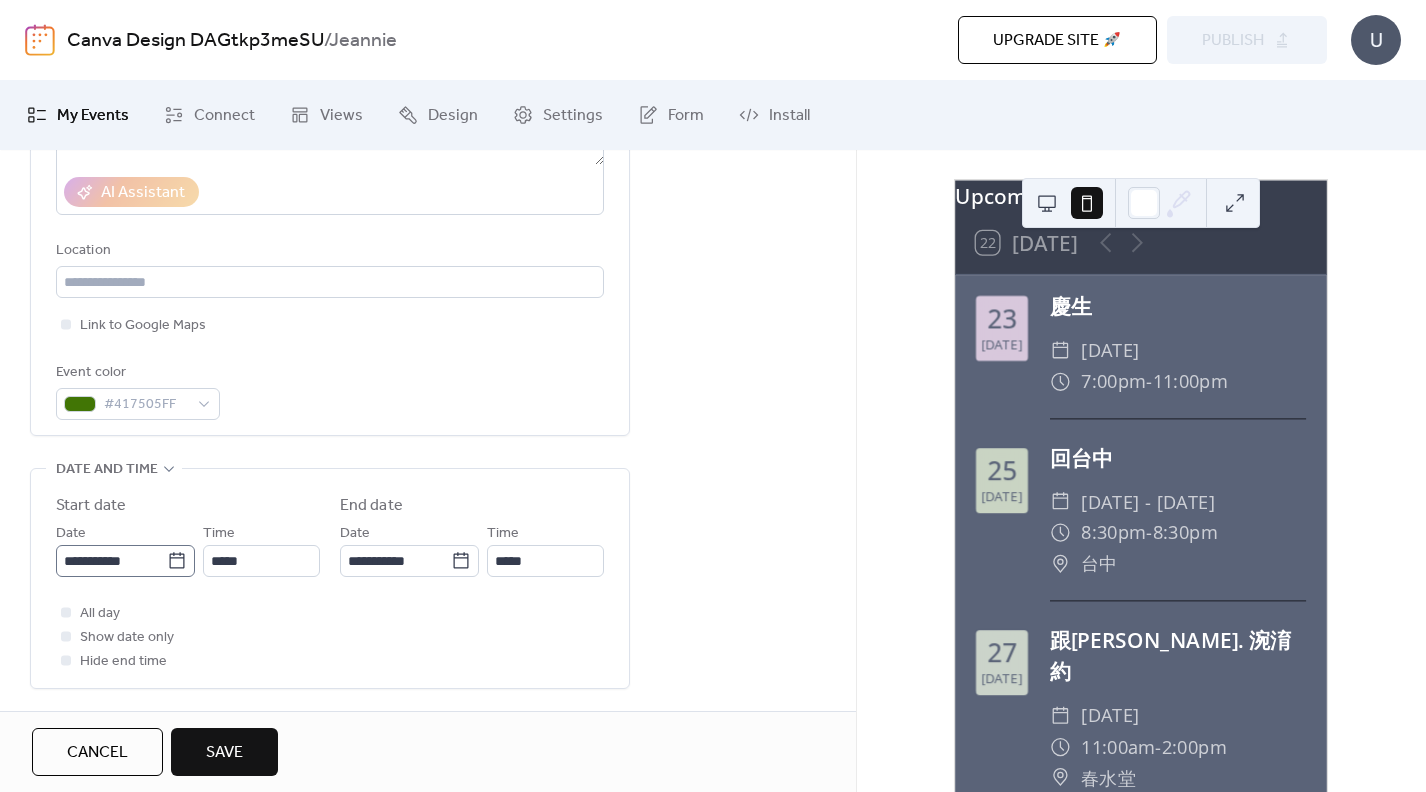 click 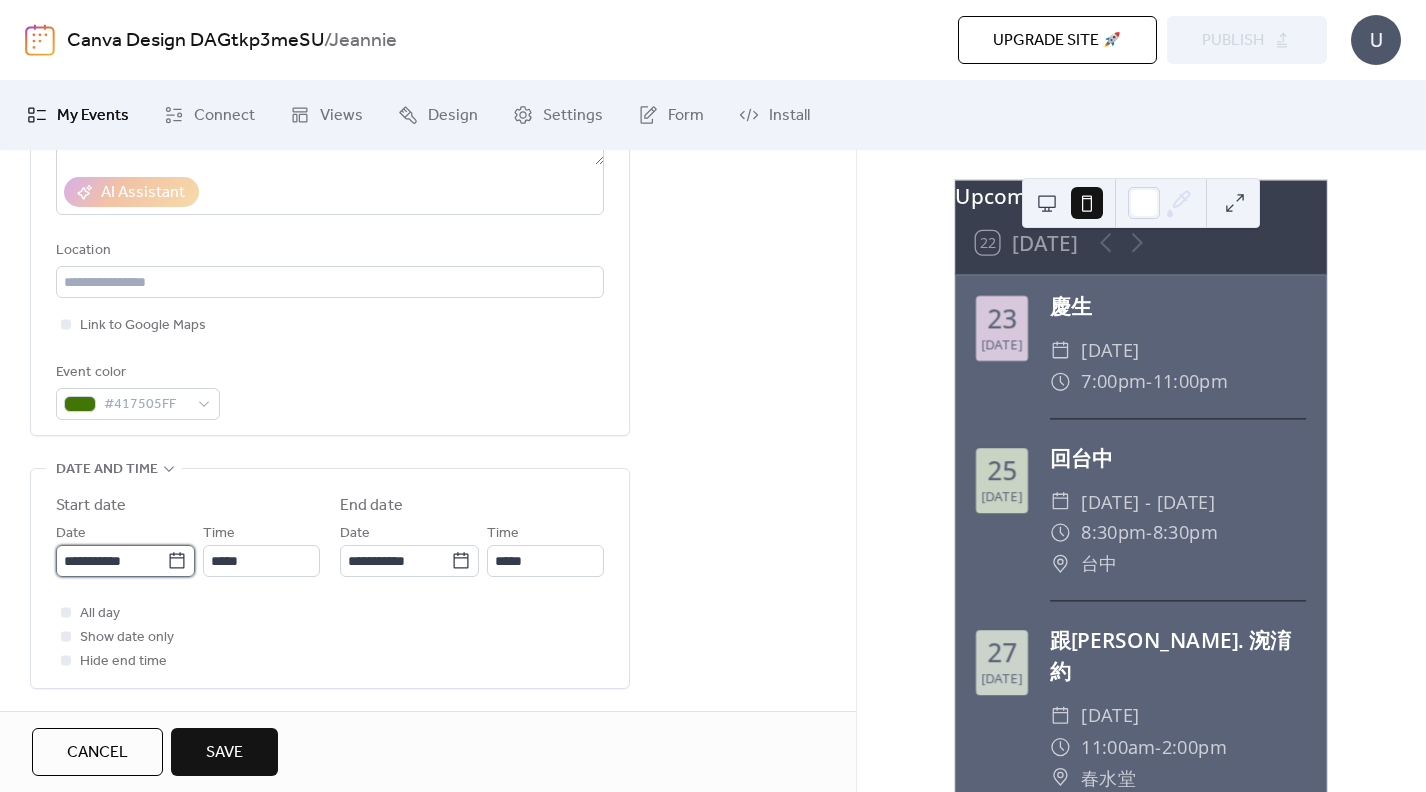 click on "**********" at bounding box center [111, 561] 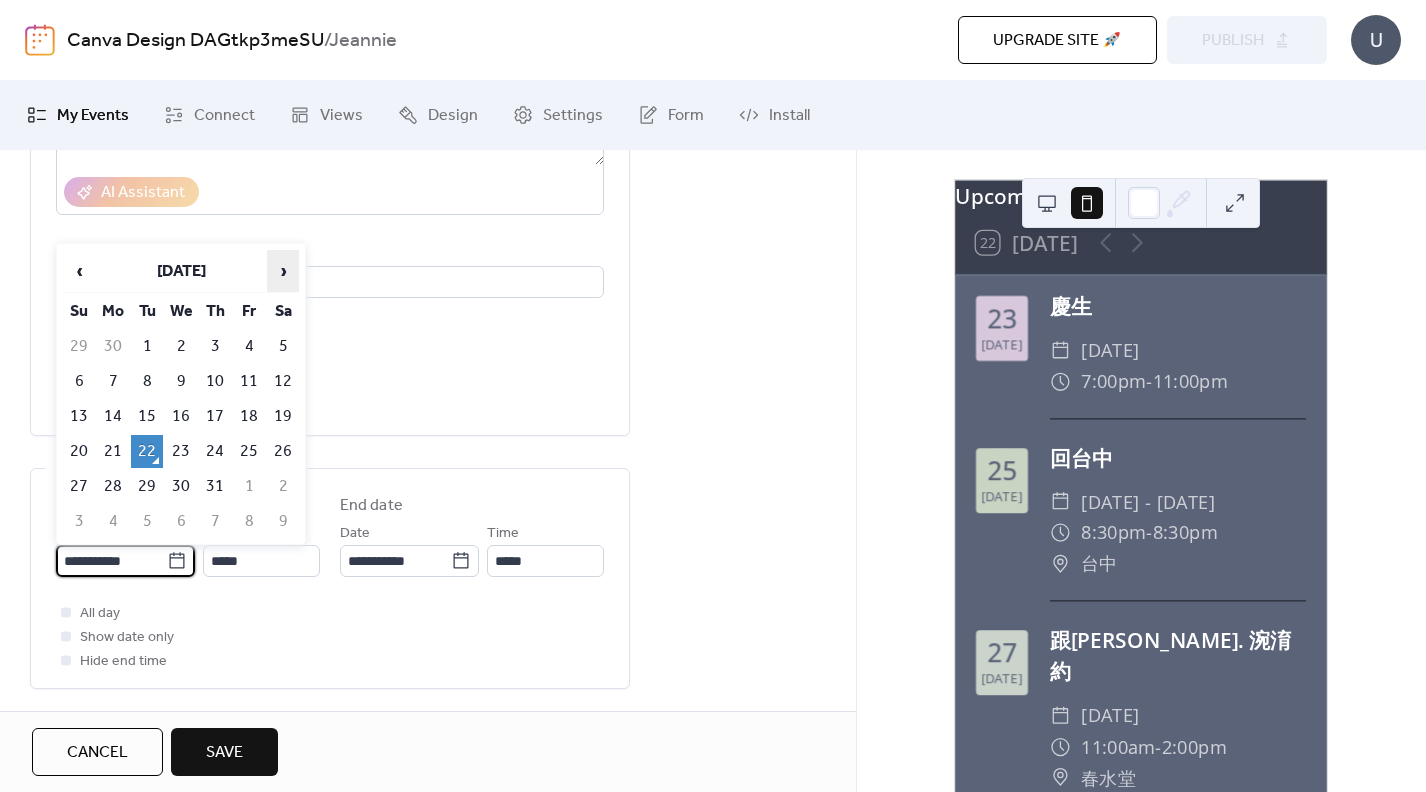 click on "›" at bounding box center (283, 271) 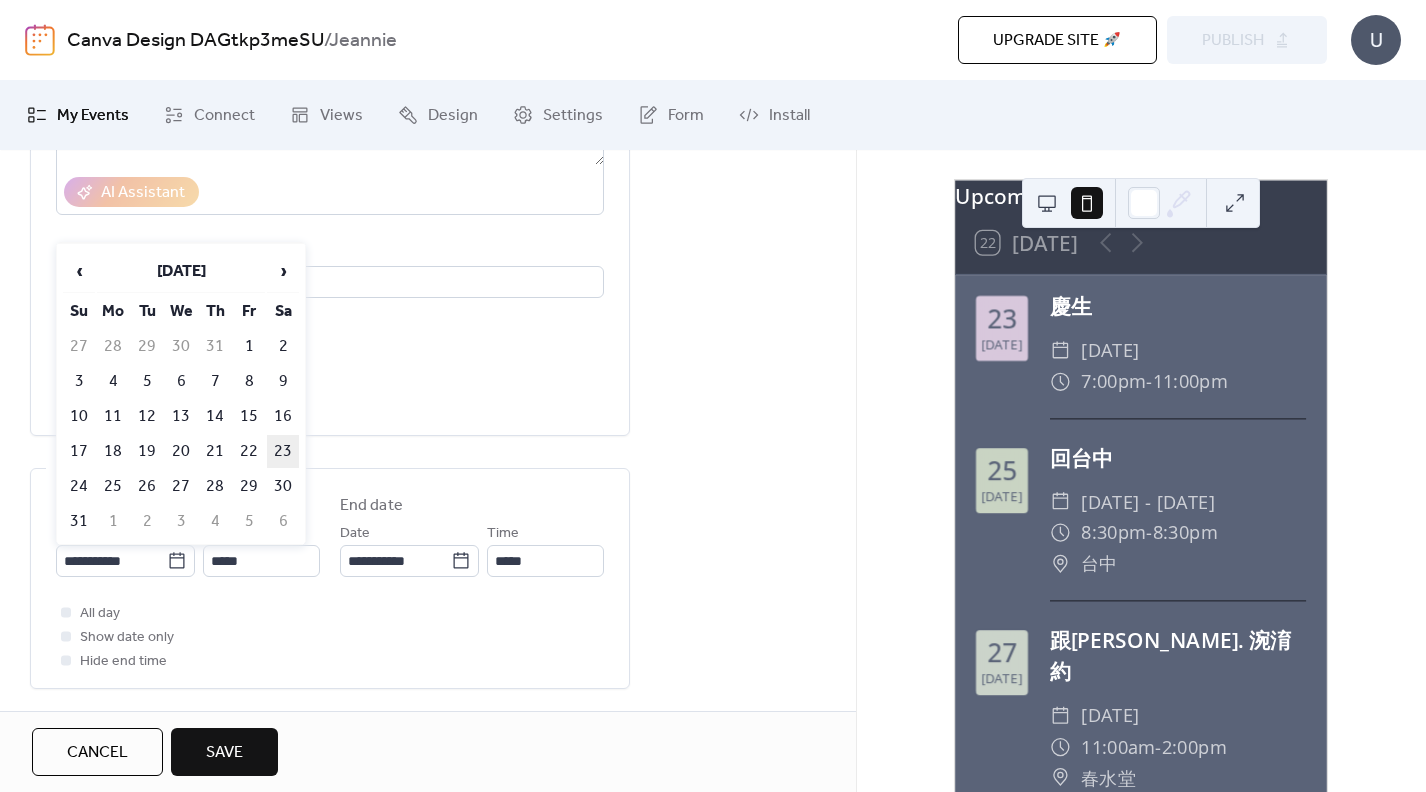 click on "23" at bounding box center (283, 451) 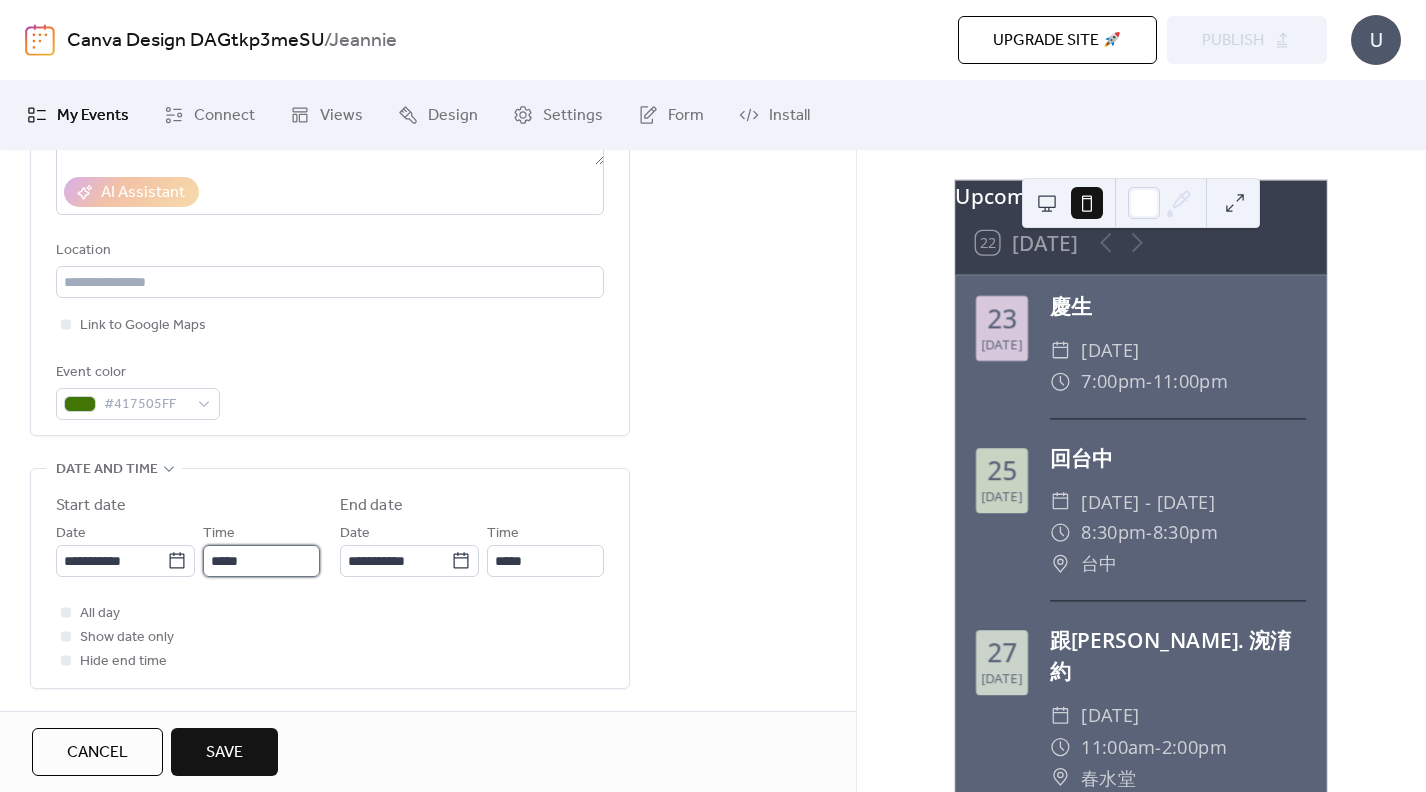click on "*****" at bounding box center [261, 561] 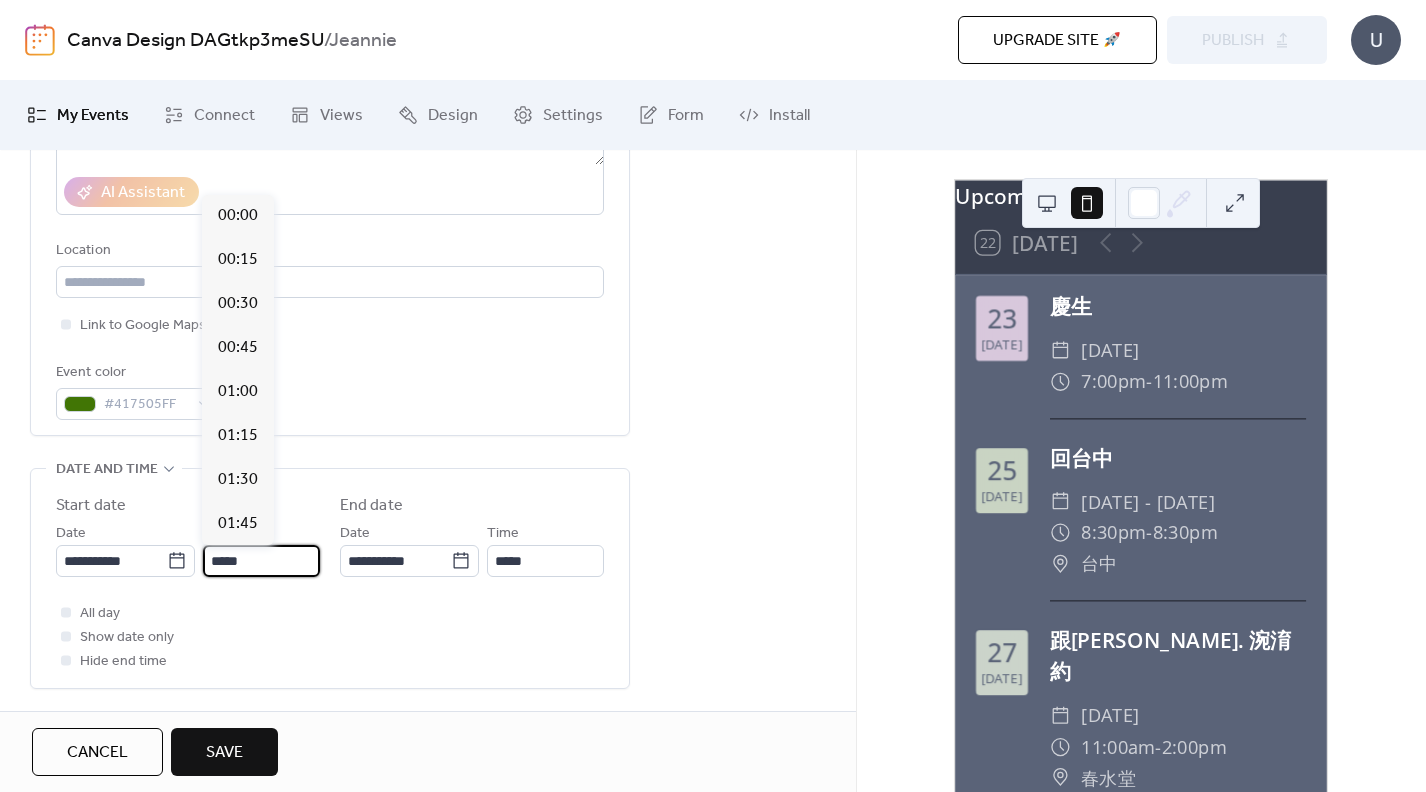 scroll, scrollTop: 2160, scrollLeft: 0, axis: vertical 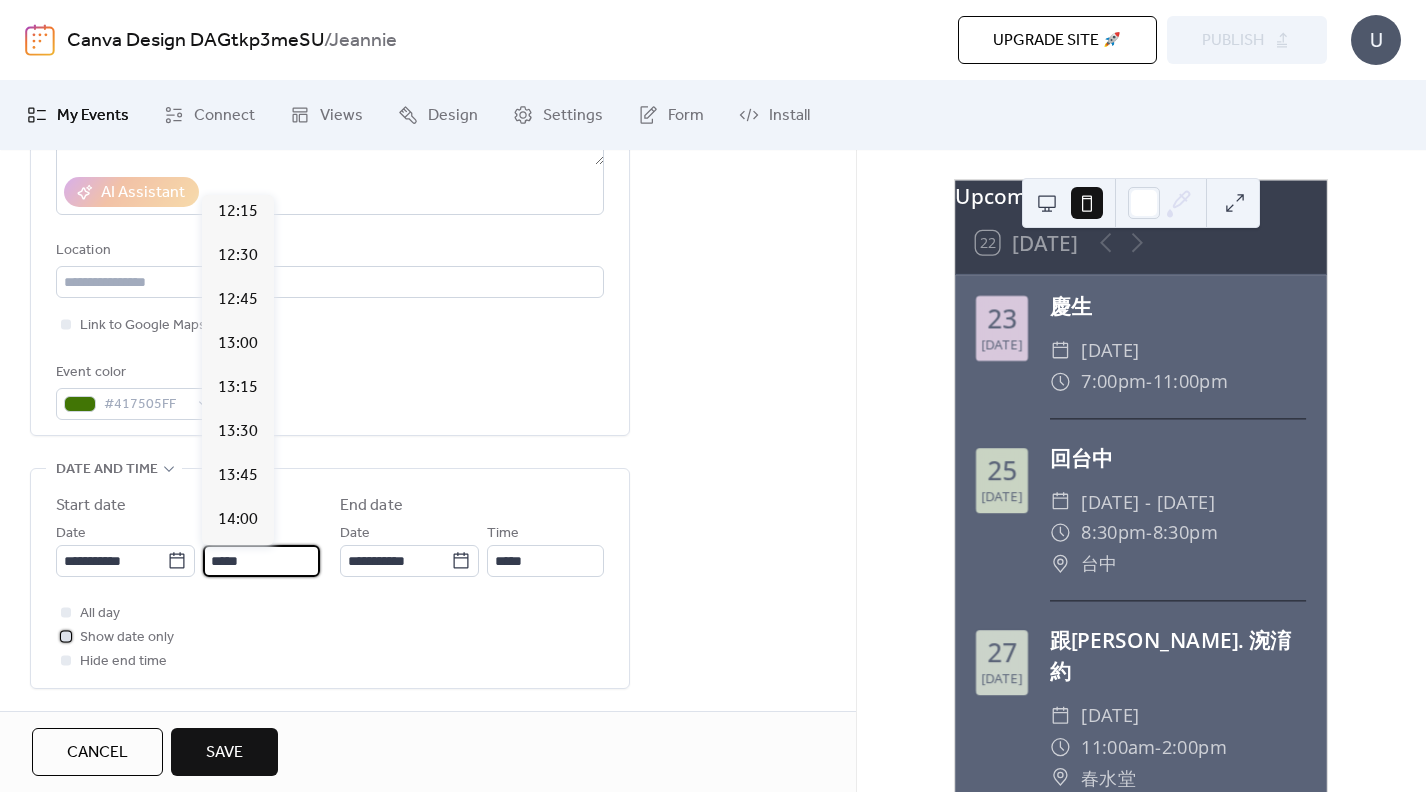 click at bounding box center (66, 636) 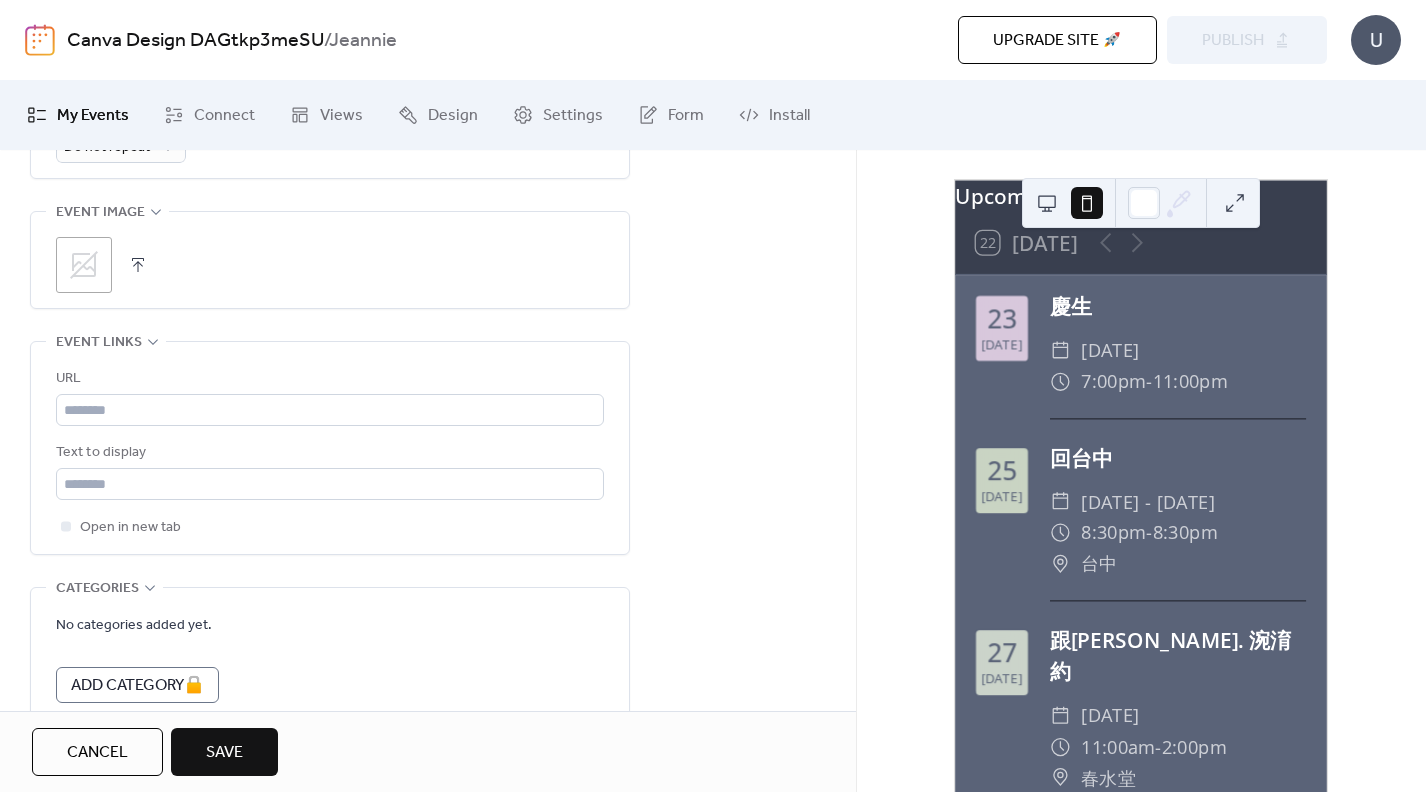 scroll, scrollTop: 1011, scrollLeft: 0, axis: vertical 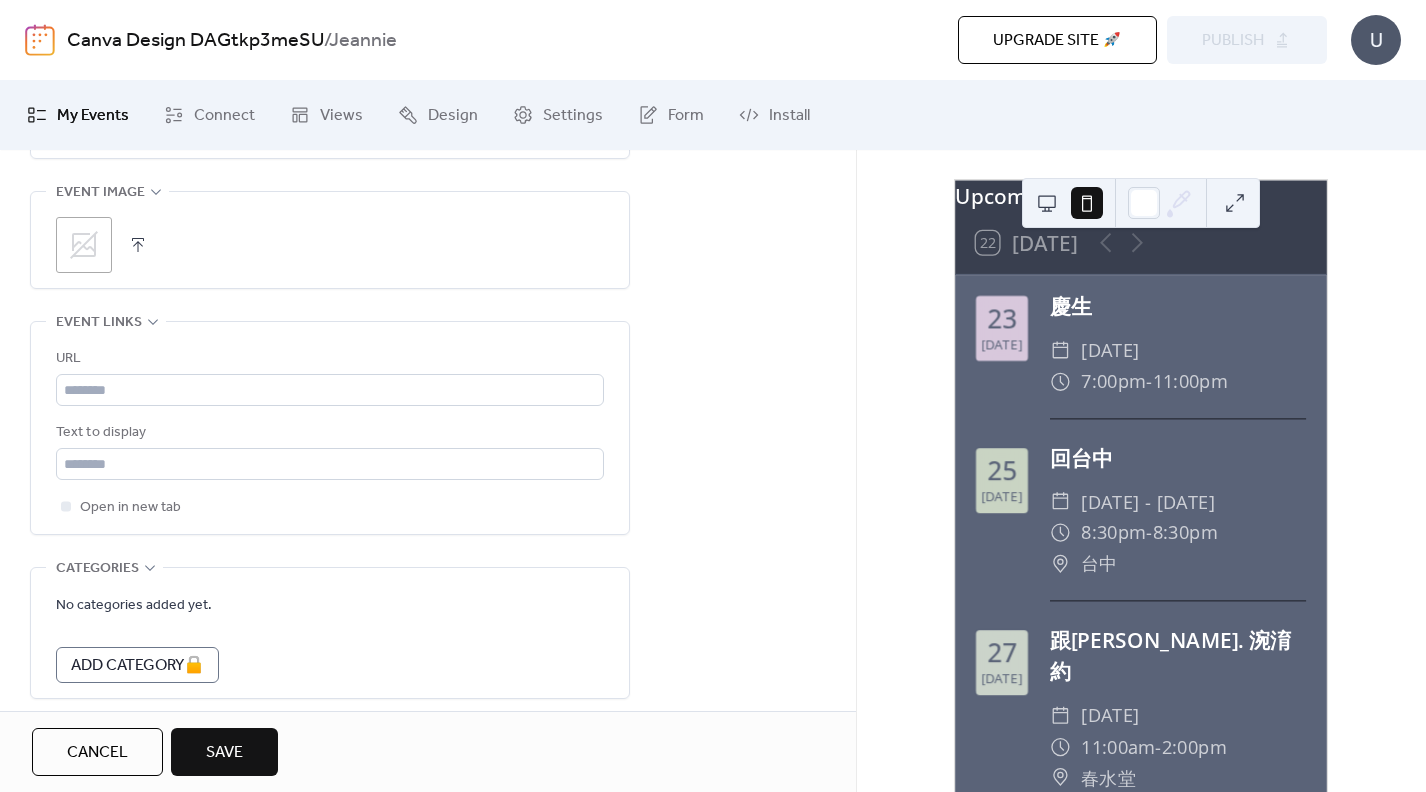 click on "Save" at bounding box center [224, 753] 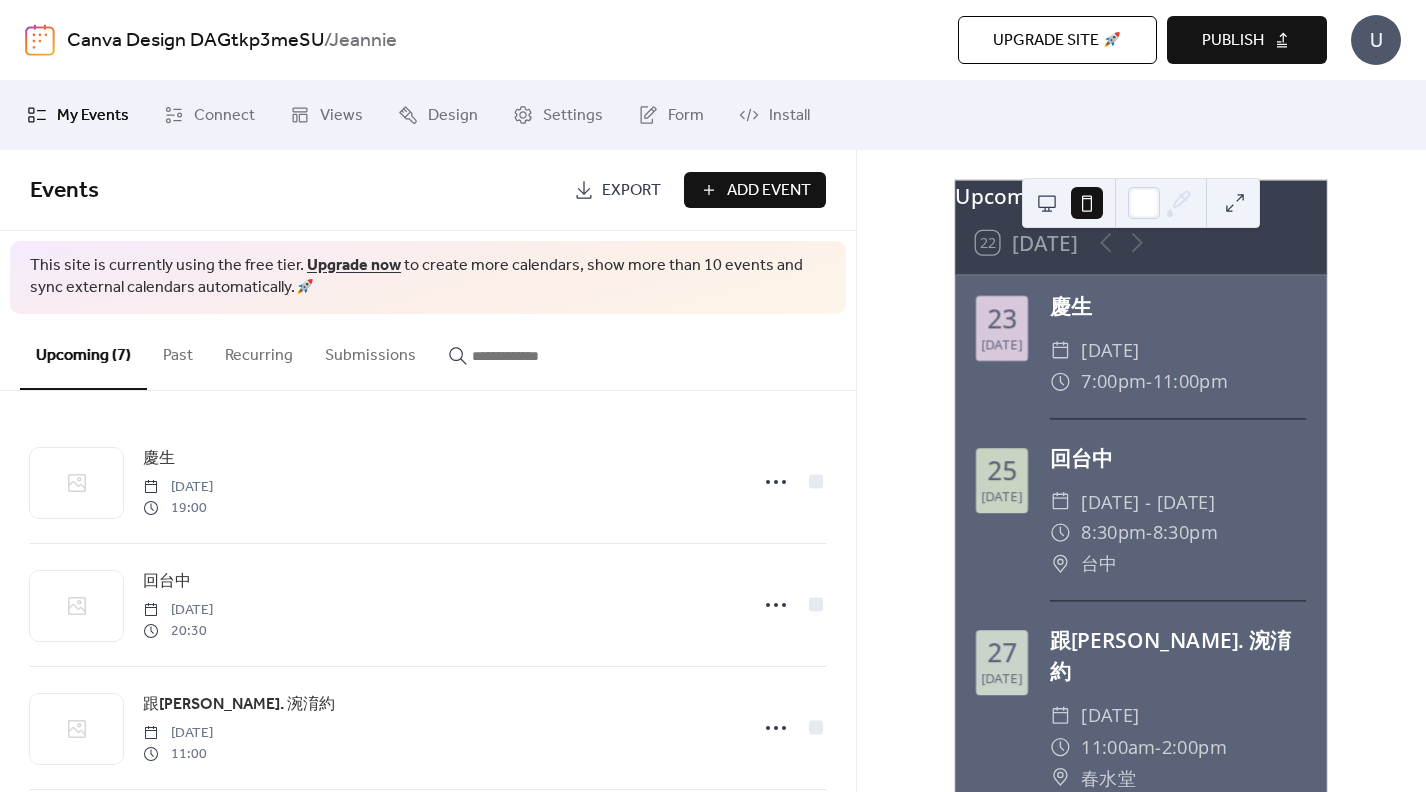 click on "Publish" at bounding box center [1233, 41] 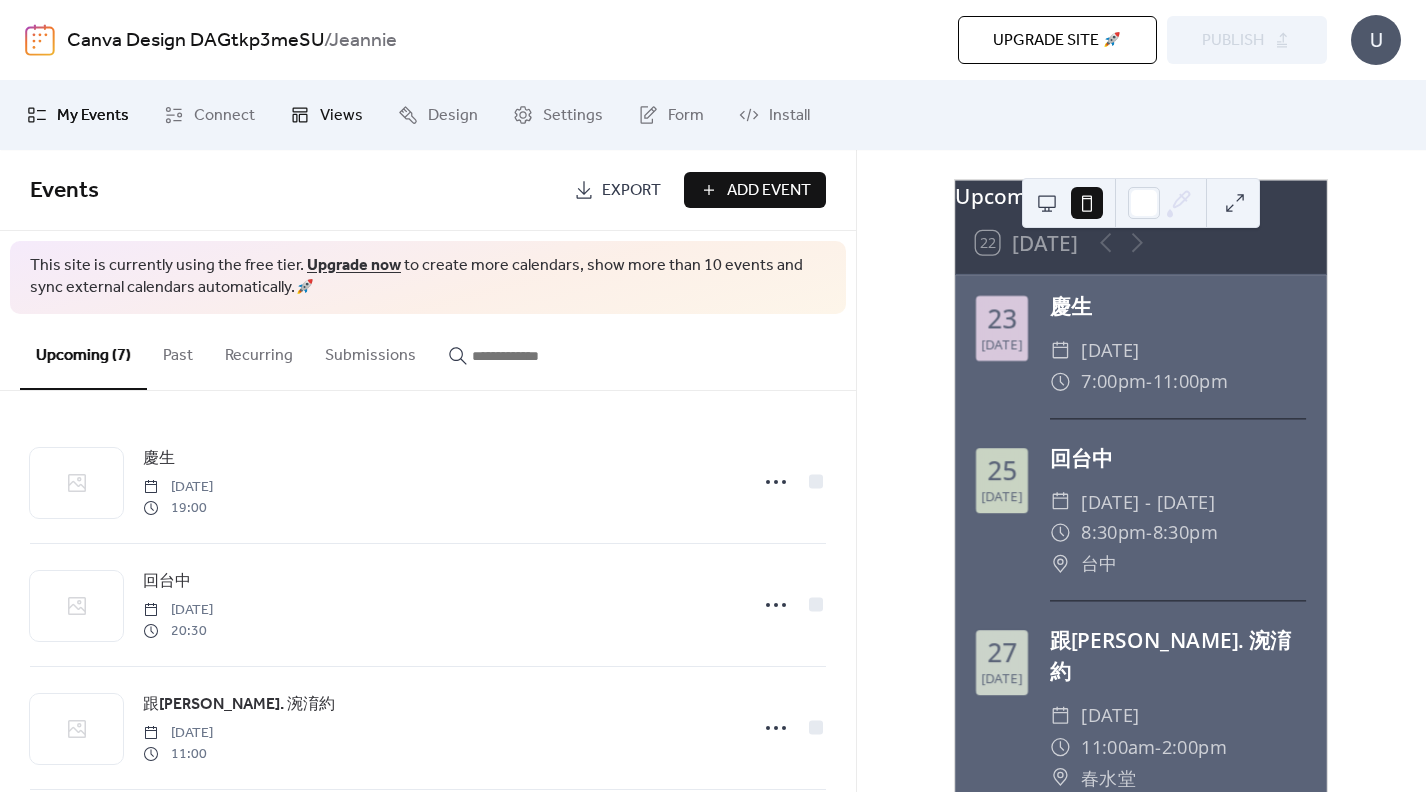 click on "Views" at bounding box center (341, 116) 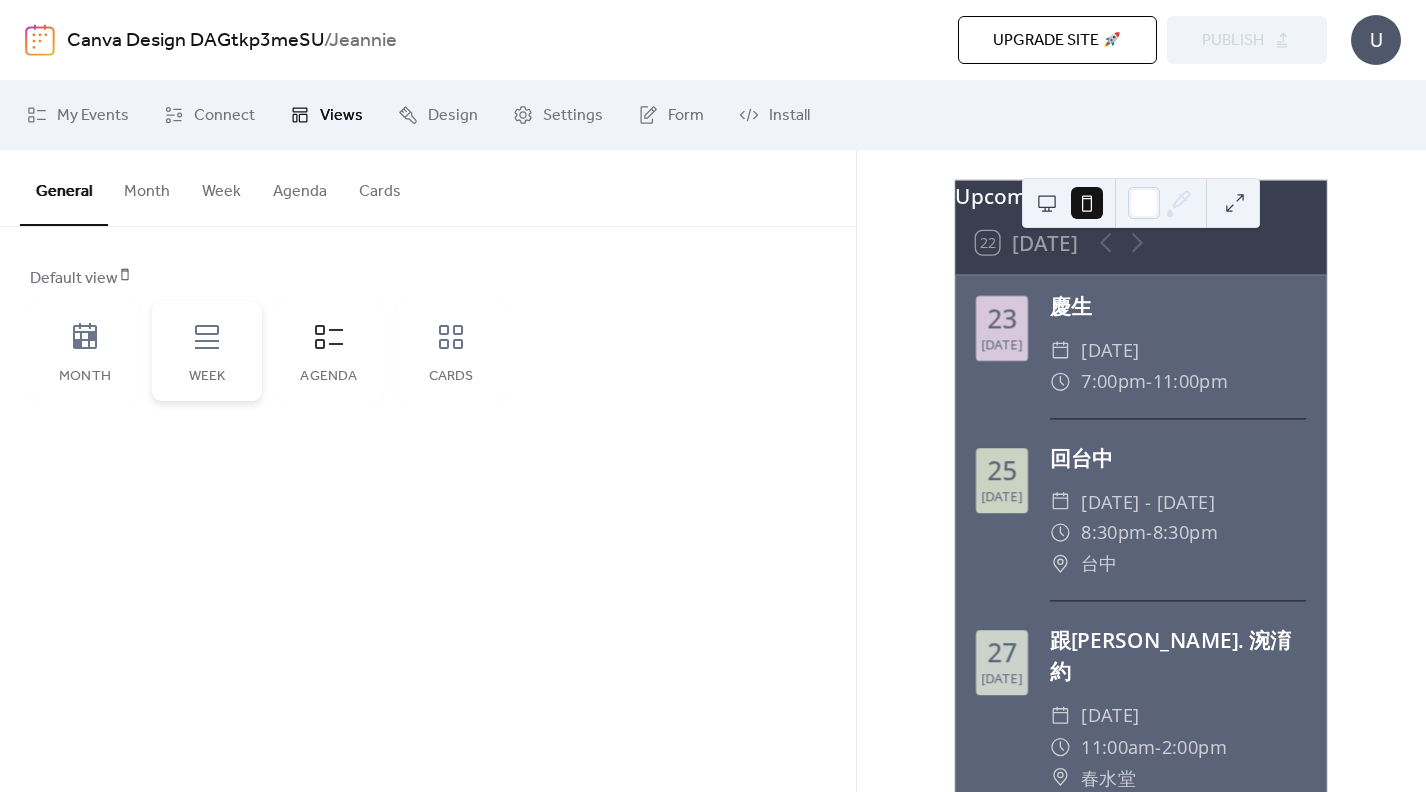 click on "Week" at bounding box center (207, 351) 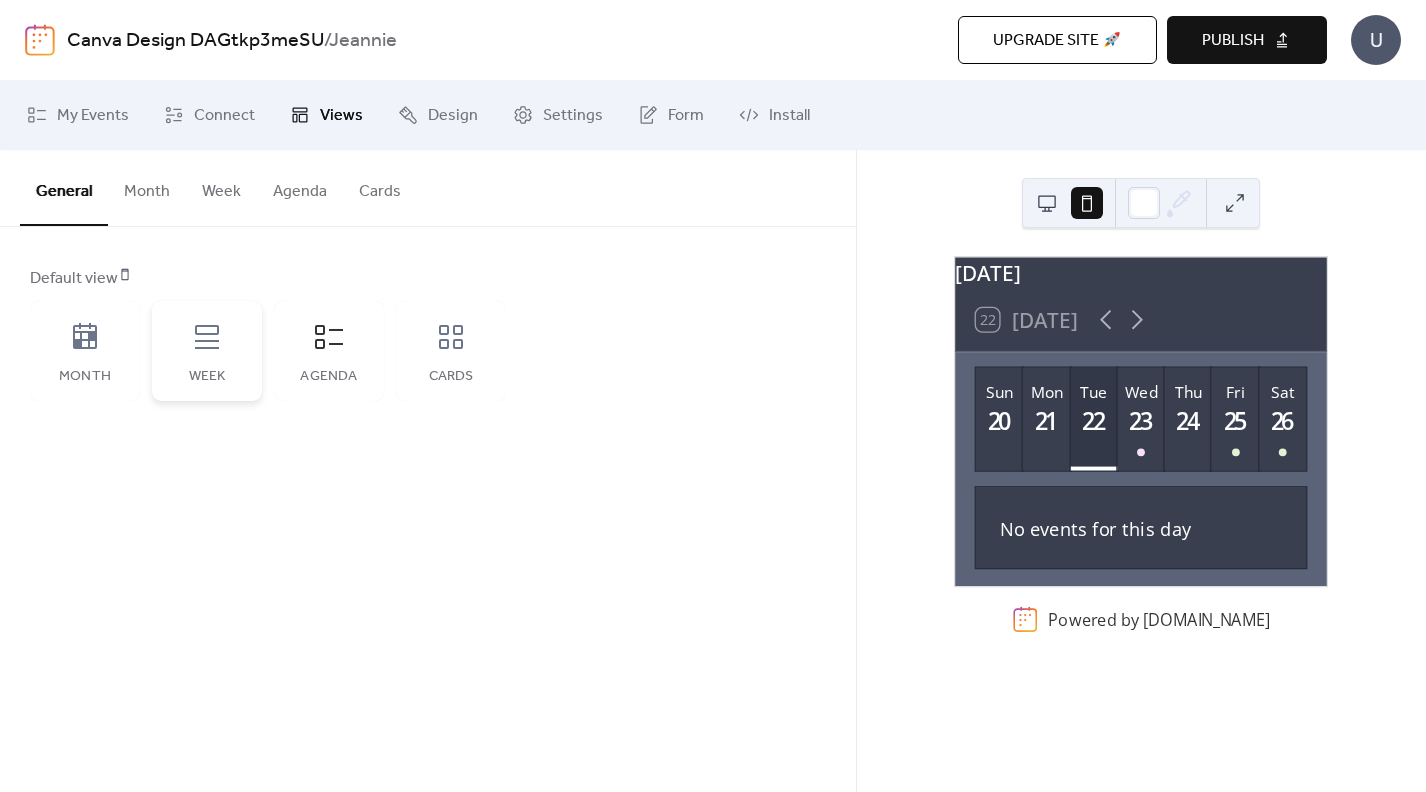 scroll, scrollTop: 0, scrollLeft: 0, axis: both 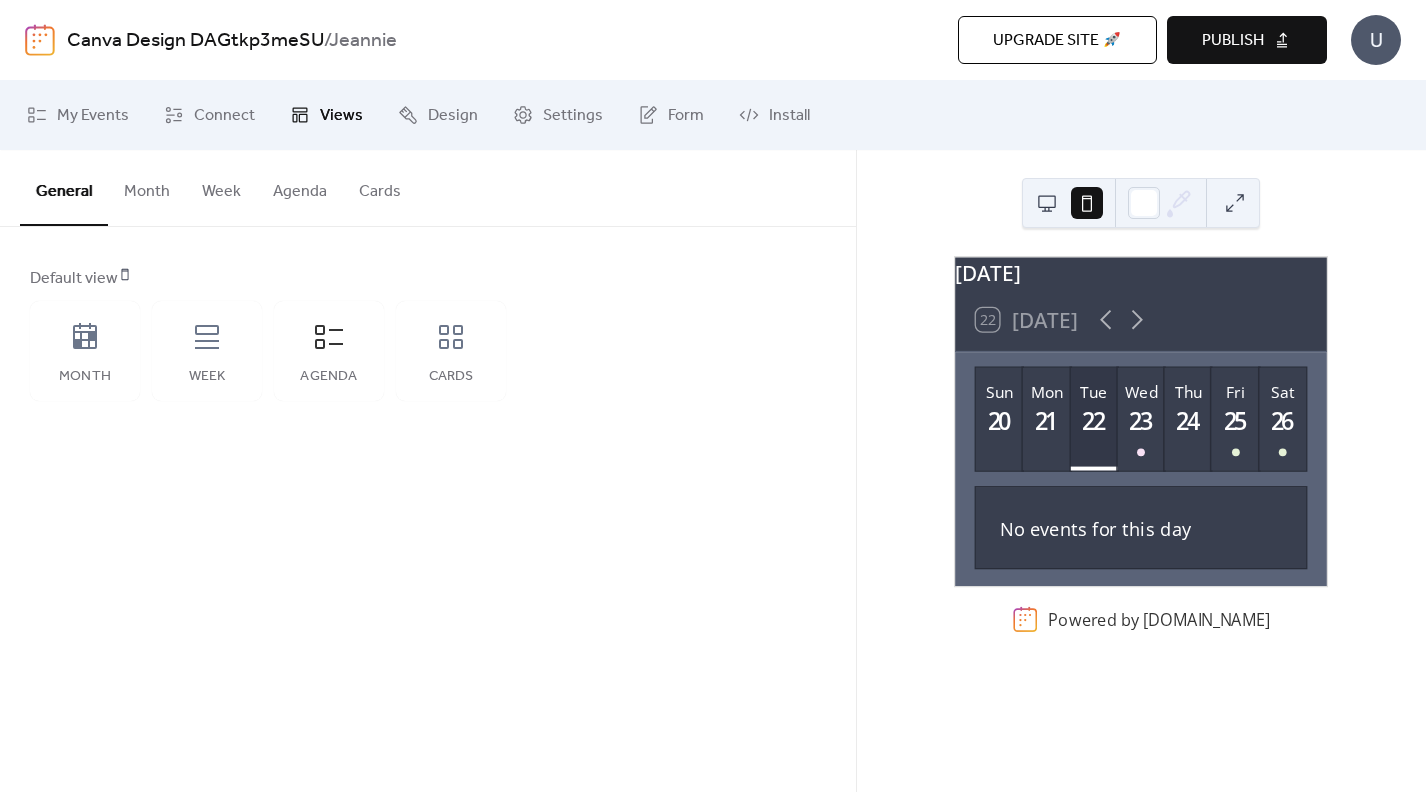 click on "Publish" at bounding box center (1233, 41) 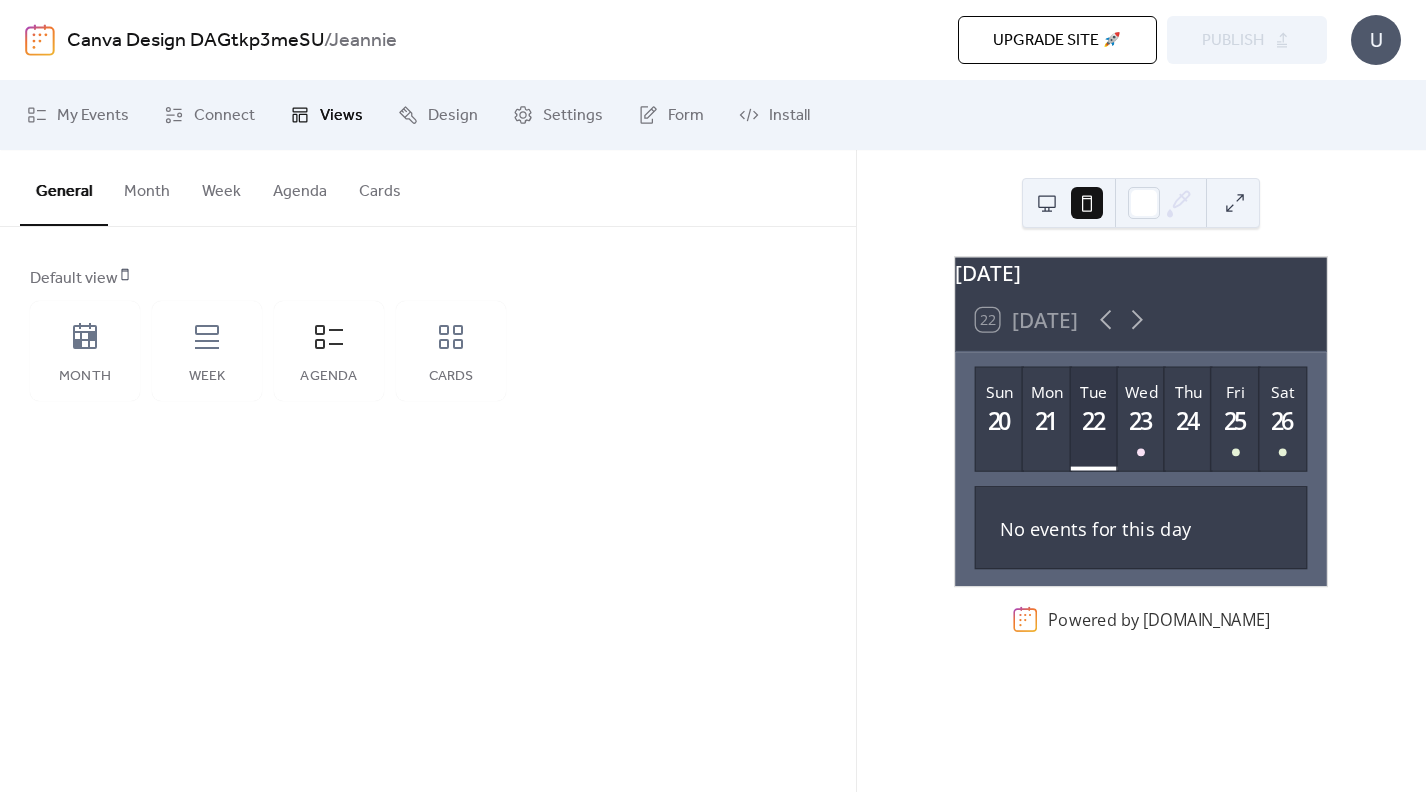 click at bounding box center (1047, 203) 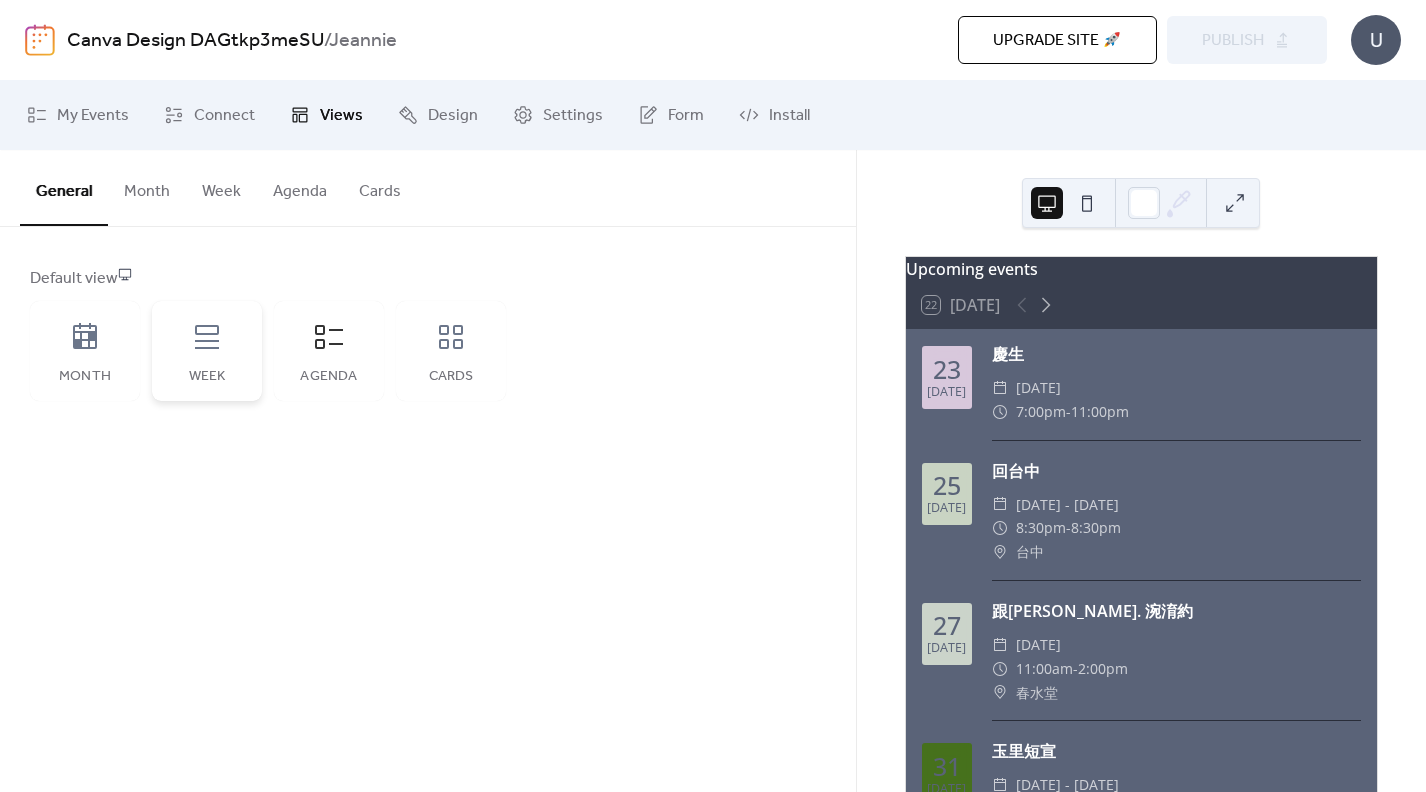 click on "Week" at bounding box center (207, 351) 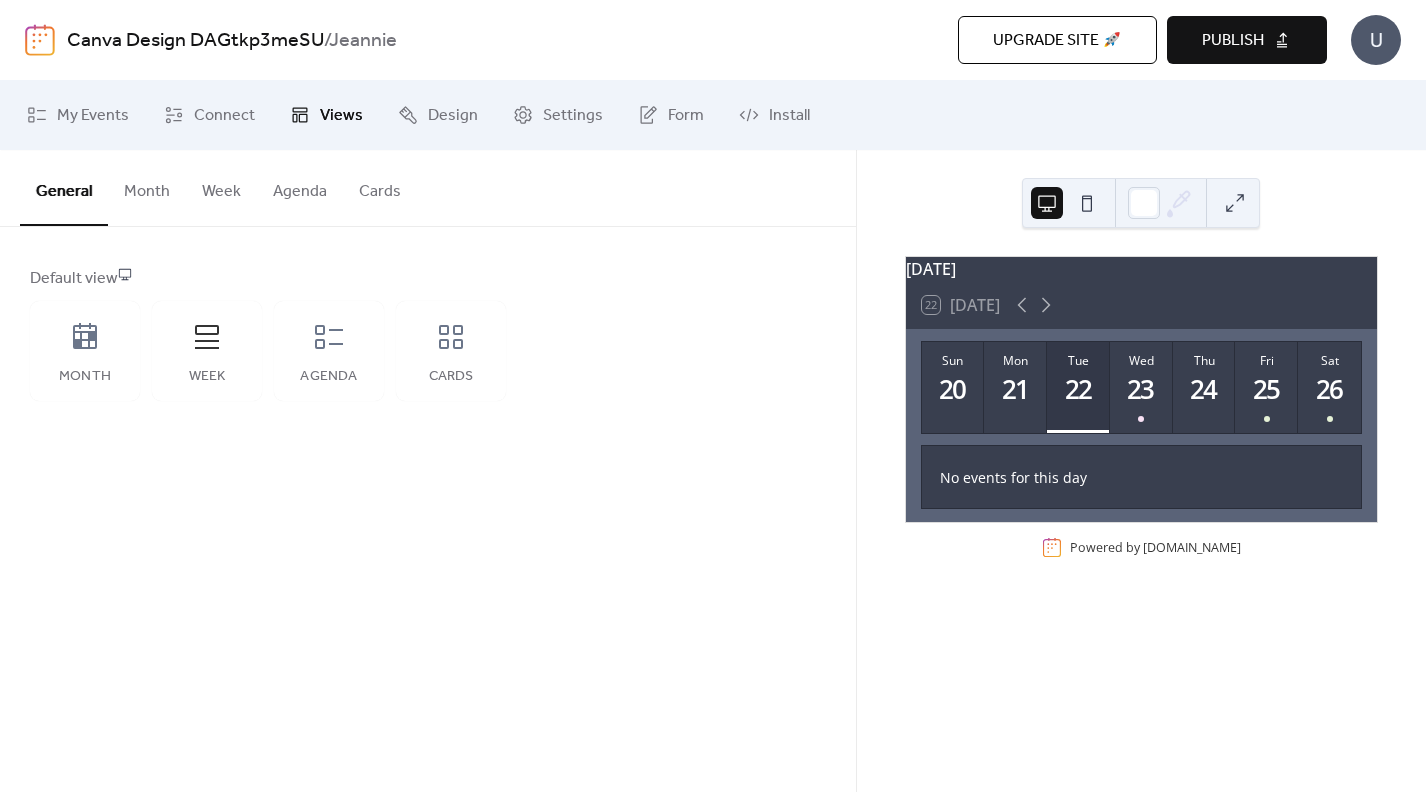 click on "Publish" at bounding box center (1247, 40) 